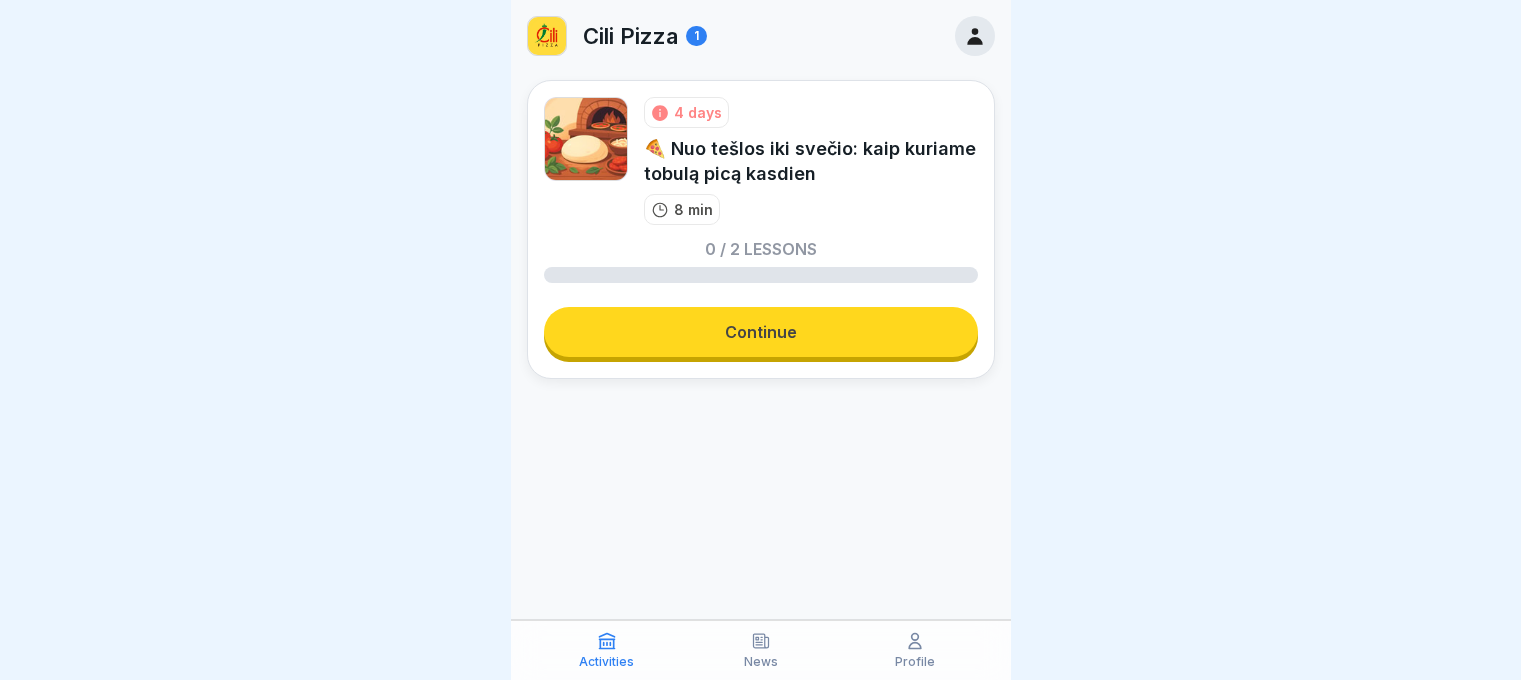 scroll, scrollTop: 0, scrollLeft: 0, axis: both 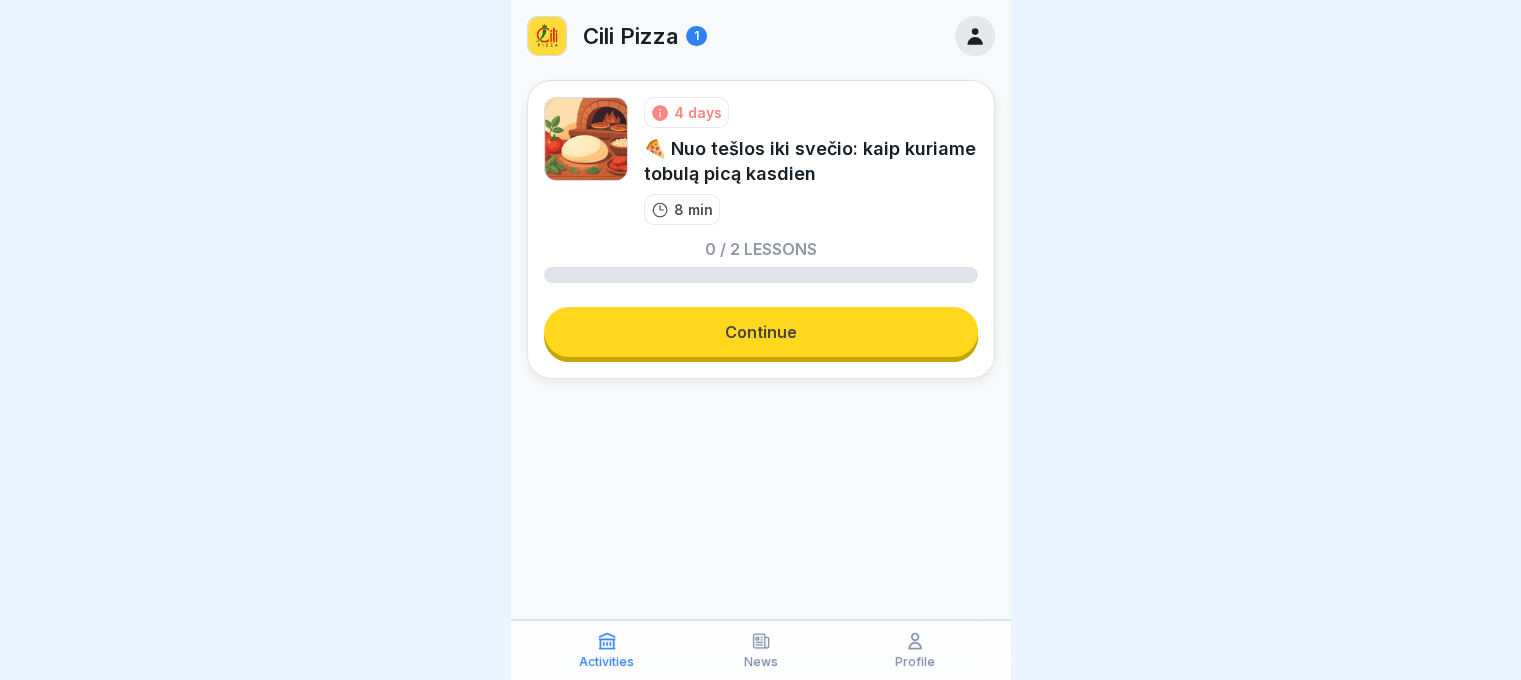 click on "Continue" at bounding box center (761, 332) 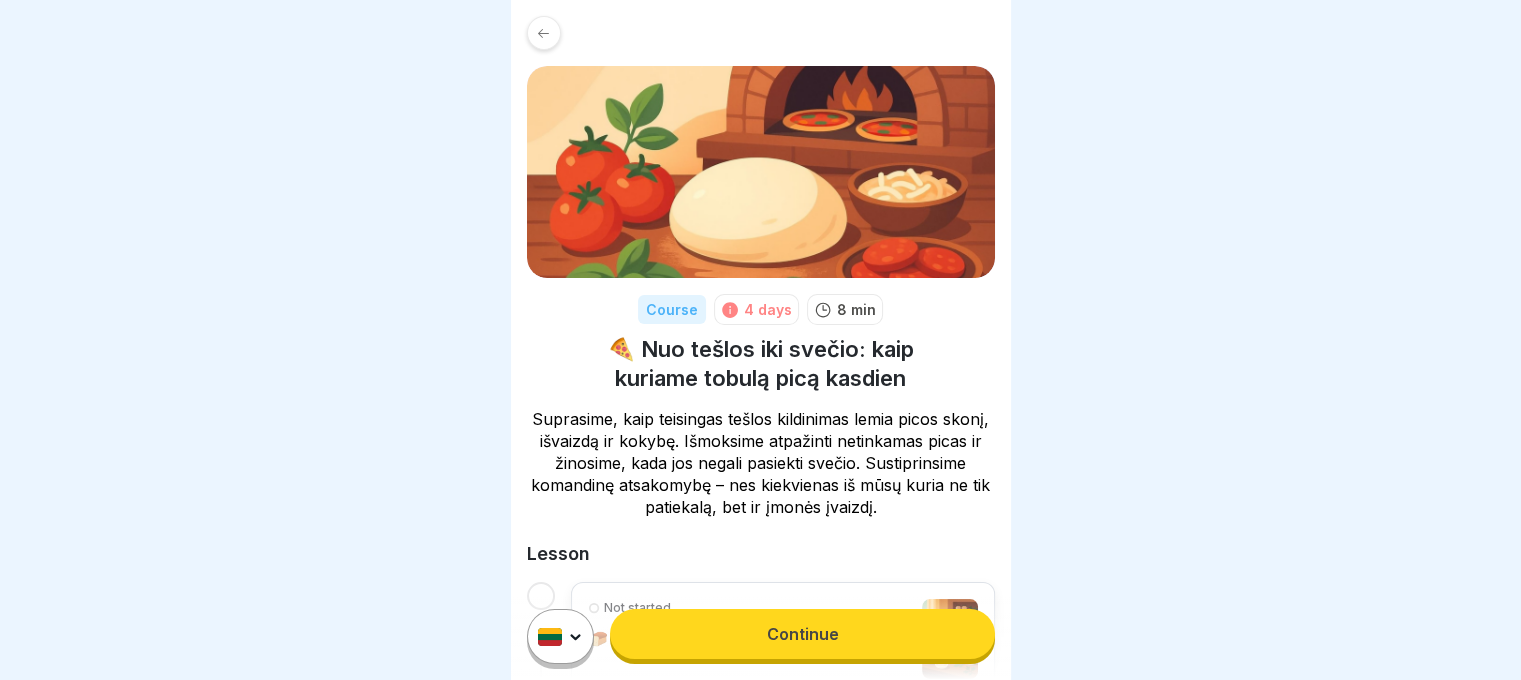 click on "Continue" at bounding box center (802, 634) 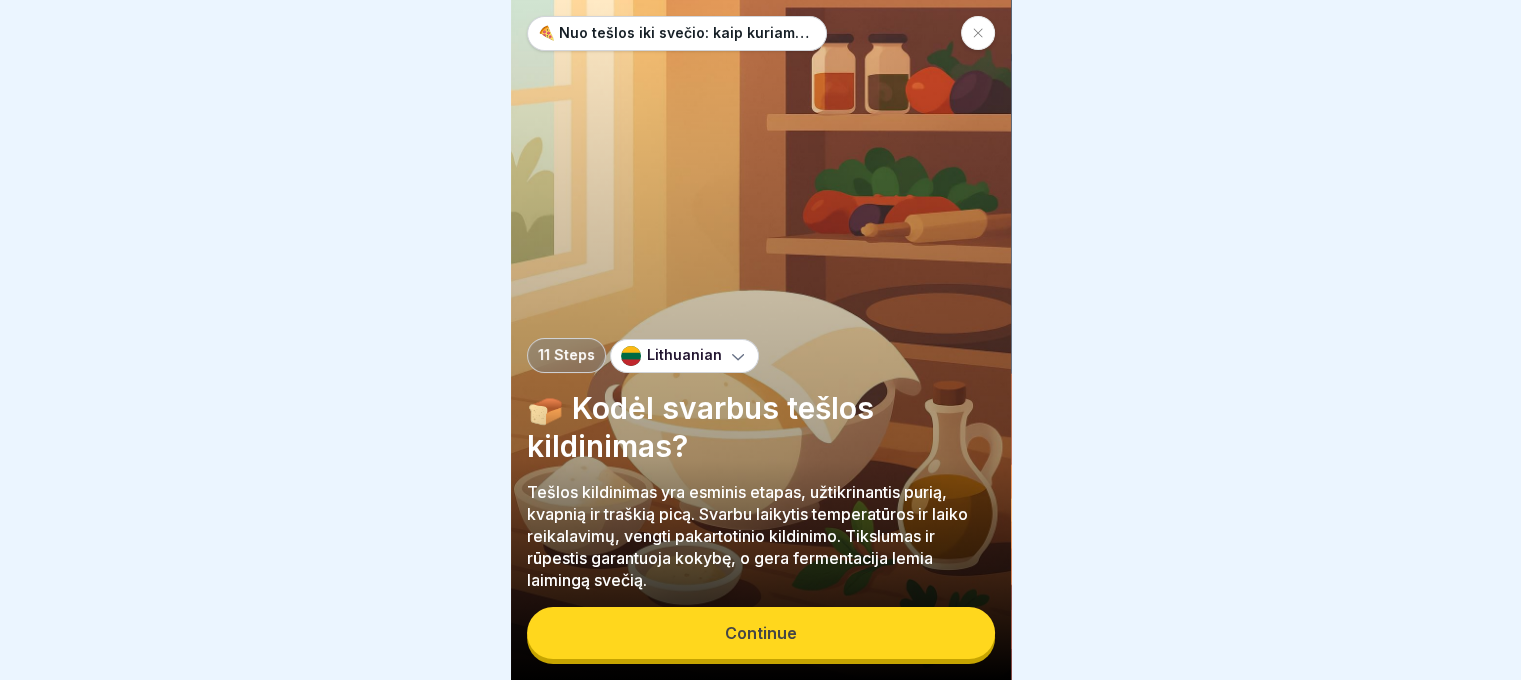 scroll, scrollTop: 15, scrollLeft: 0, axis: vertical 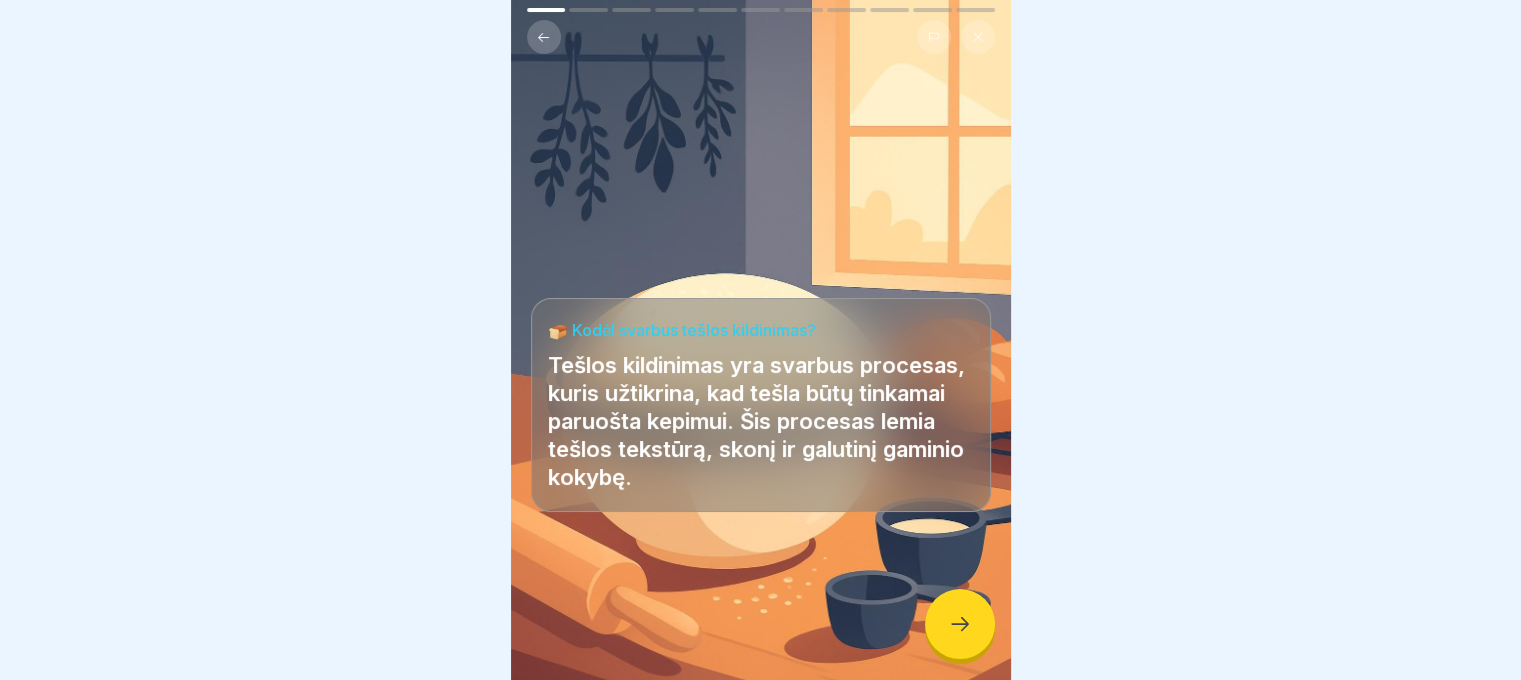 click at bounding box center (761, 620) 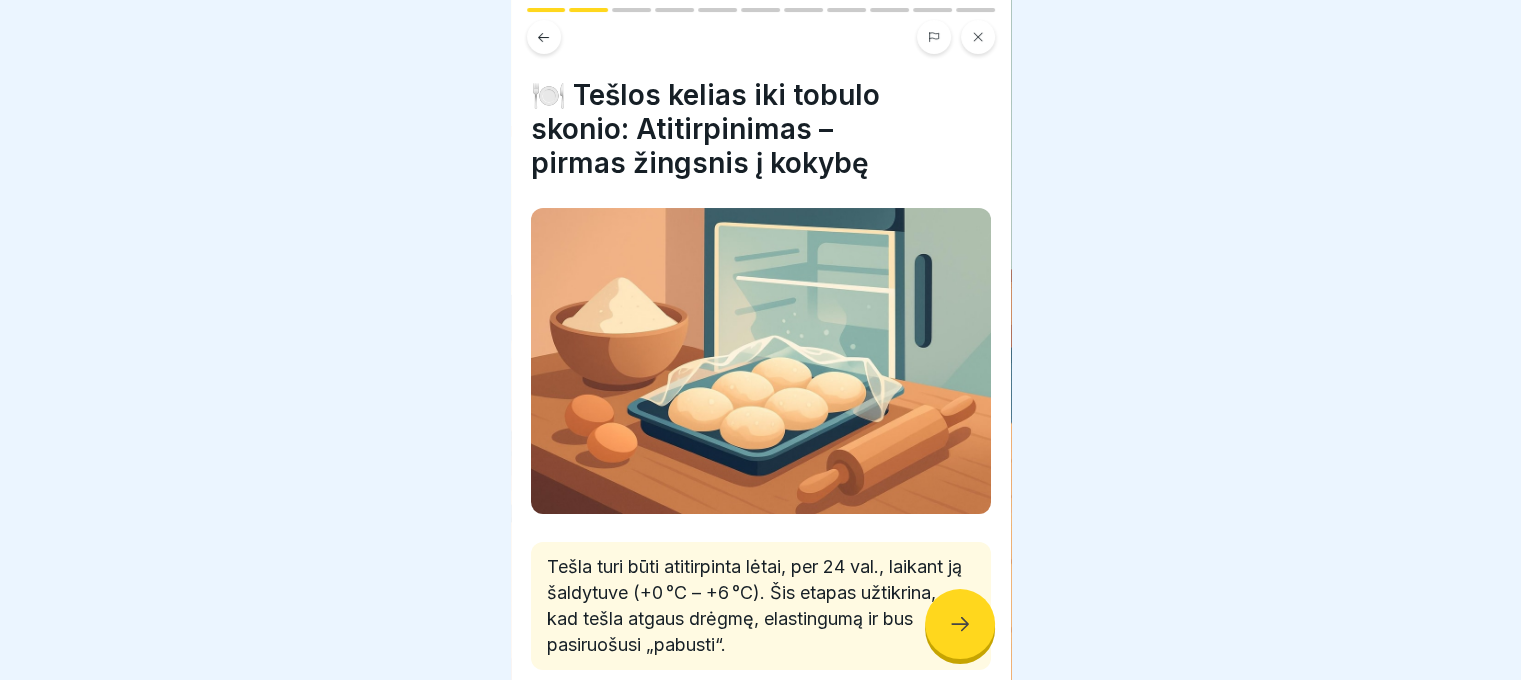 click 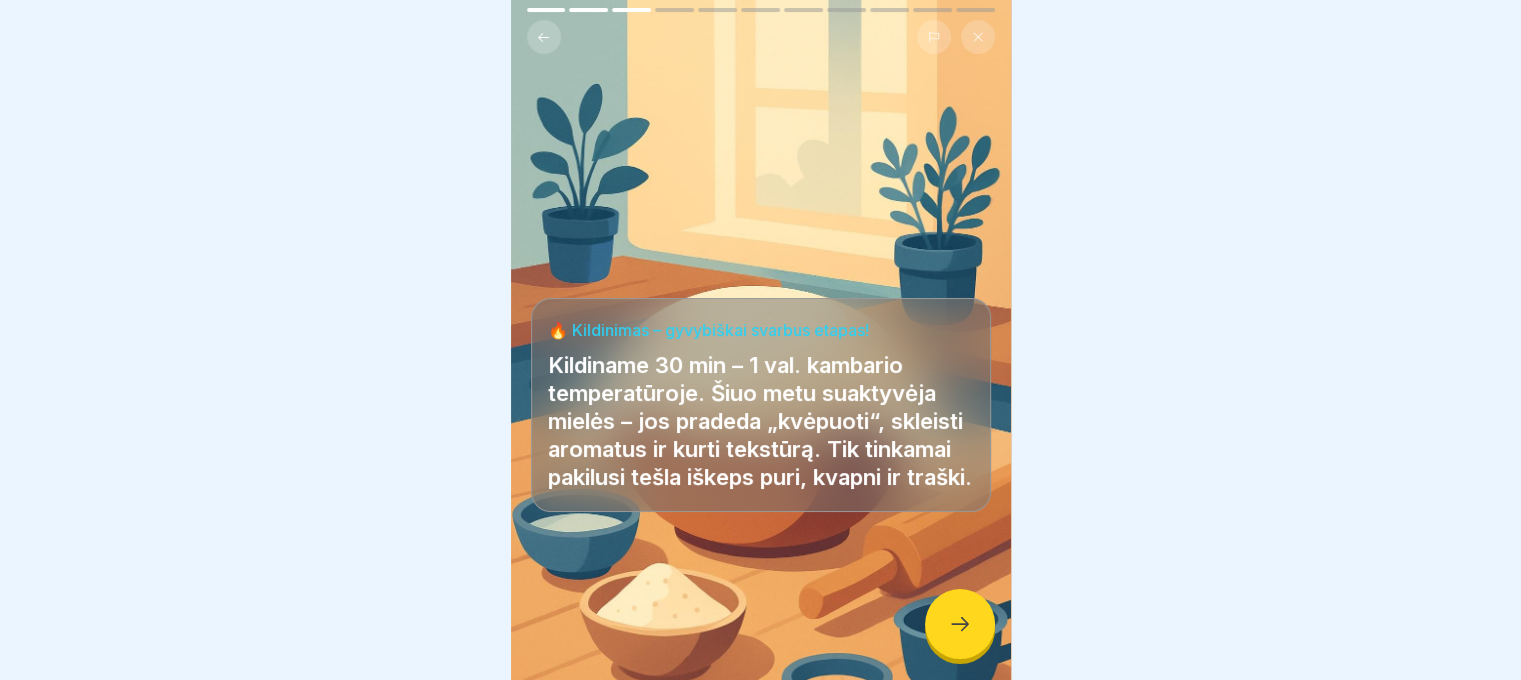 click 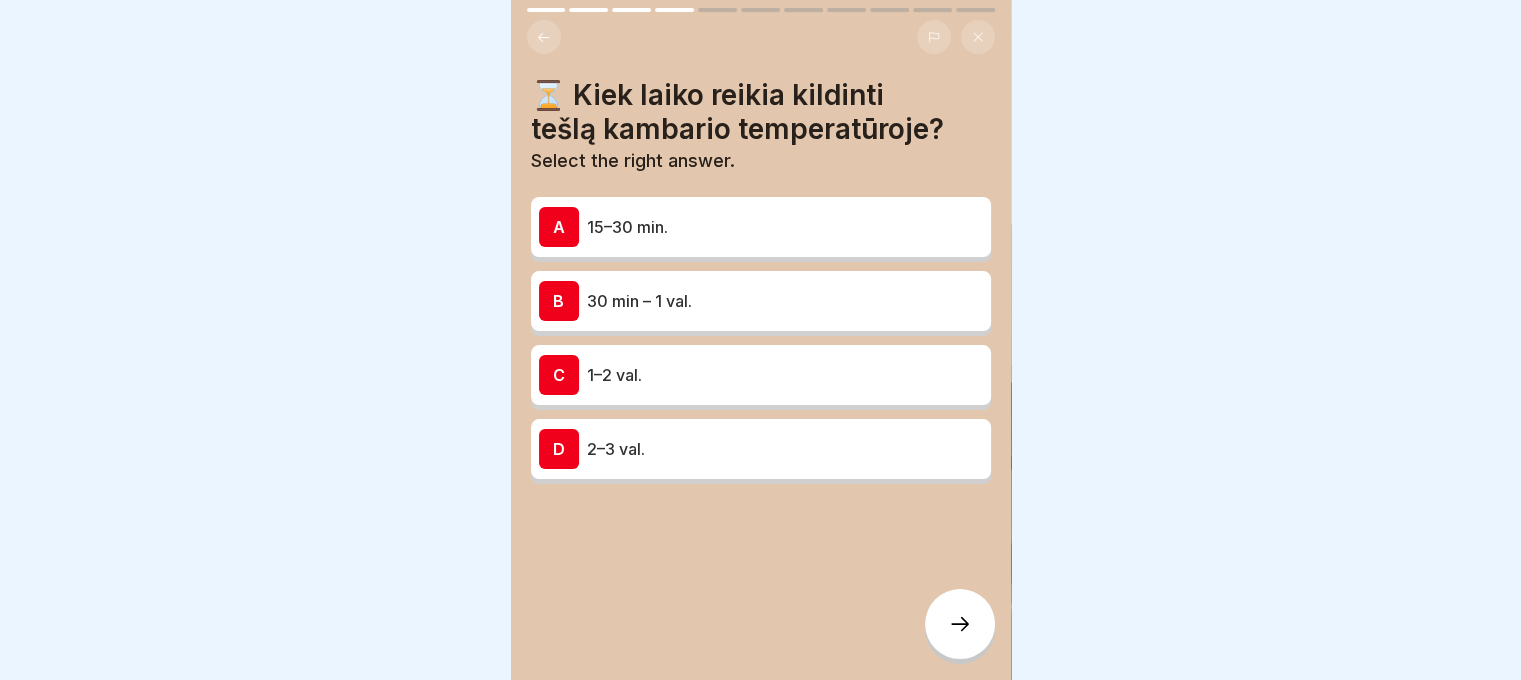 click 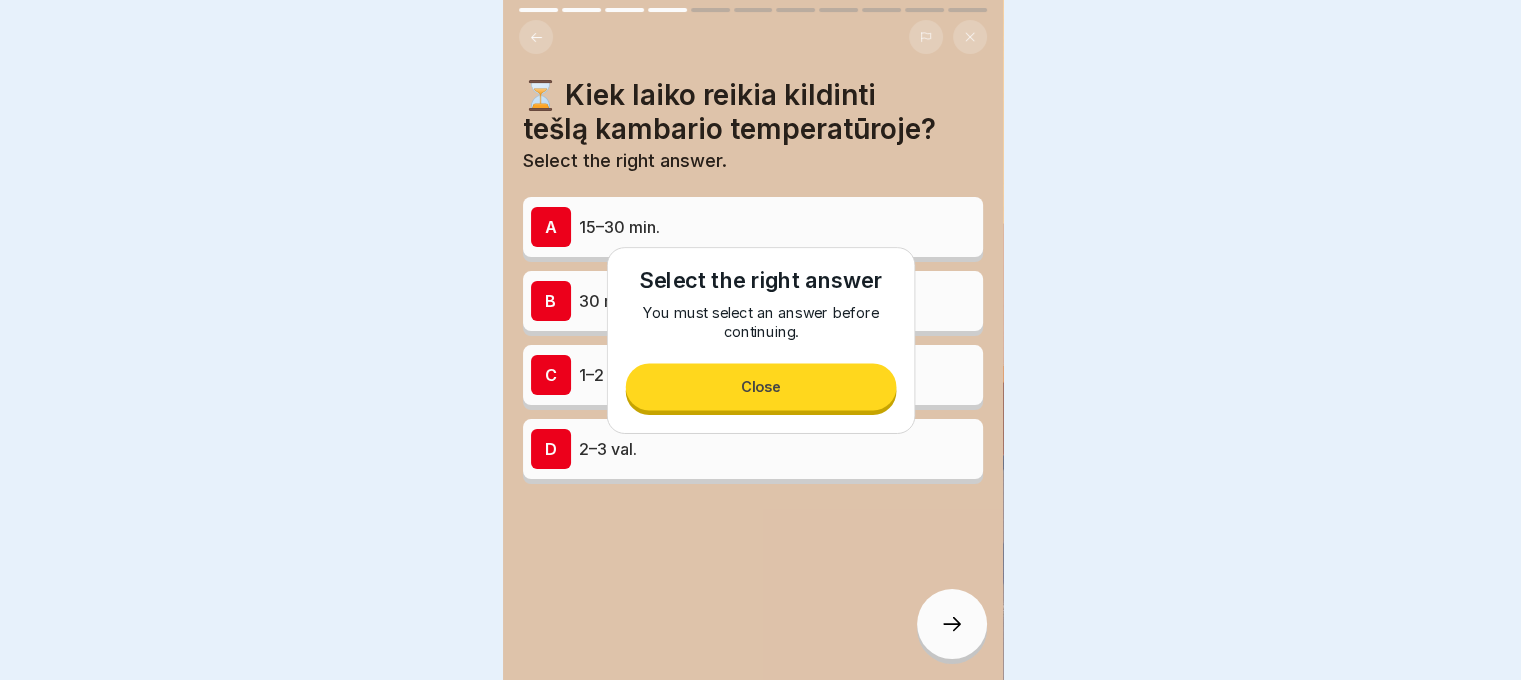 scroll, scrollTop: 0, scrollLeft: 0, axis: both 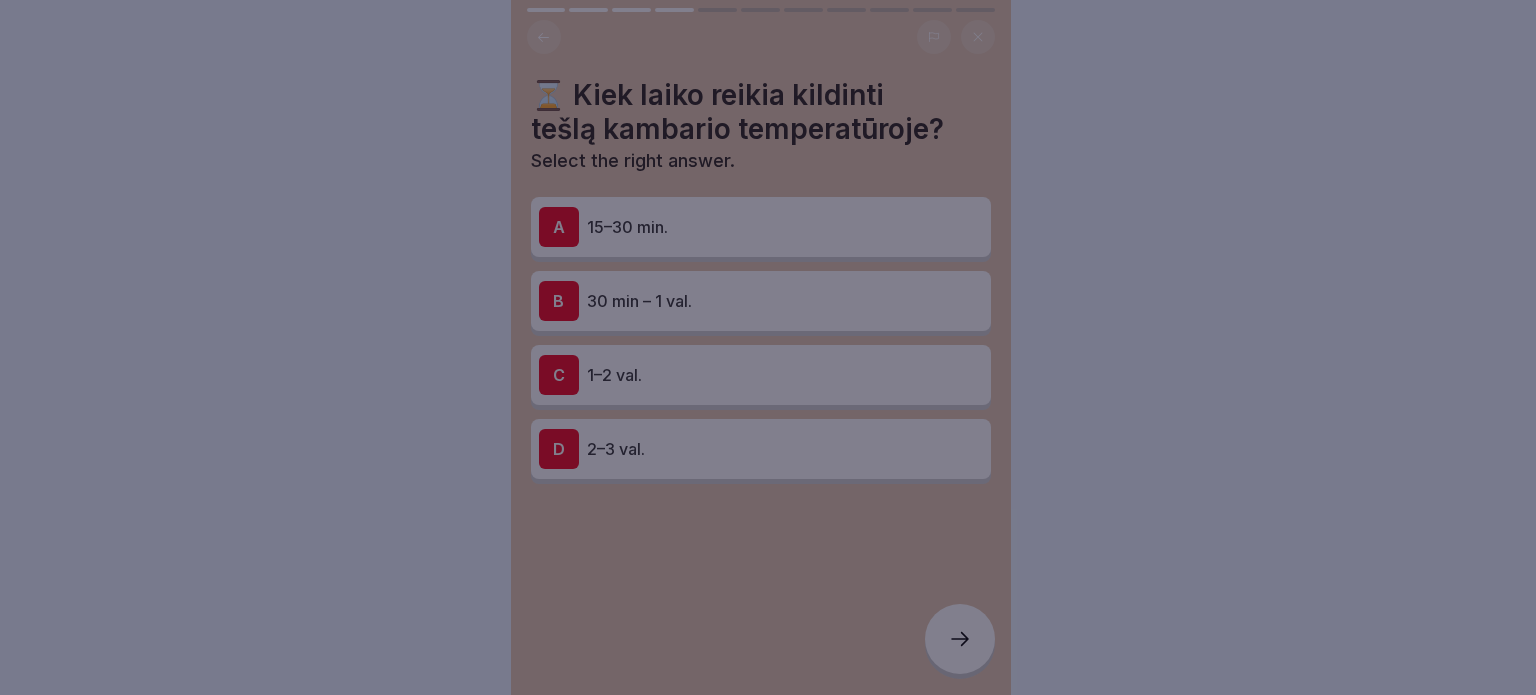 click at bounding box center (768, 347) 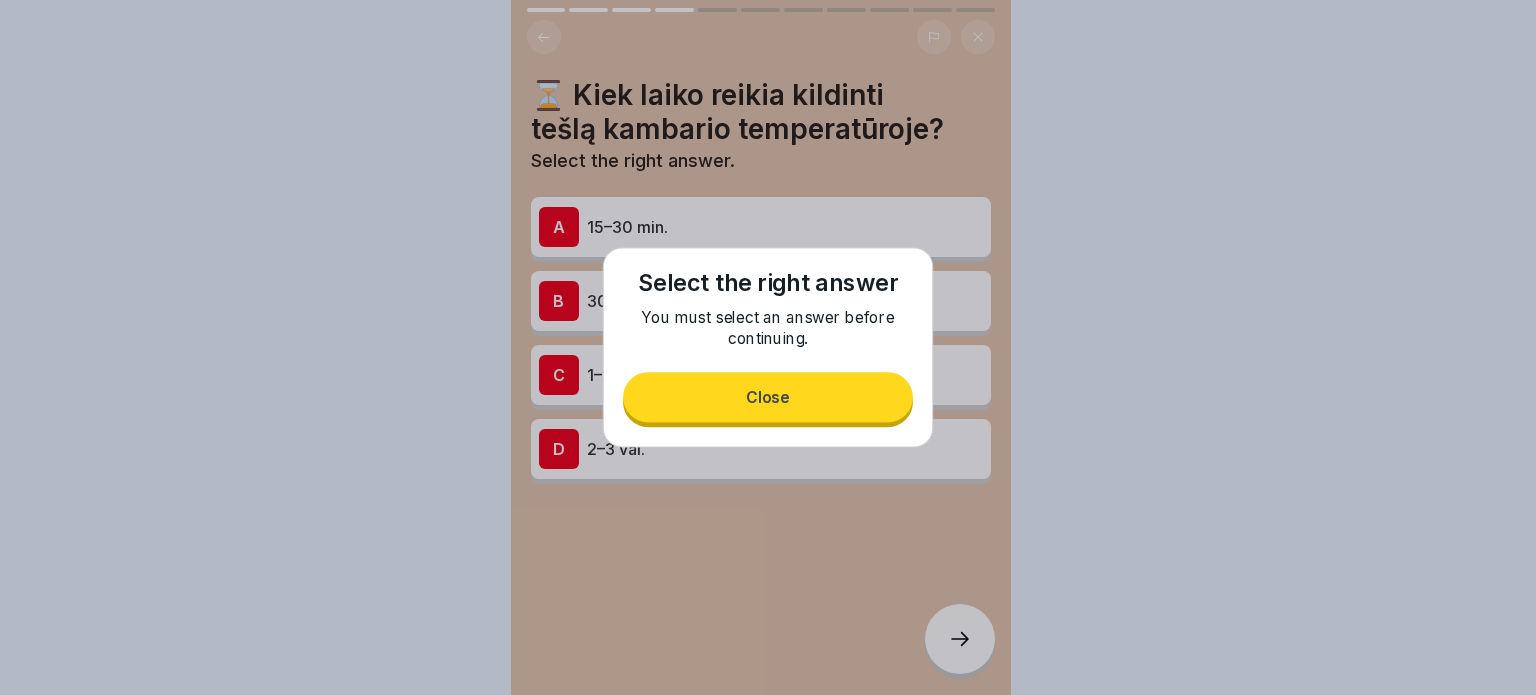click on "C 1–2 val." at bounding box center [761, 375] 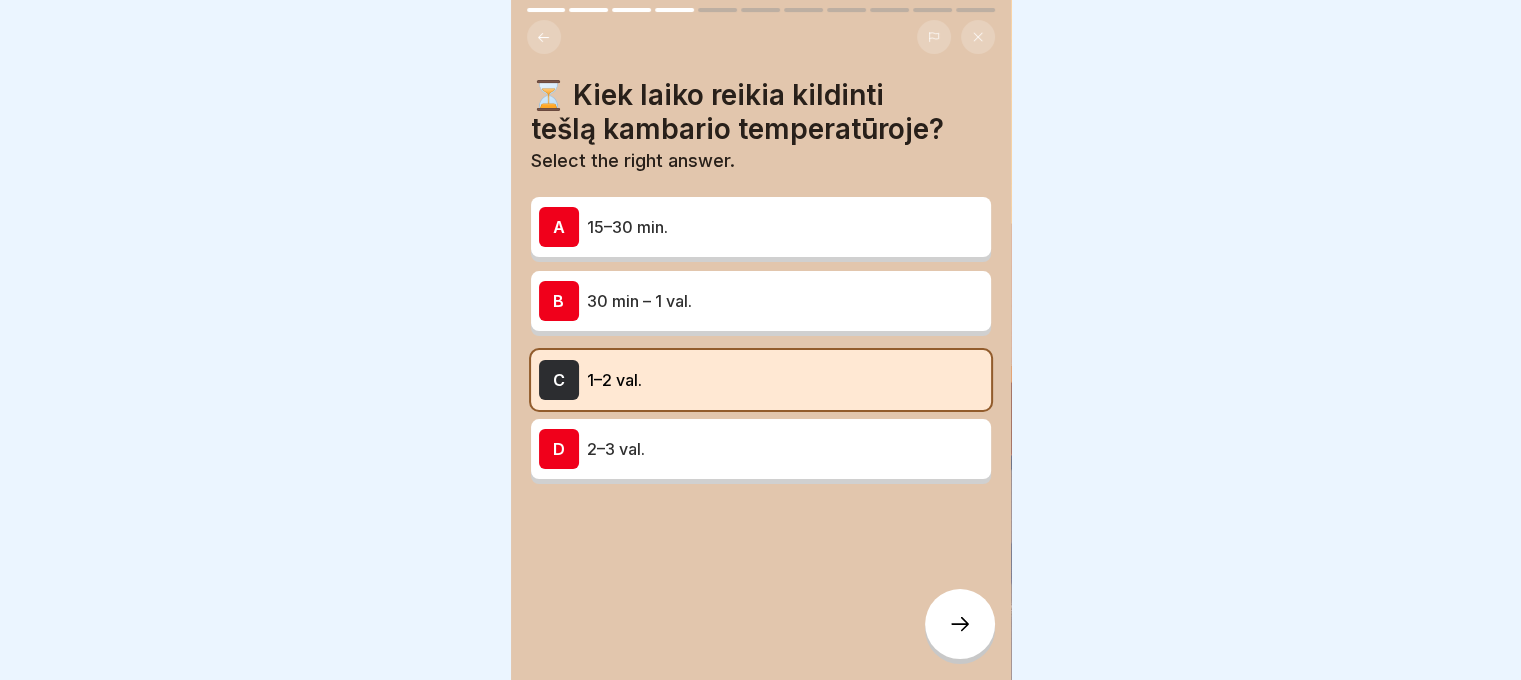 click on "B 30 min – 1 val." at bounding box center [761, 301] 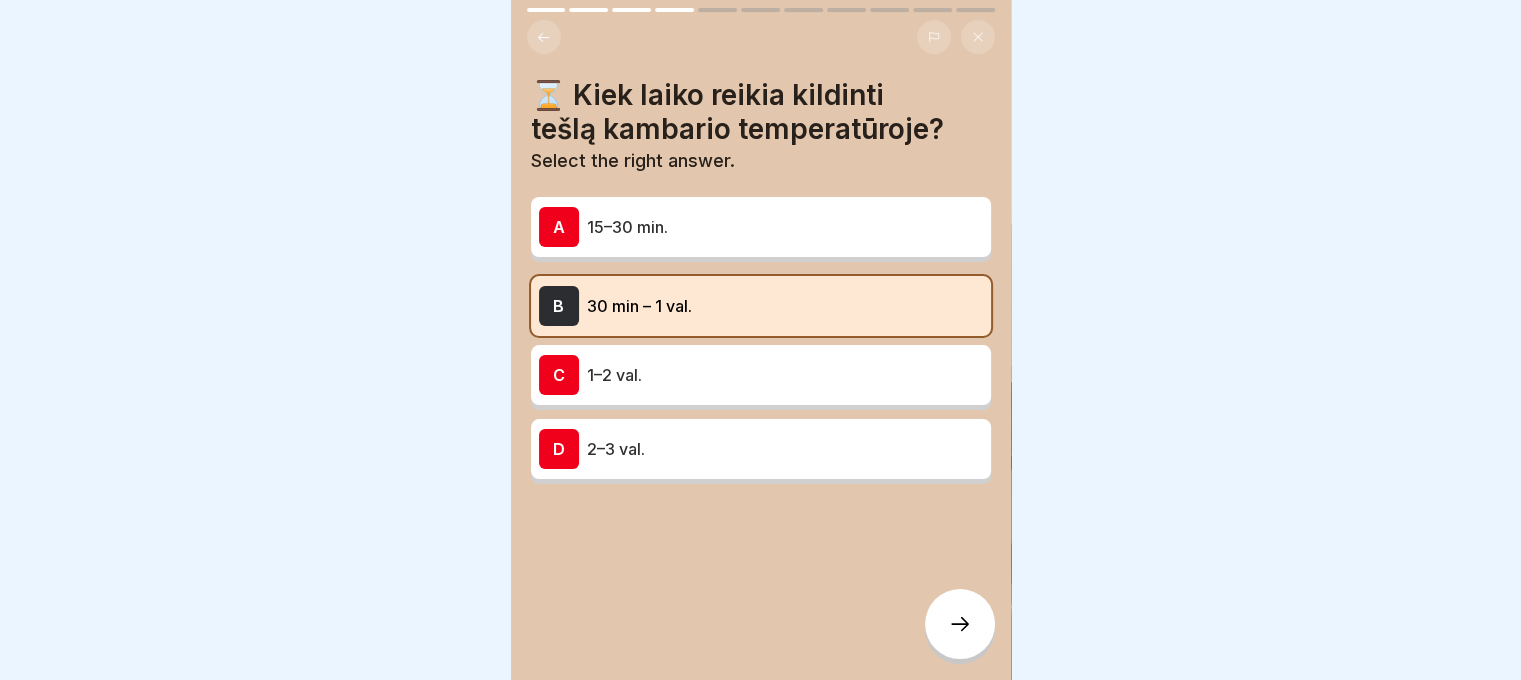 click at bounding box center [960, 624] 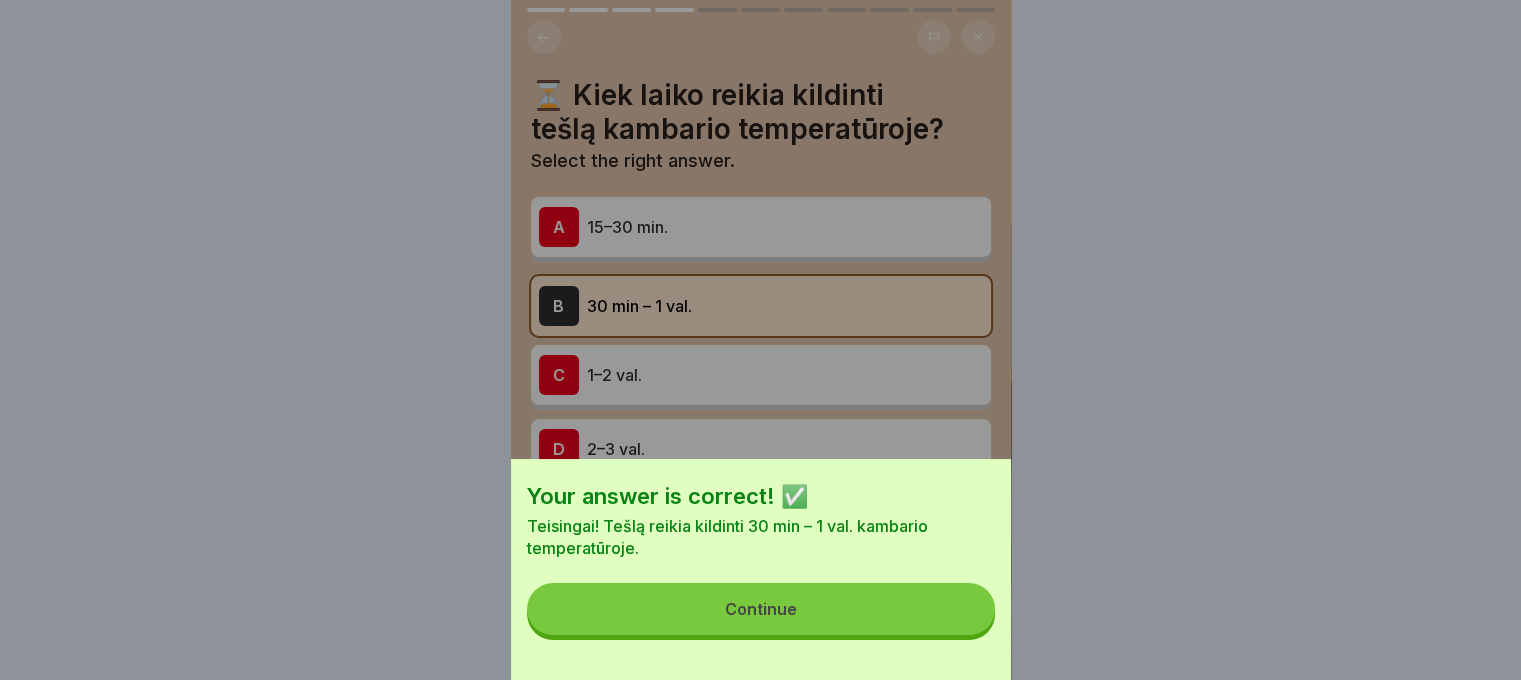 click on "Continue" at bounding box center (761, 609) 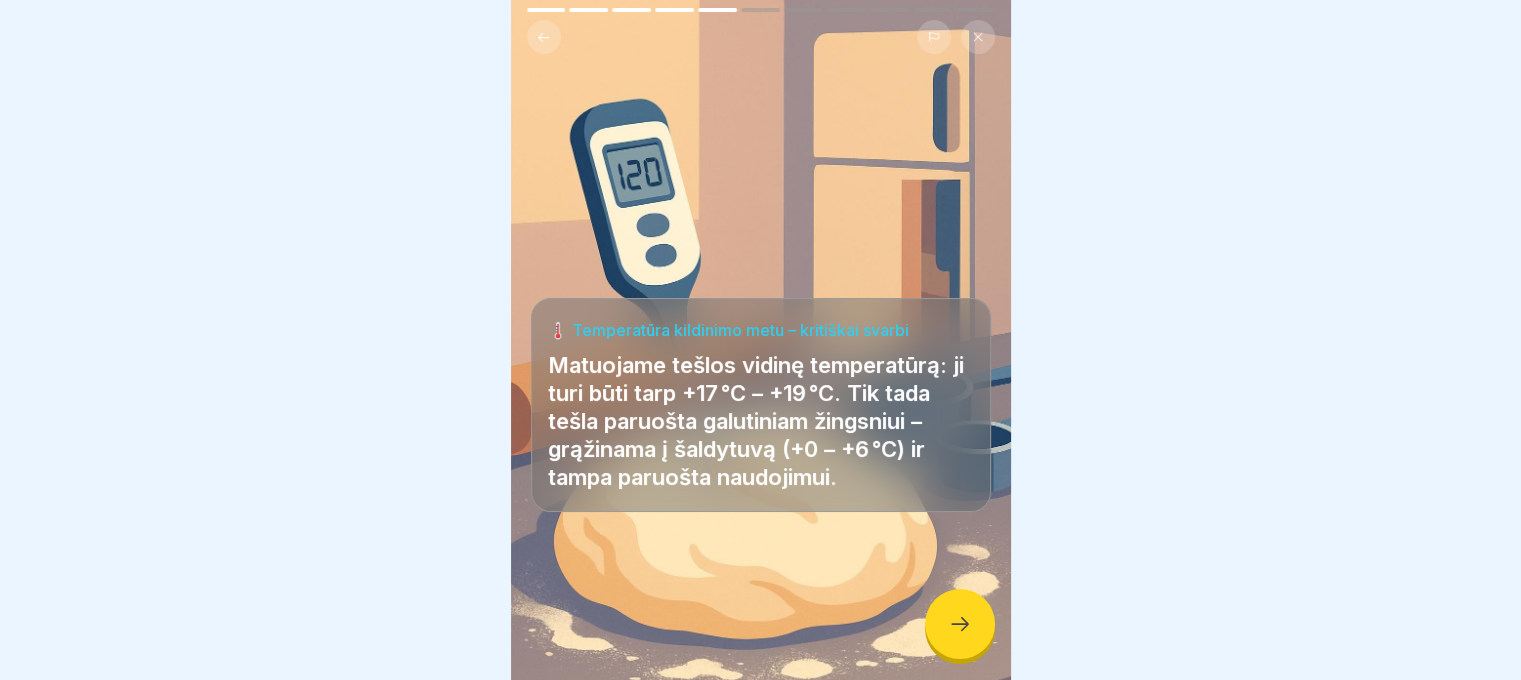 click at bounding box center (960, 624) 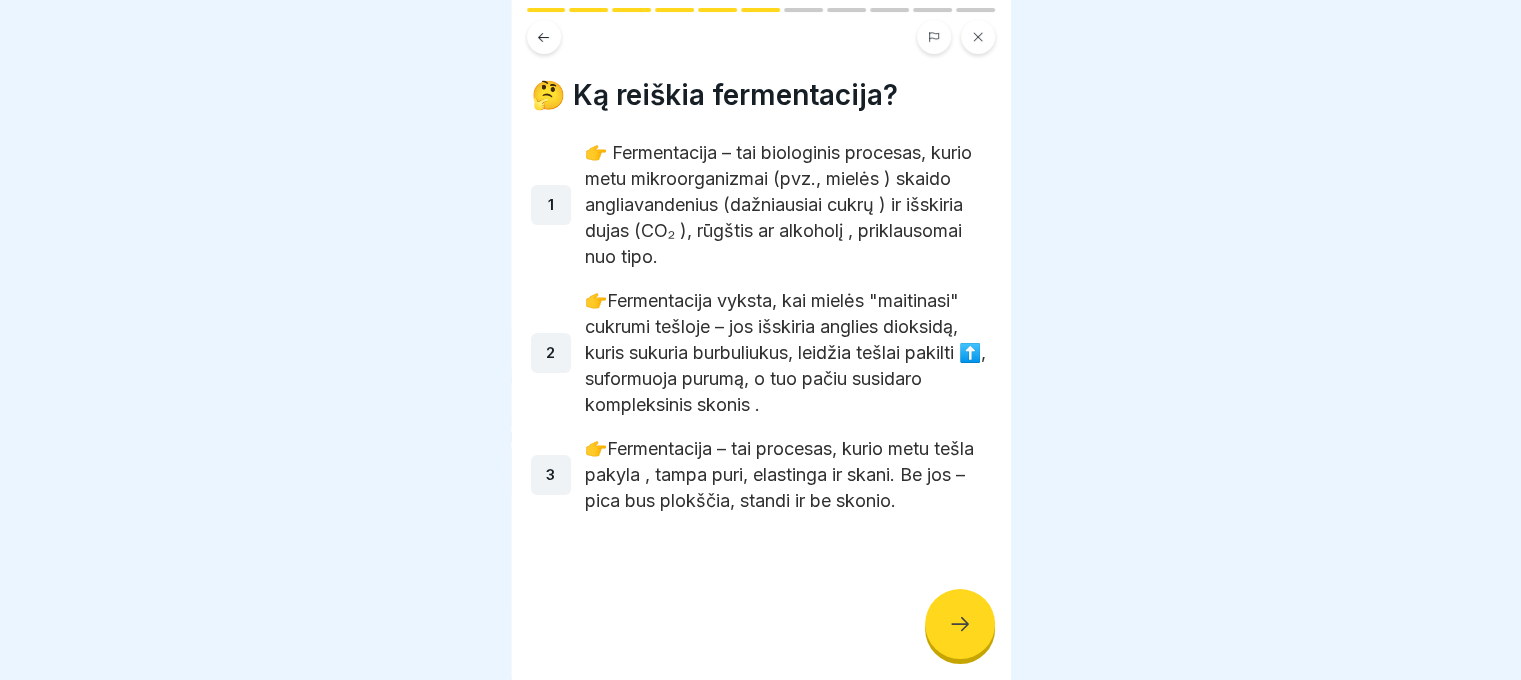 click at bounding box center (960, 624) 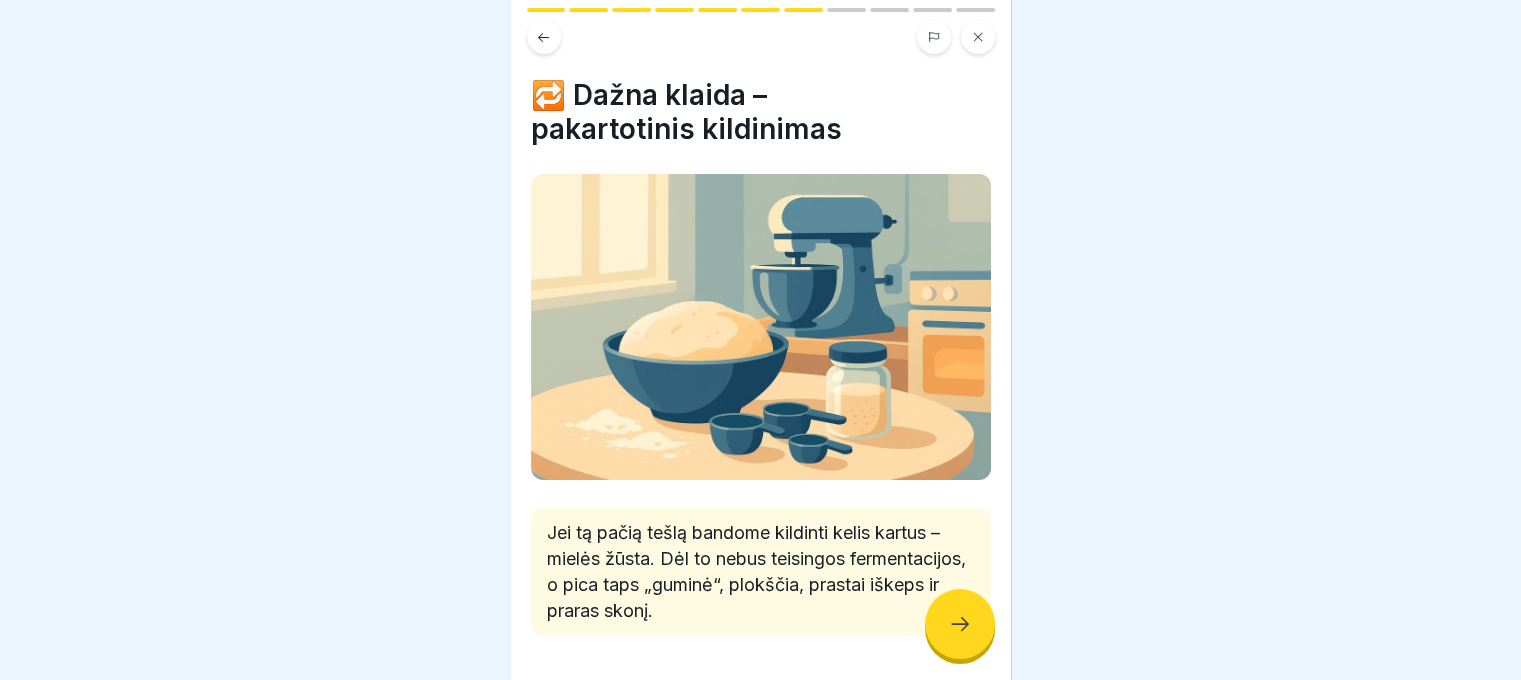 click at bounding box center [960, 624] 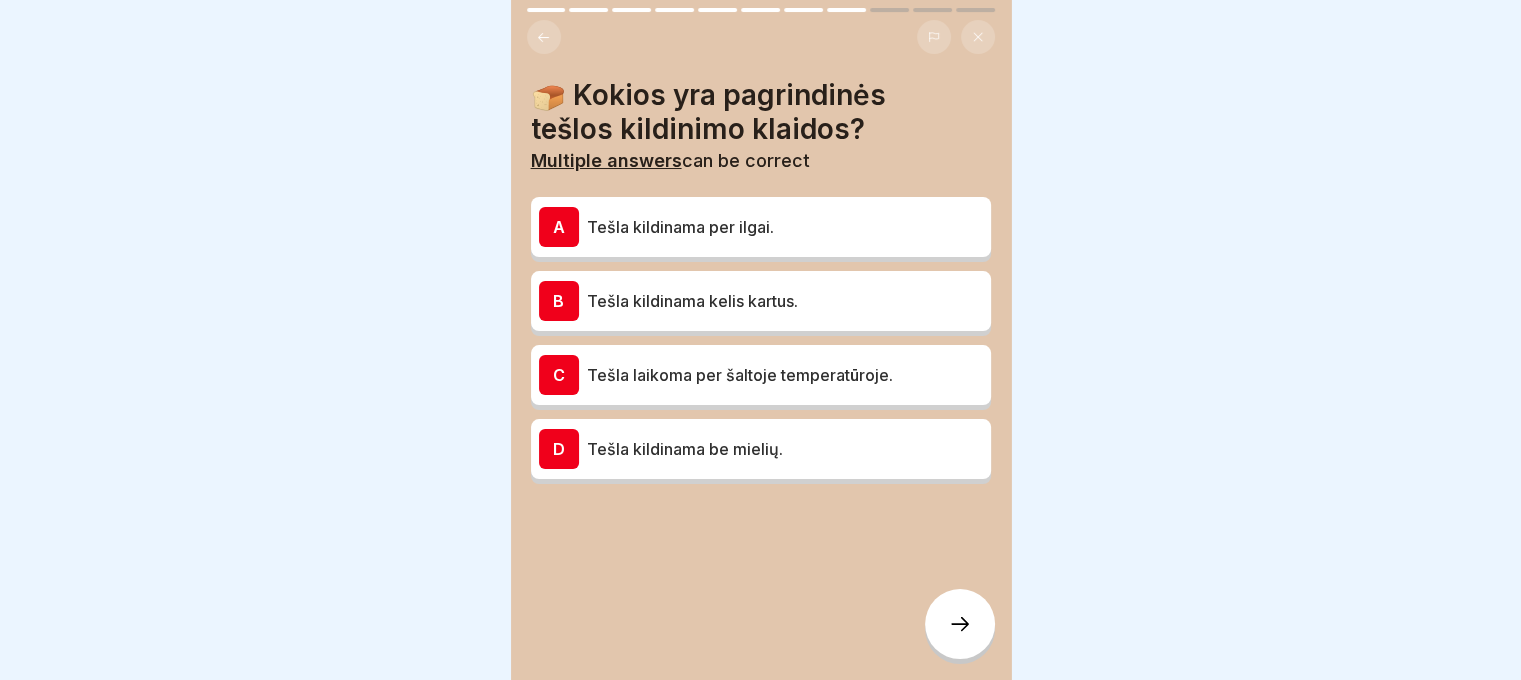 click at bounding box center [960, 624] 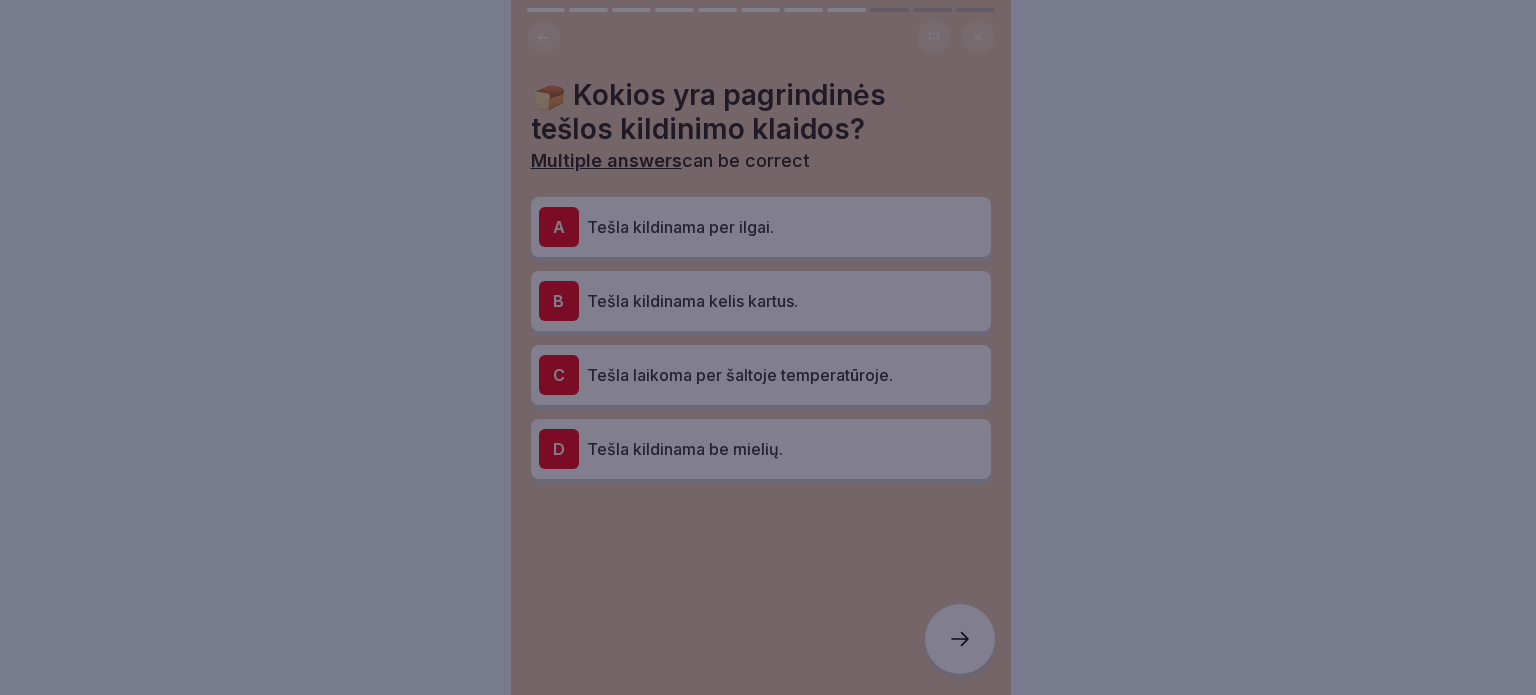 click at bounding box center [768, 347] 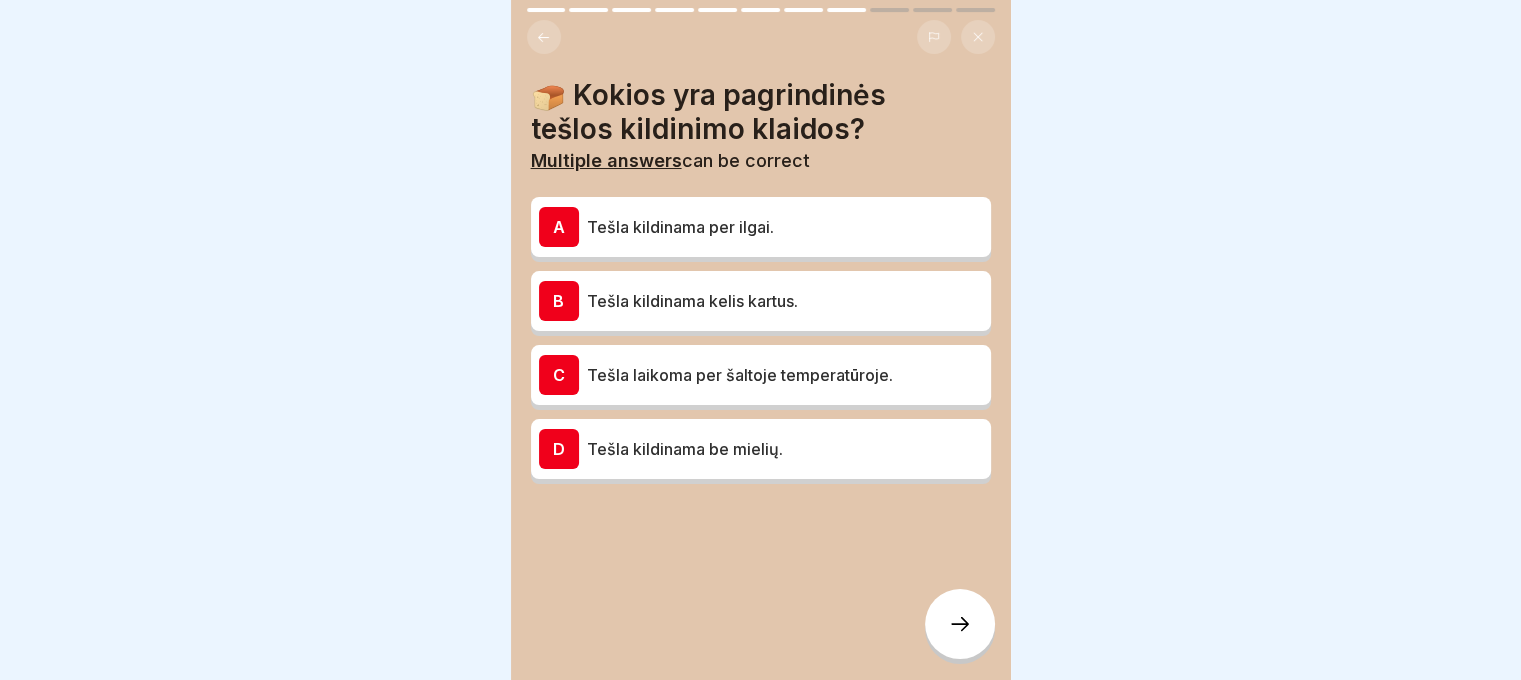 click on "Tešla kildinama kelis kartus." at bounding box center [785, 301] 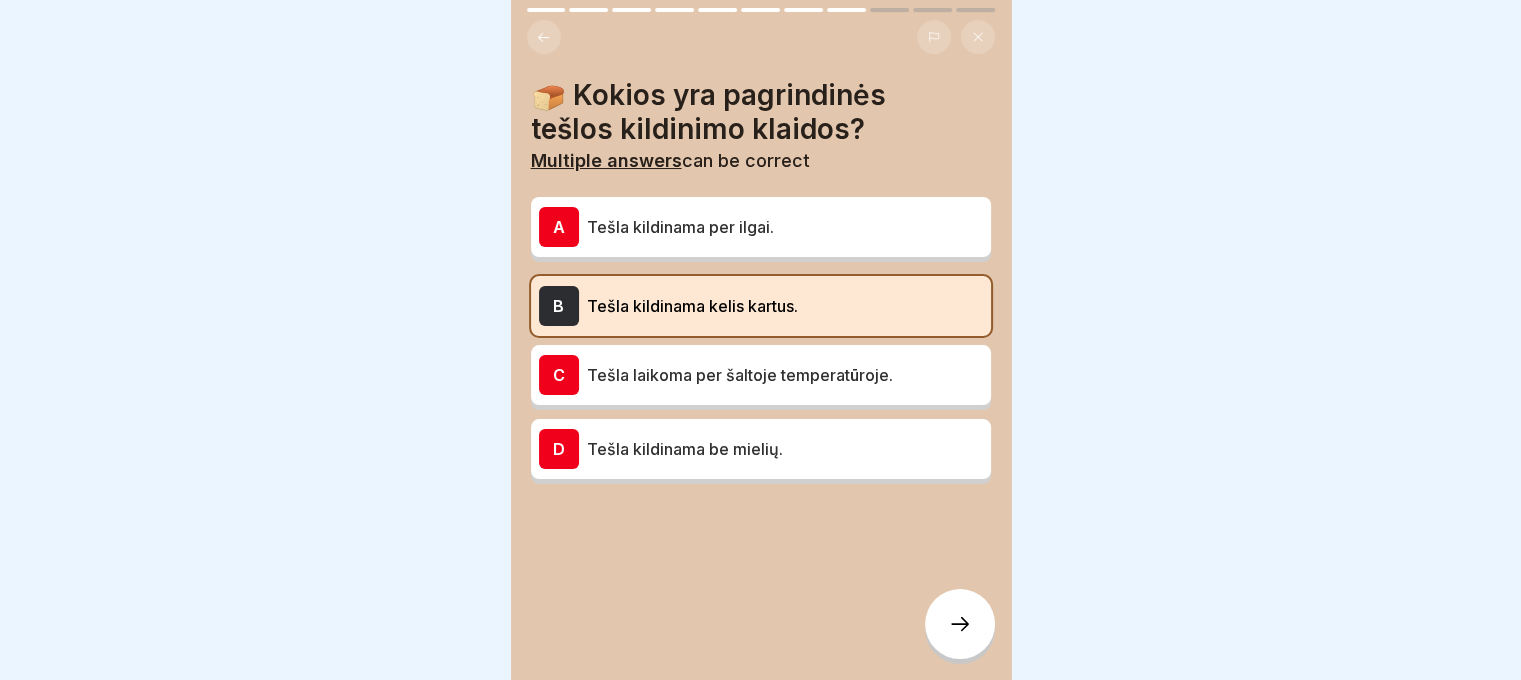 click at bounding box center [960, 624] 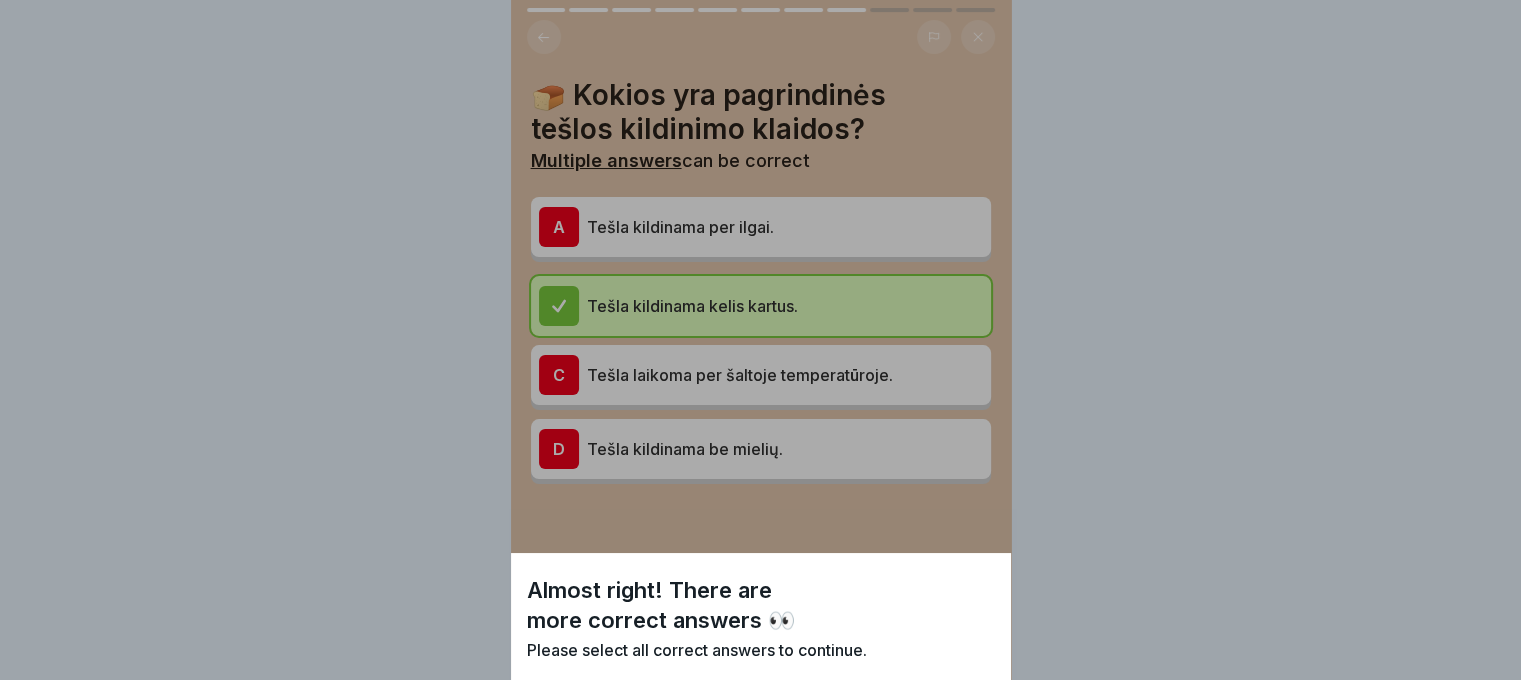 click on "Try again" at bounding box center [761, 711] 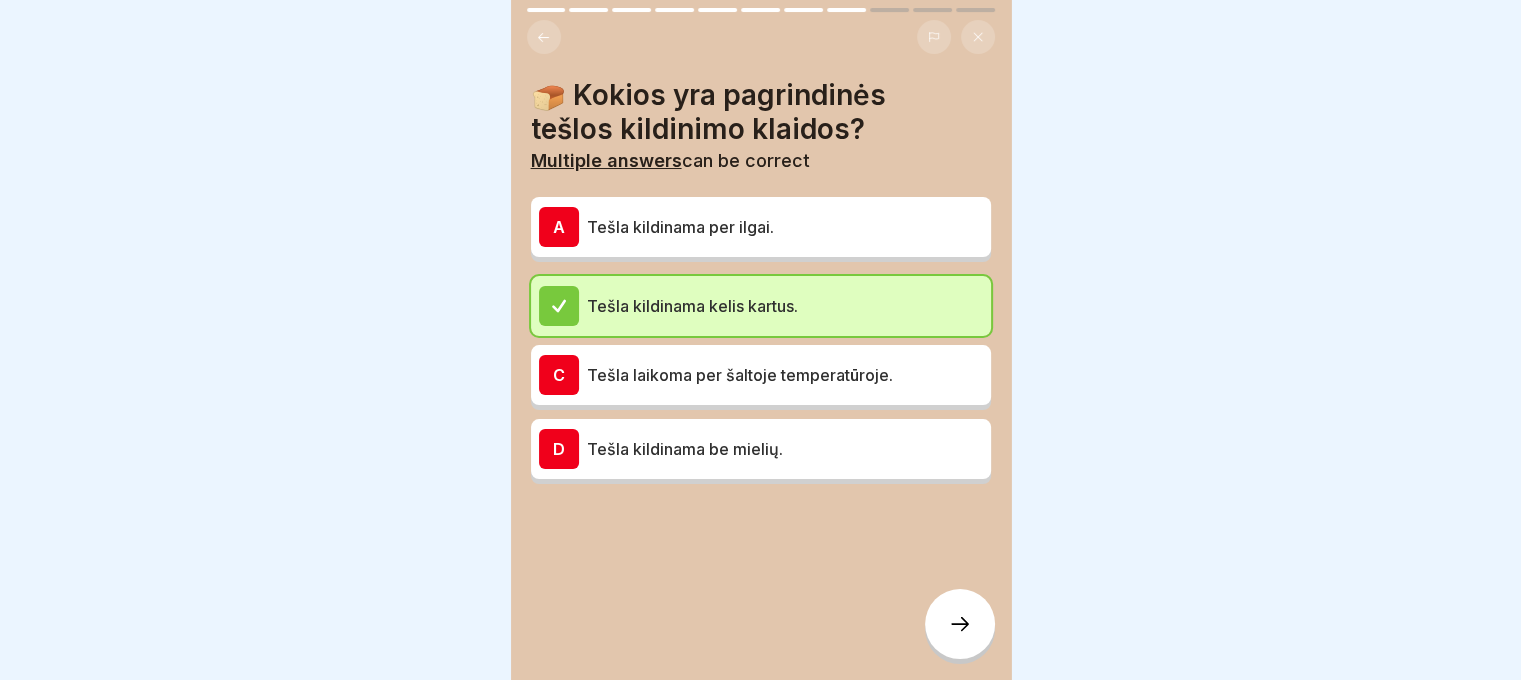 click at bounding box center (960, 624) 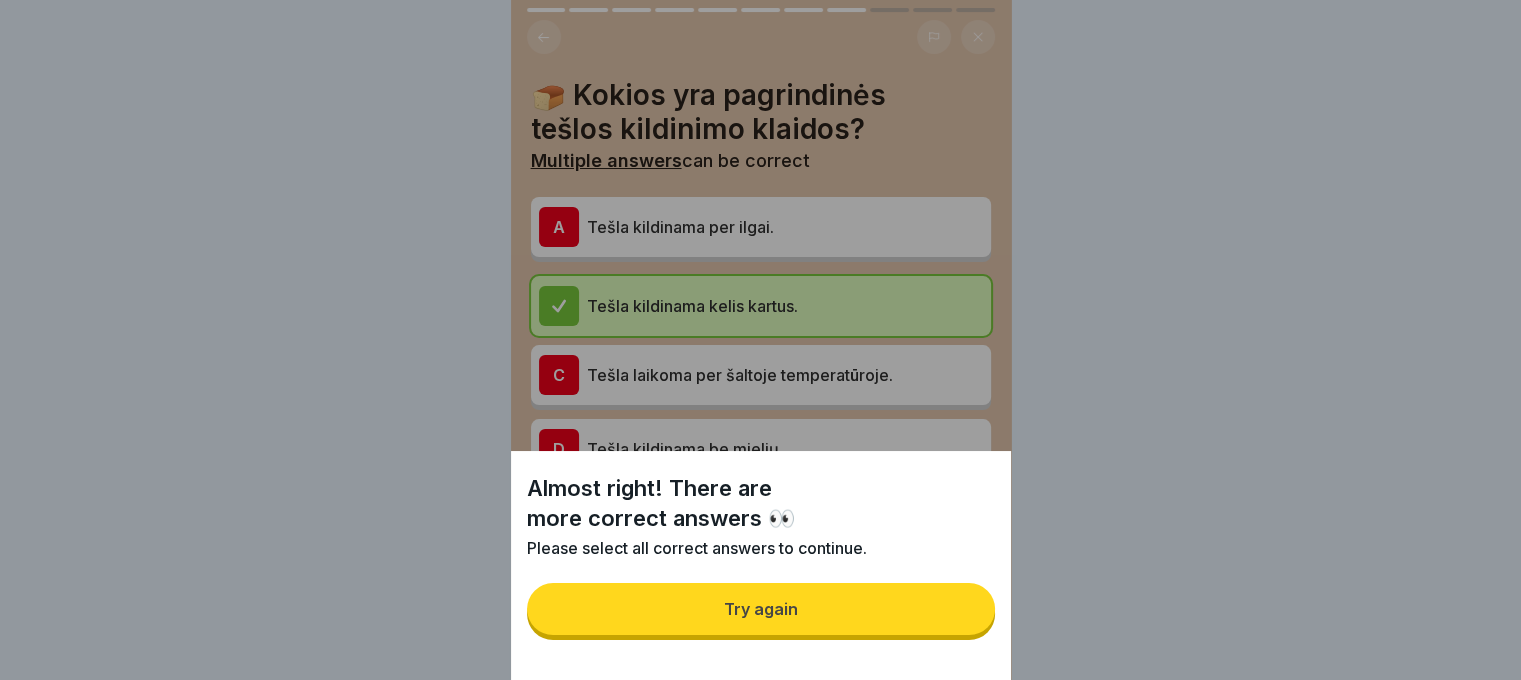 click on "Almost right! There are more correct answers 👀 Please select all correct answers to continue.   Try again" at bounding box center (761, 340) 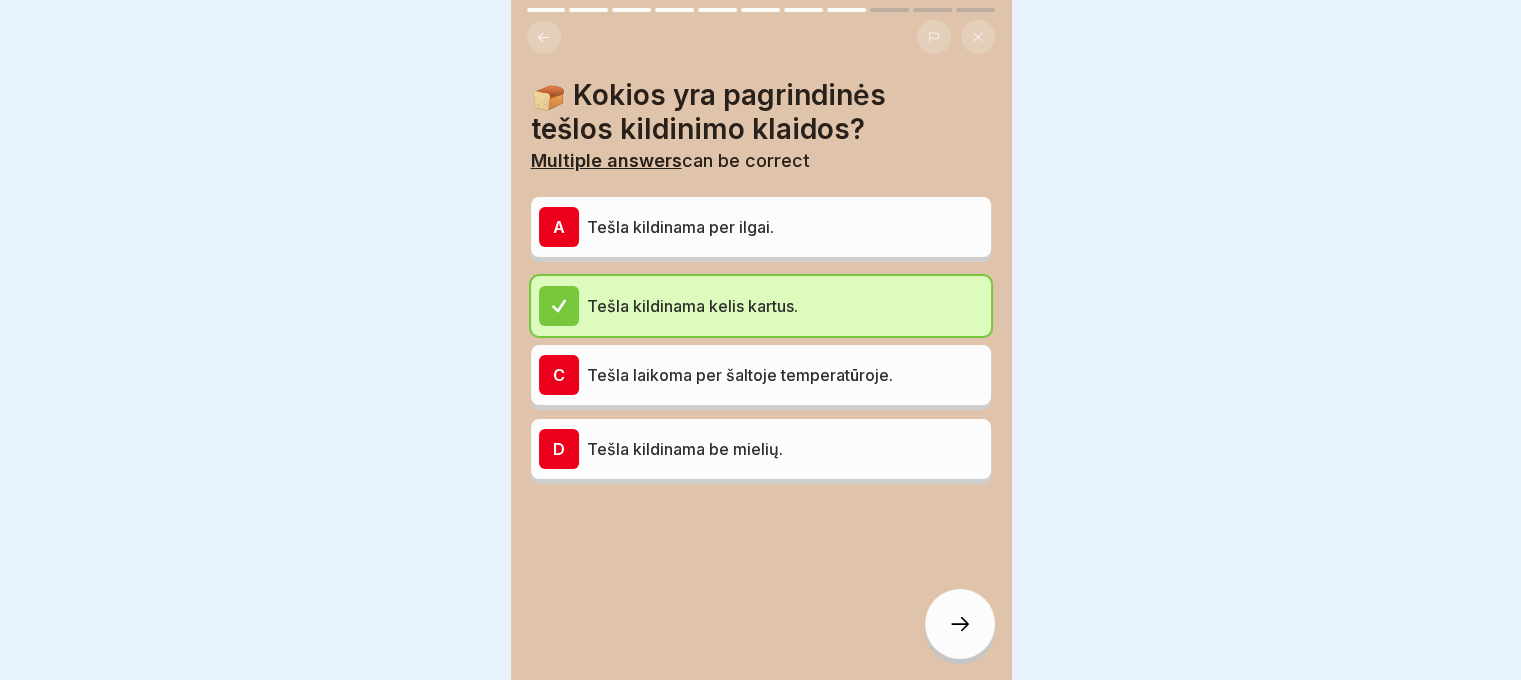 click on "Almost right! There are more correct answers 👀 Please select all correct answers to continue.   Try again" at bounding box center (760, 340) 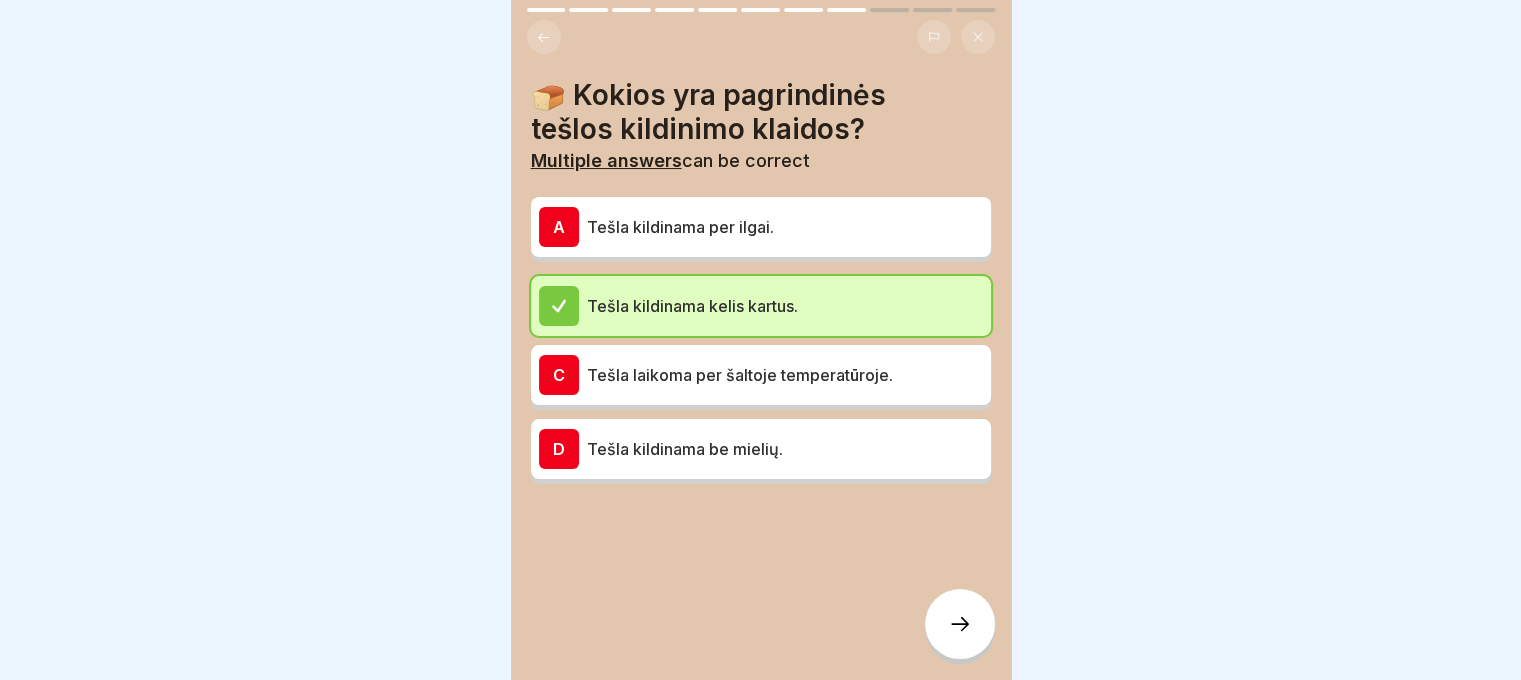 click on "Tešla kildinama per ilgai." at bounding box center [785, 227] 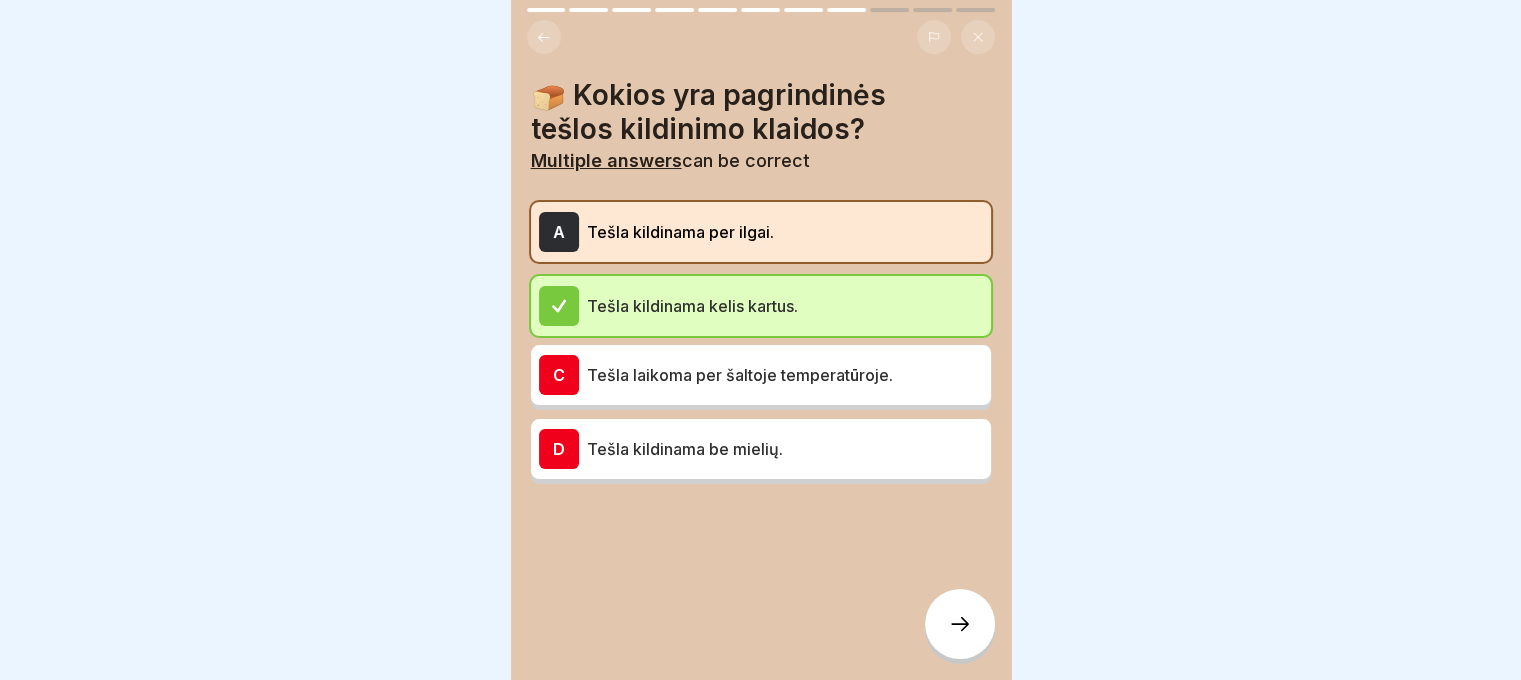 click 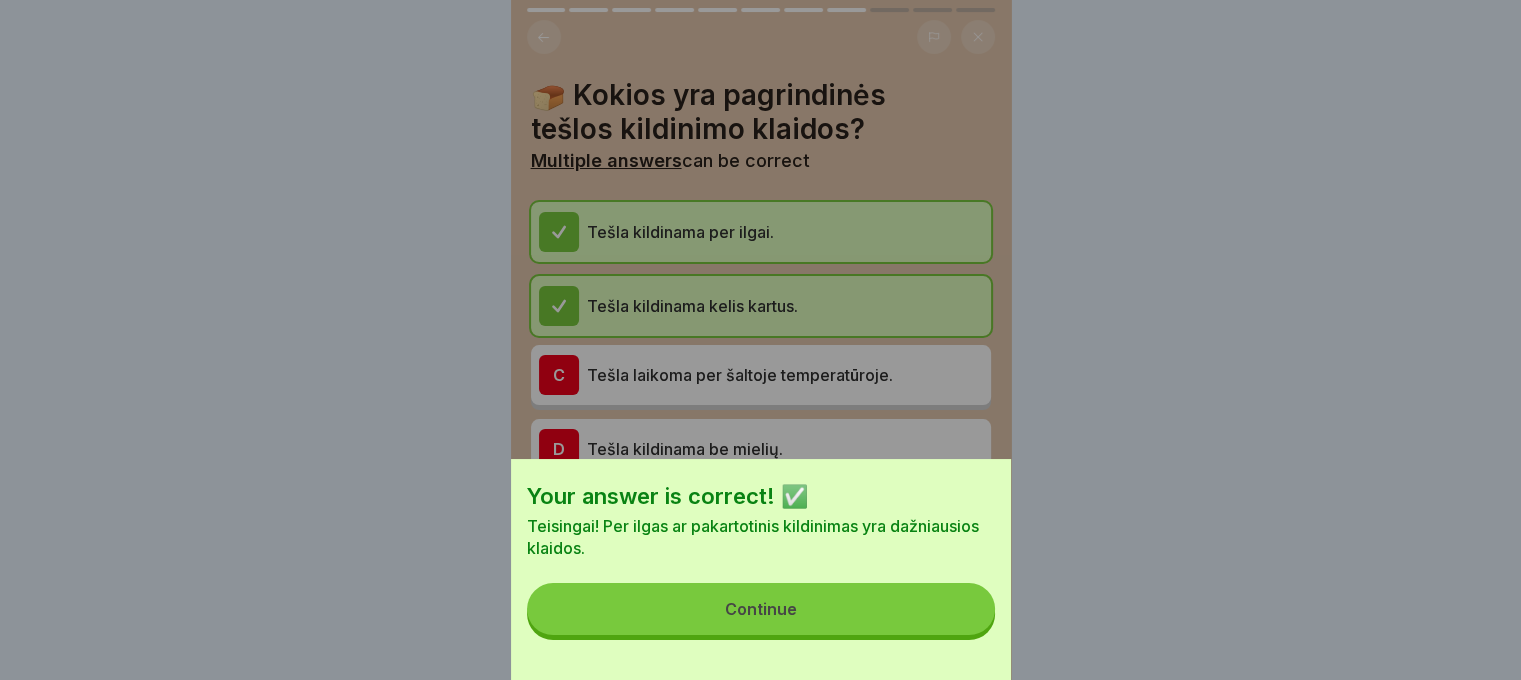 click on "Continue" at bounding box center (761, 609) 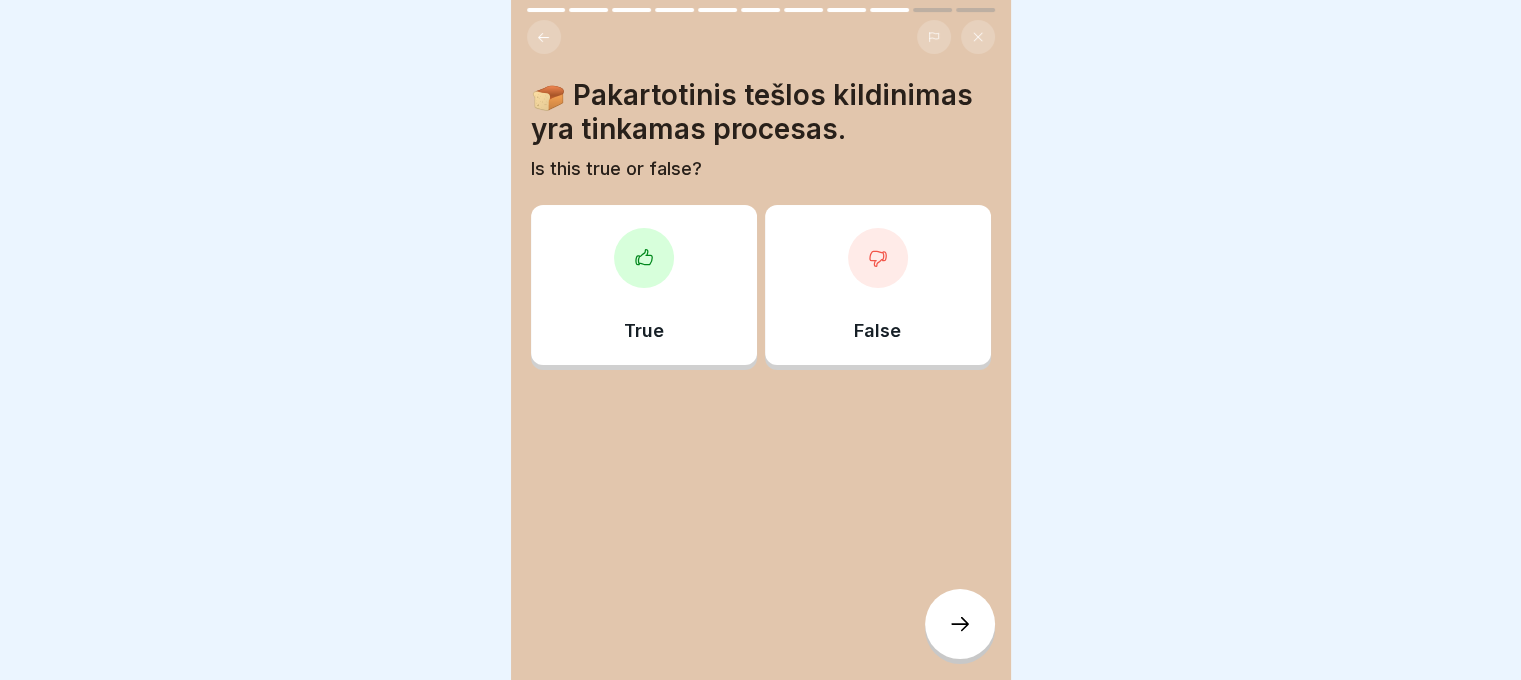 click 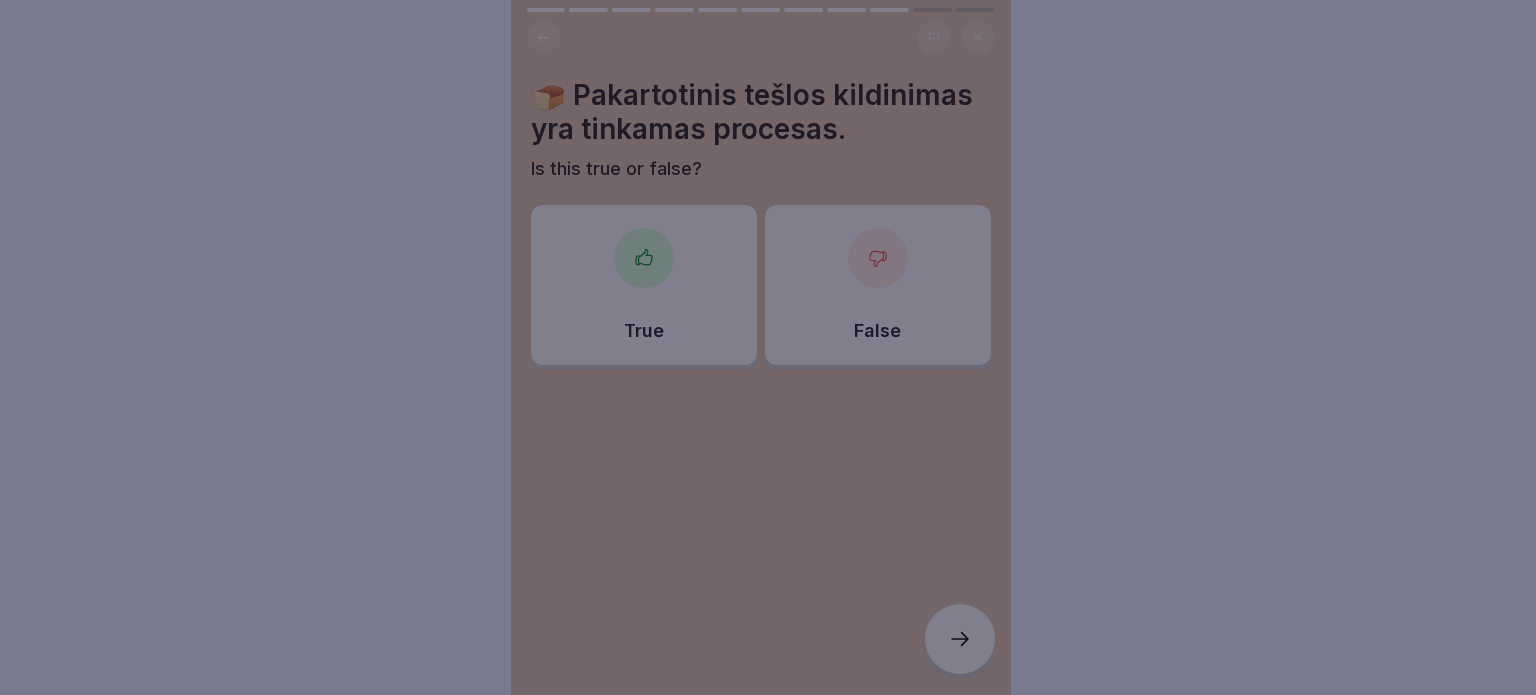 click at bounding box center (768, 347) 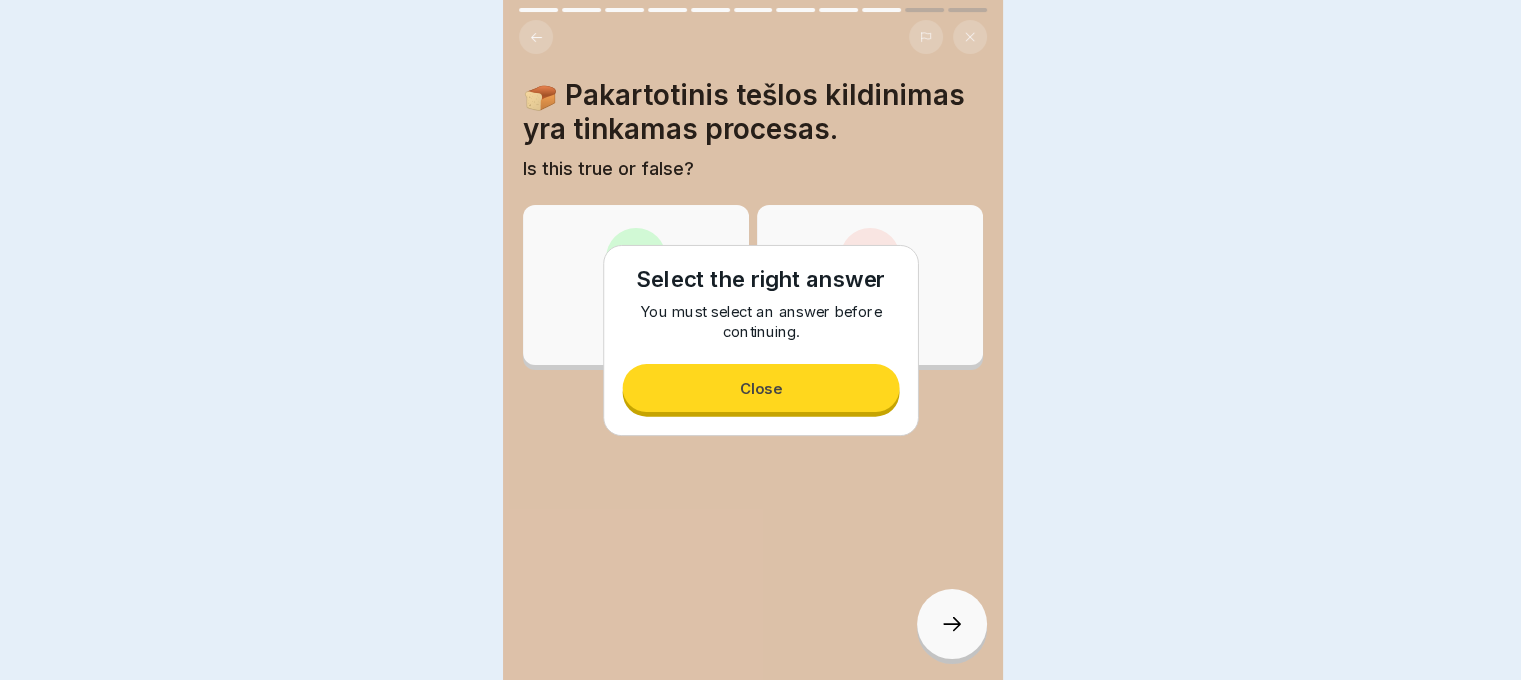 click on "False" at bounding box center (870, 331) 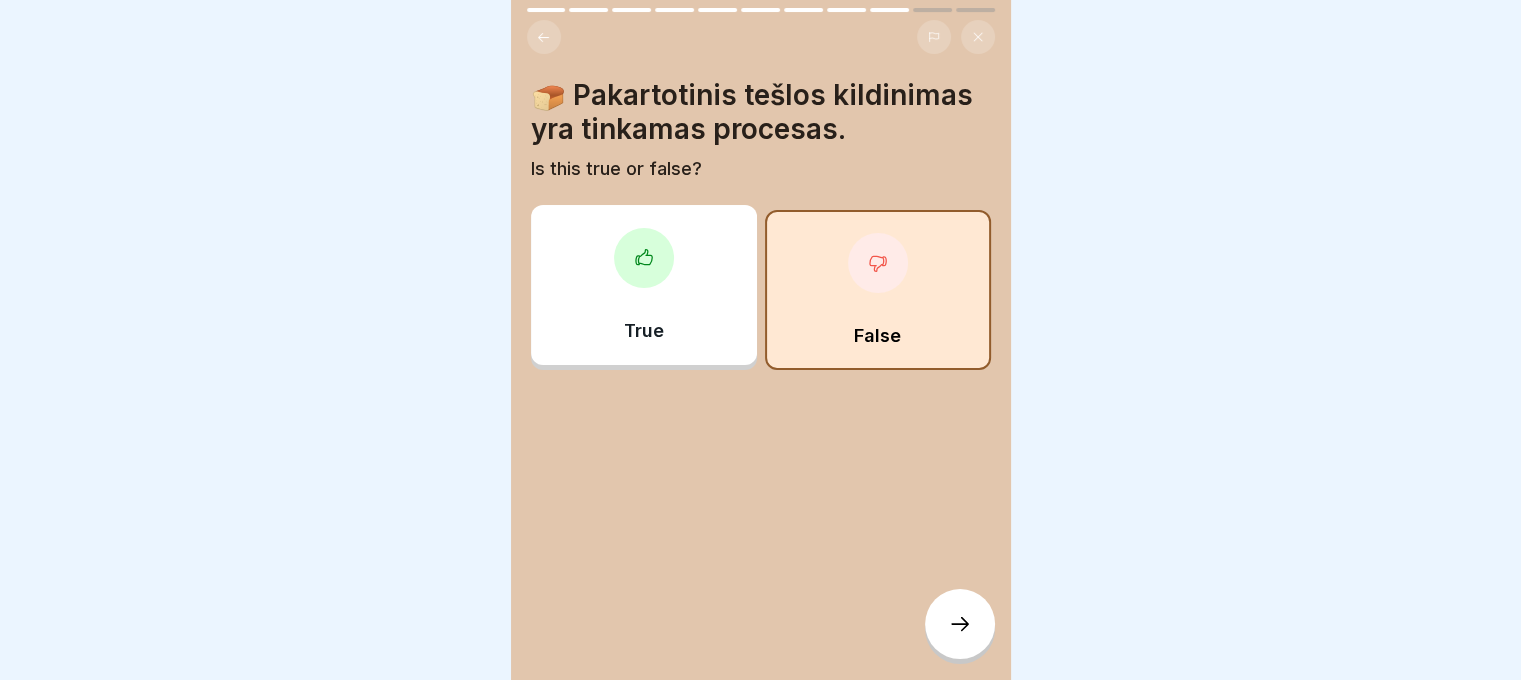 click at bounding box center (960, 624) 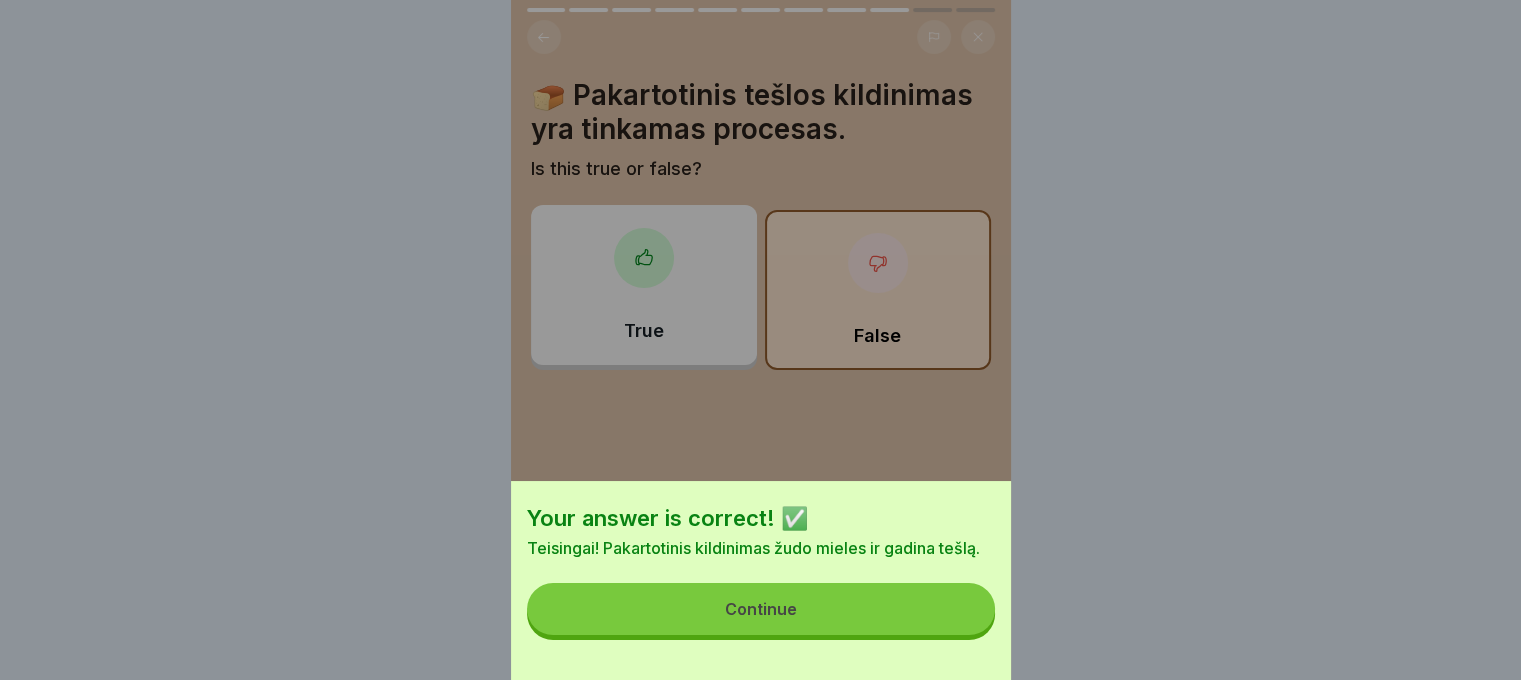 click on "Your answer is correct! ✅ Teisingai! Pakartotinis kildinimas žudo mieles ir gadina tešlą.   Continue" at bounding box center (761, 580) 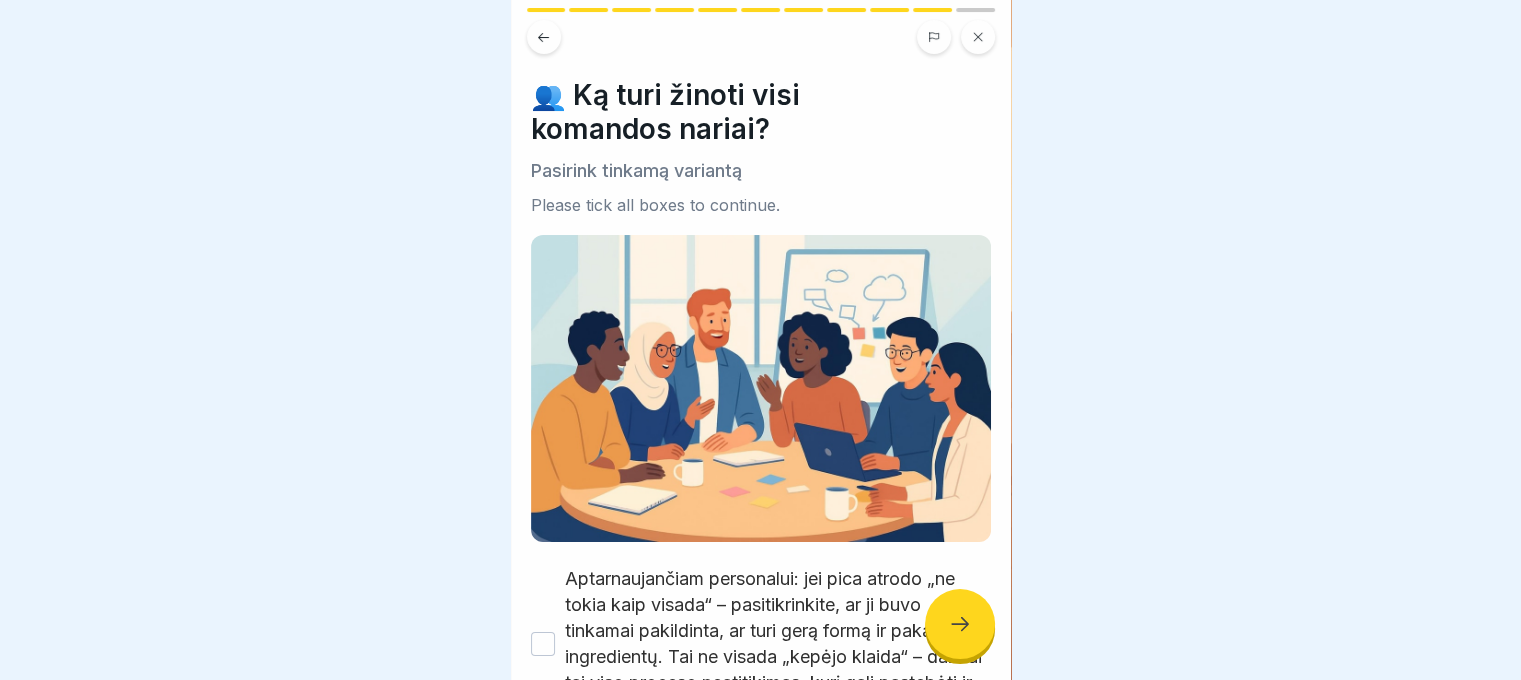 click at bounding box center (960, 624) 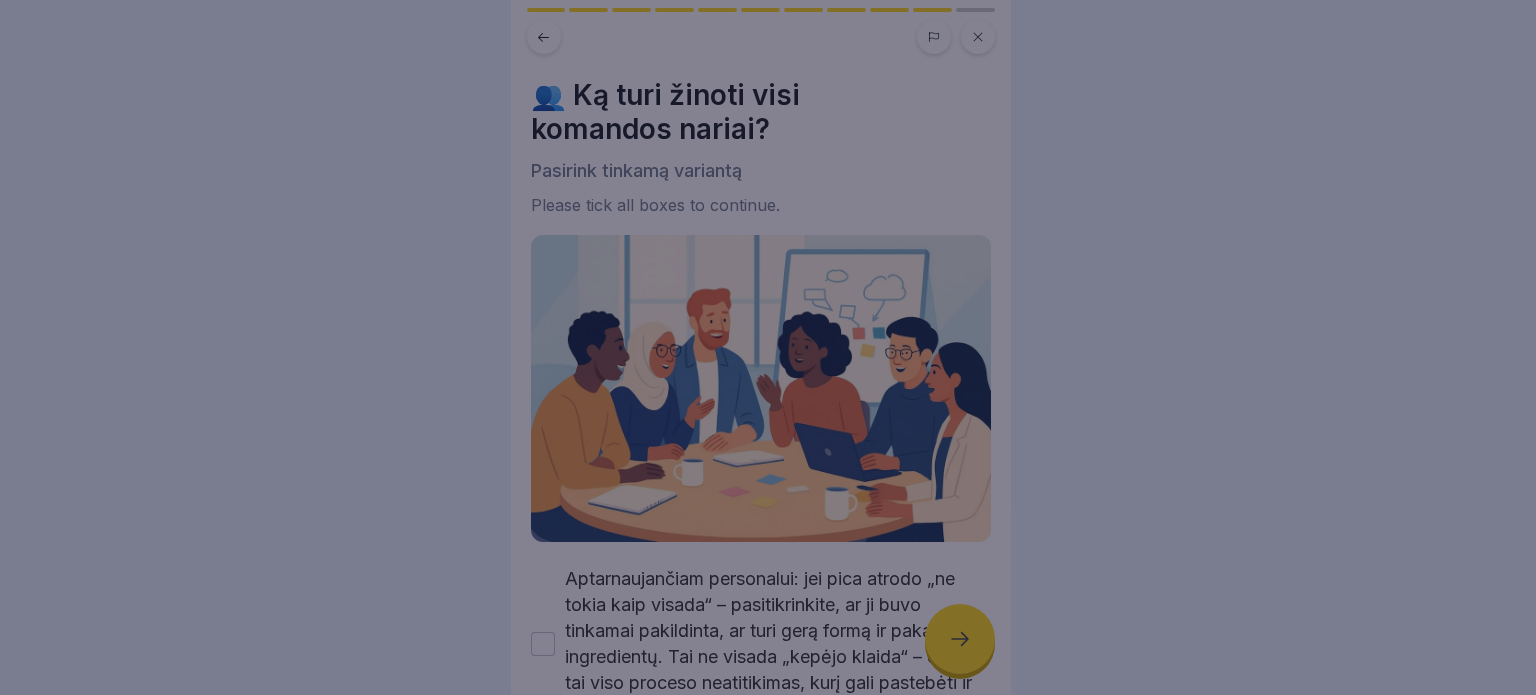click at bounding box center [768, 347] 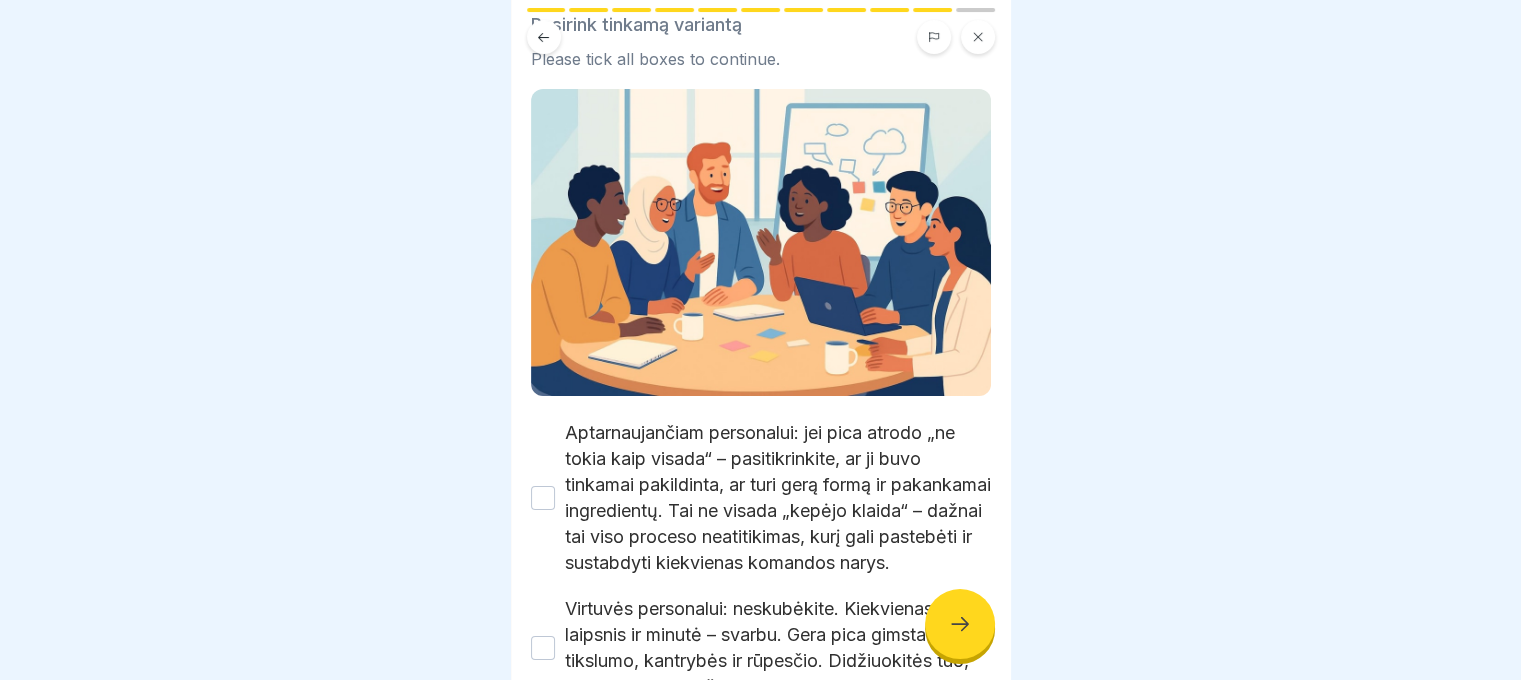 scroll, scrollTop: 327, scrollLeft: 0, axis: vertical 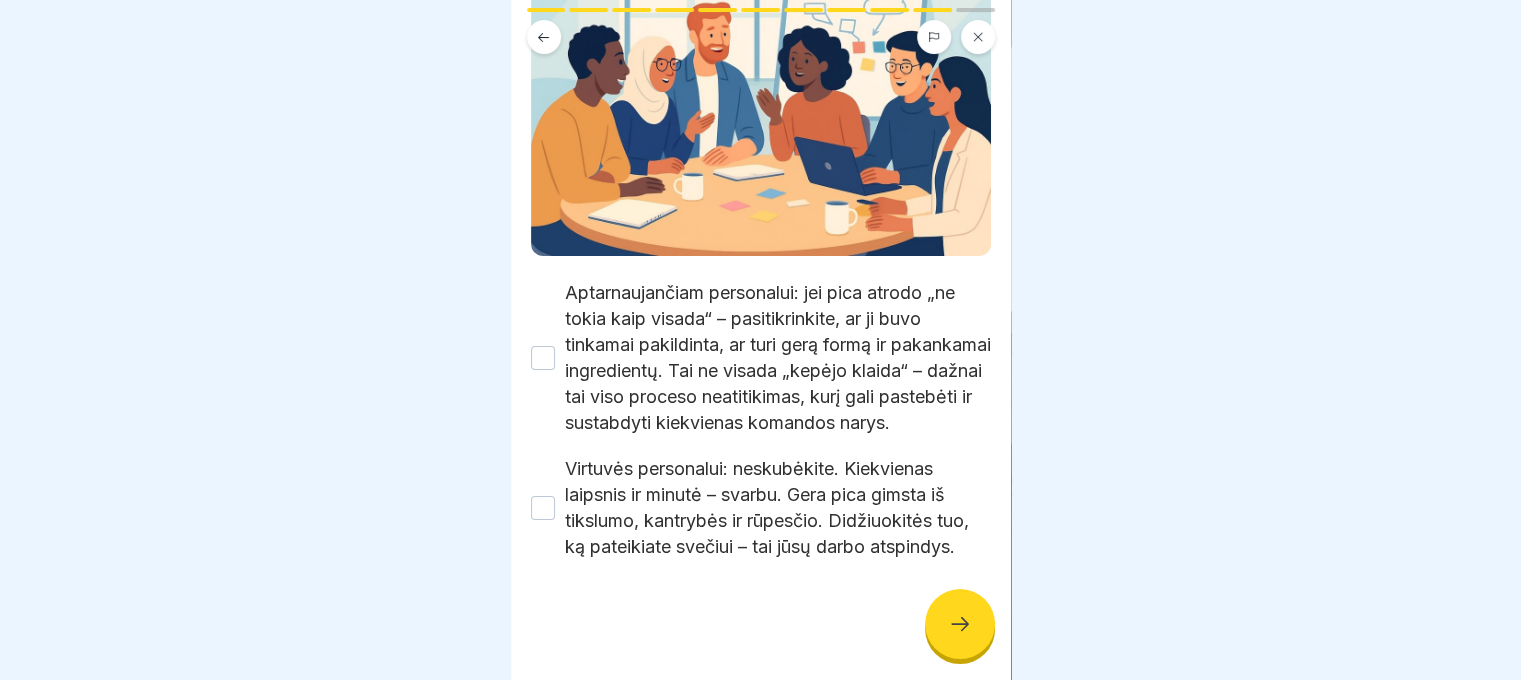 click on "Aptarnaujančiam personalui: jei pica atrodo „ne tokia kaip visada“ – pasitikrinkite, ar ji buvo tinkamai pakildinta, ar turi gerą formą ir pakankamai ingredientų. Tai ne visada „kepėjo klaida“ – dažnai tai viso proceso neatitikimas, kurį gali pastebėti ir sustabdyti kiekvienas komandos narys." at bounding box center [778, 358] 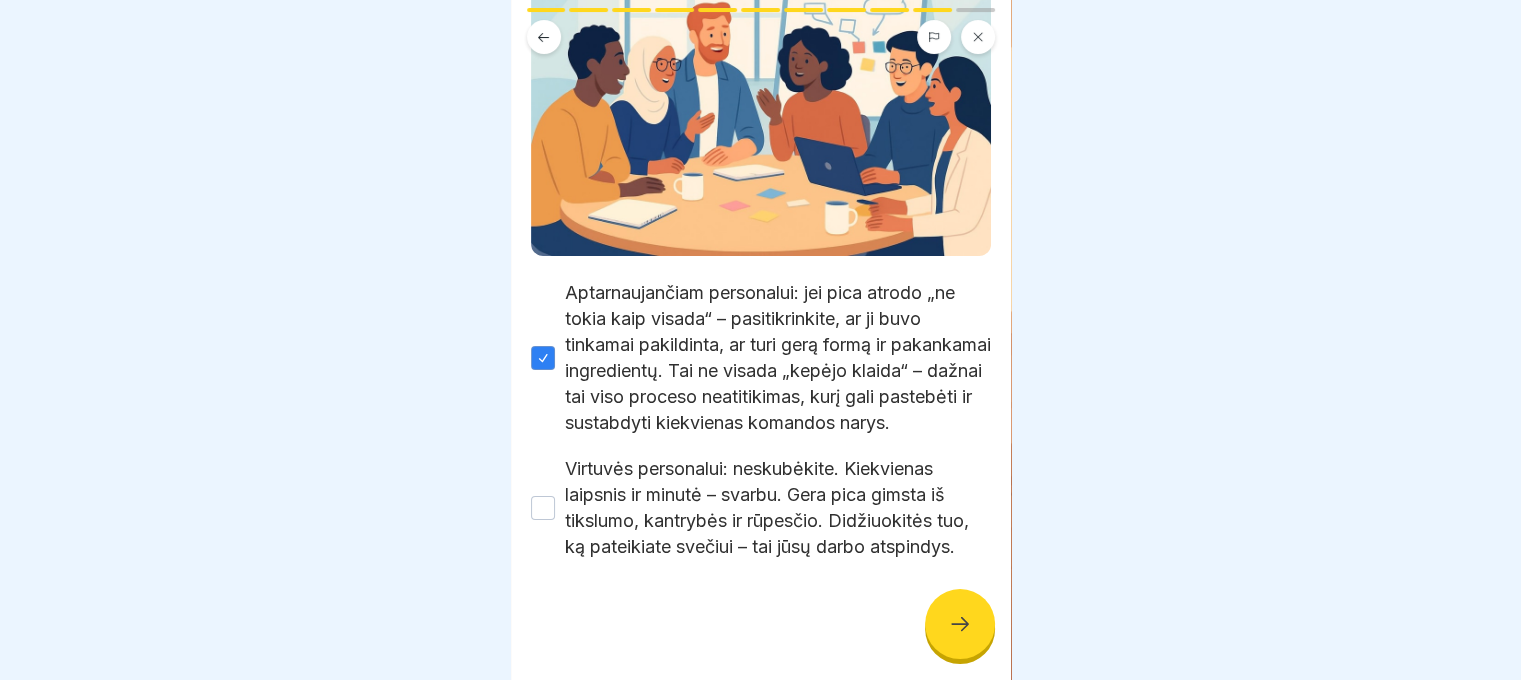 click on "Virtuvės personalui: neskubėkite. Kiekvienas laipsnis ir minutė – svarbu. Gera pica gimsta iš tikslumo, kantrybės ir rūpesčio. Didžiuokitės tuo, ką pateikiate svečiui – tai jūsų darbo atspindys." at bounding box center [778, 508] 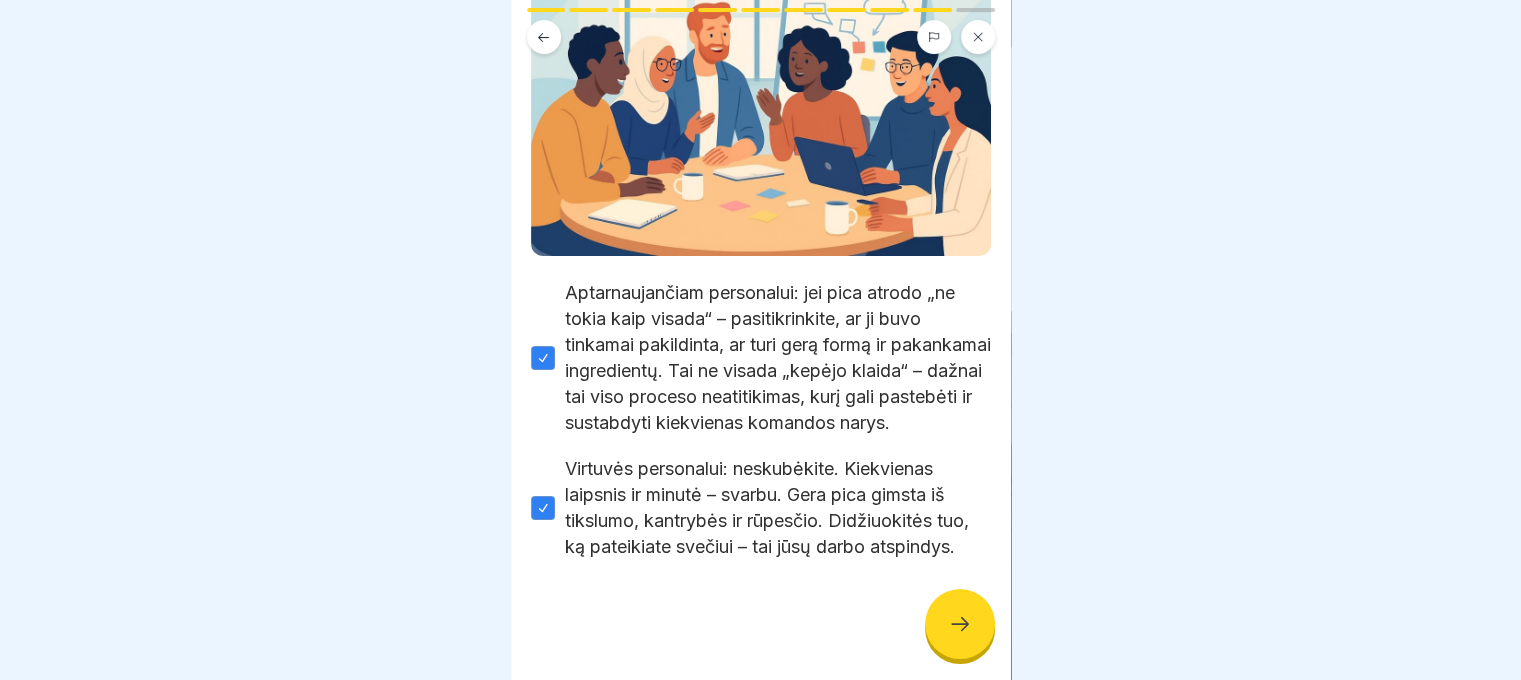 click at bounding box center [761, 620] 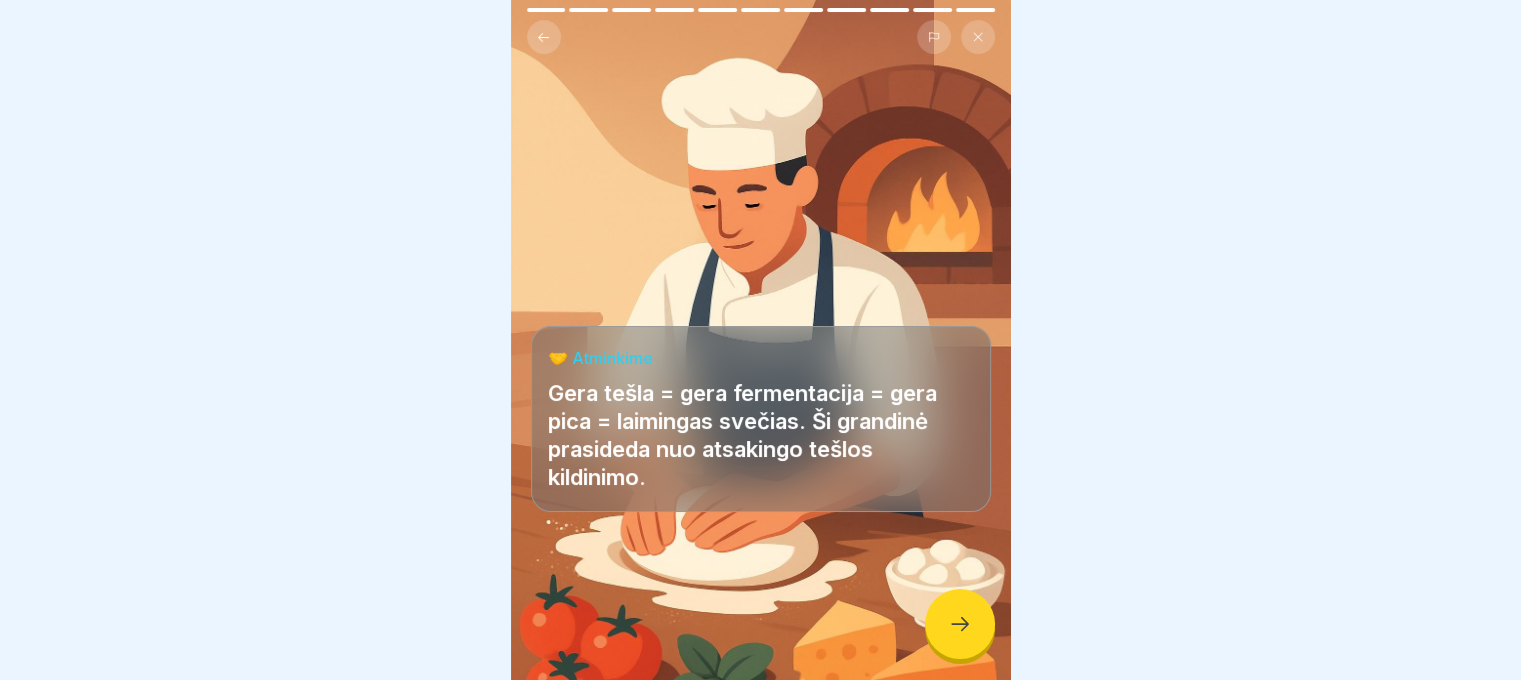 click 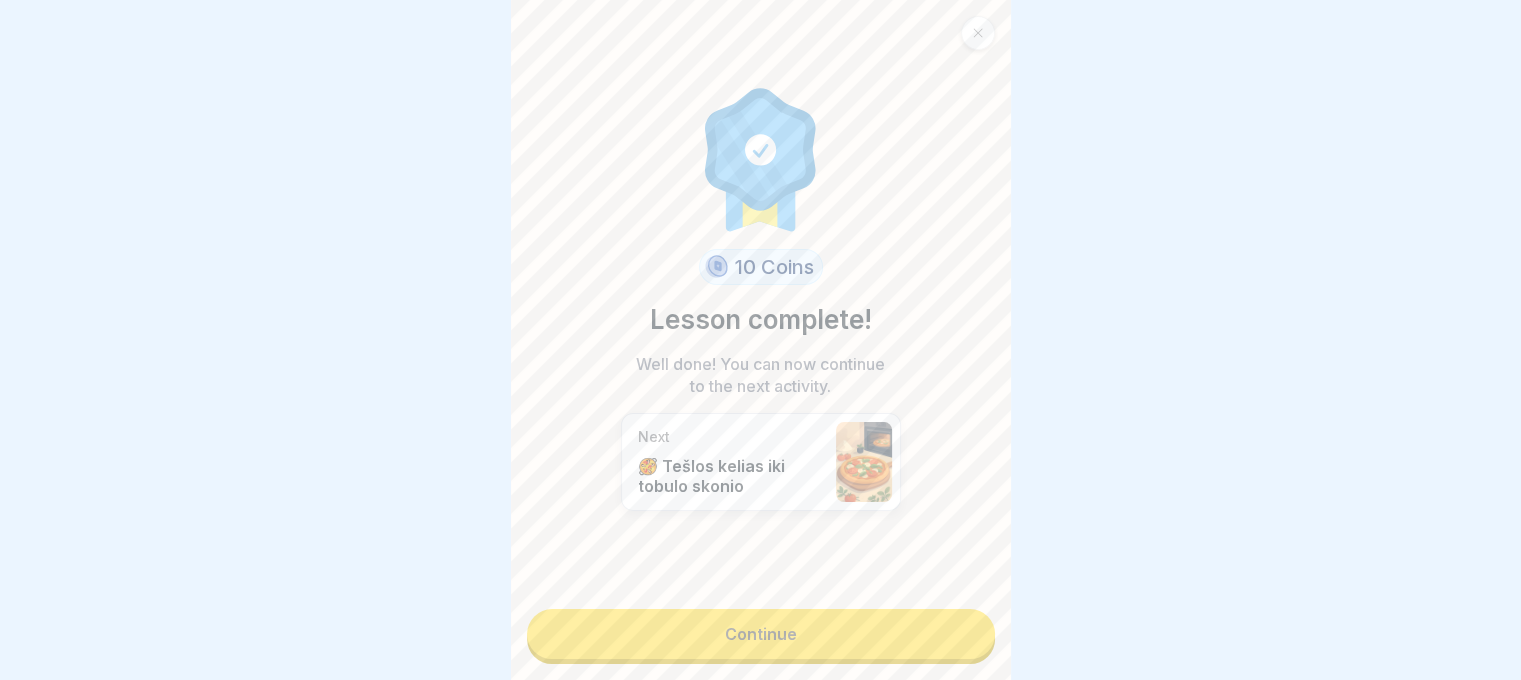 click on "Continue" at bounding box center (761, 634) 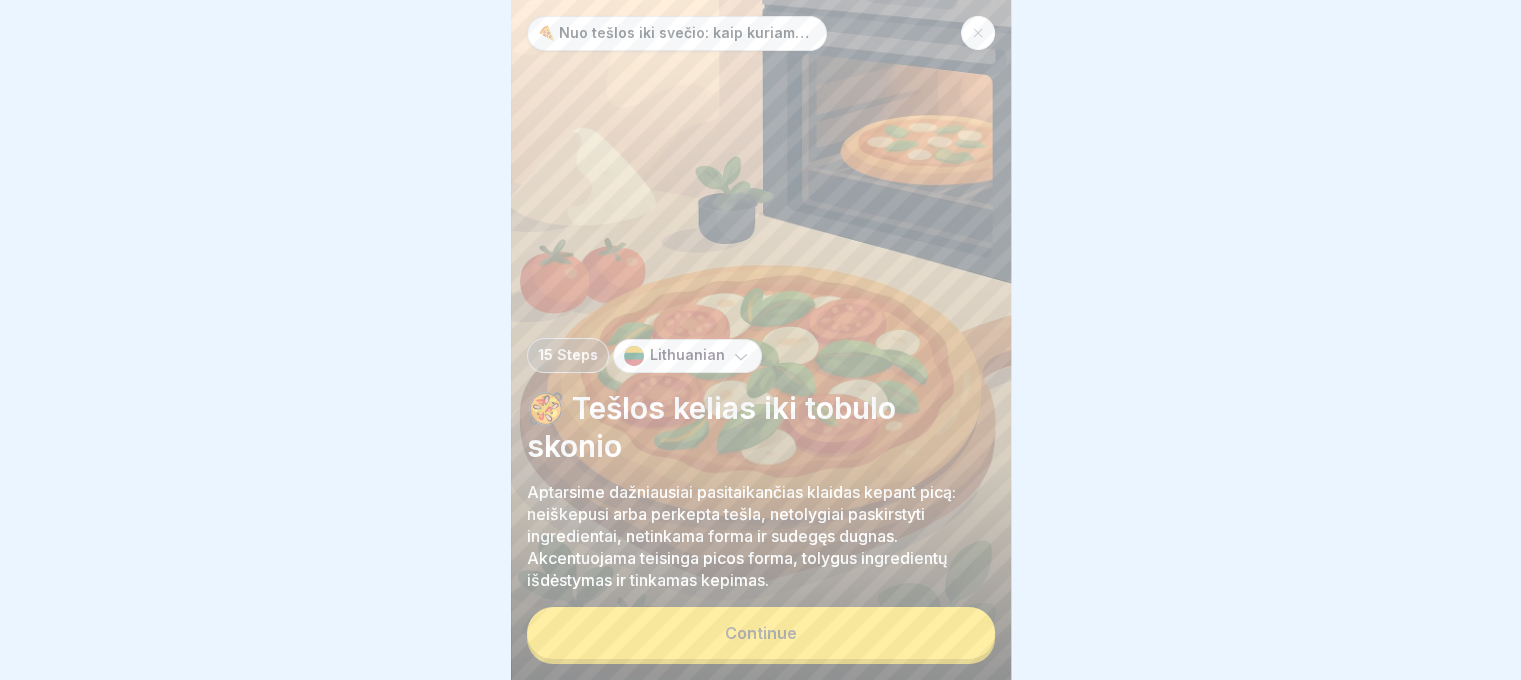 click on "Continue" at bounding box center [761, 633] 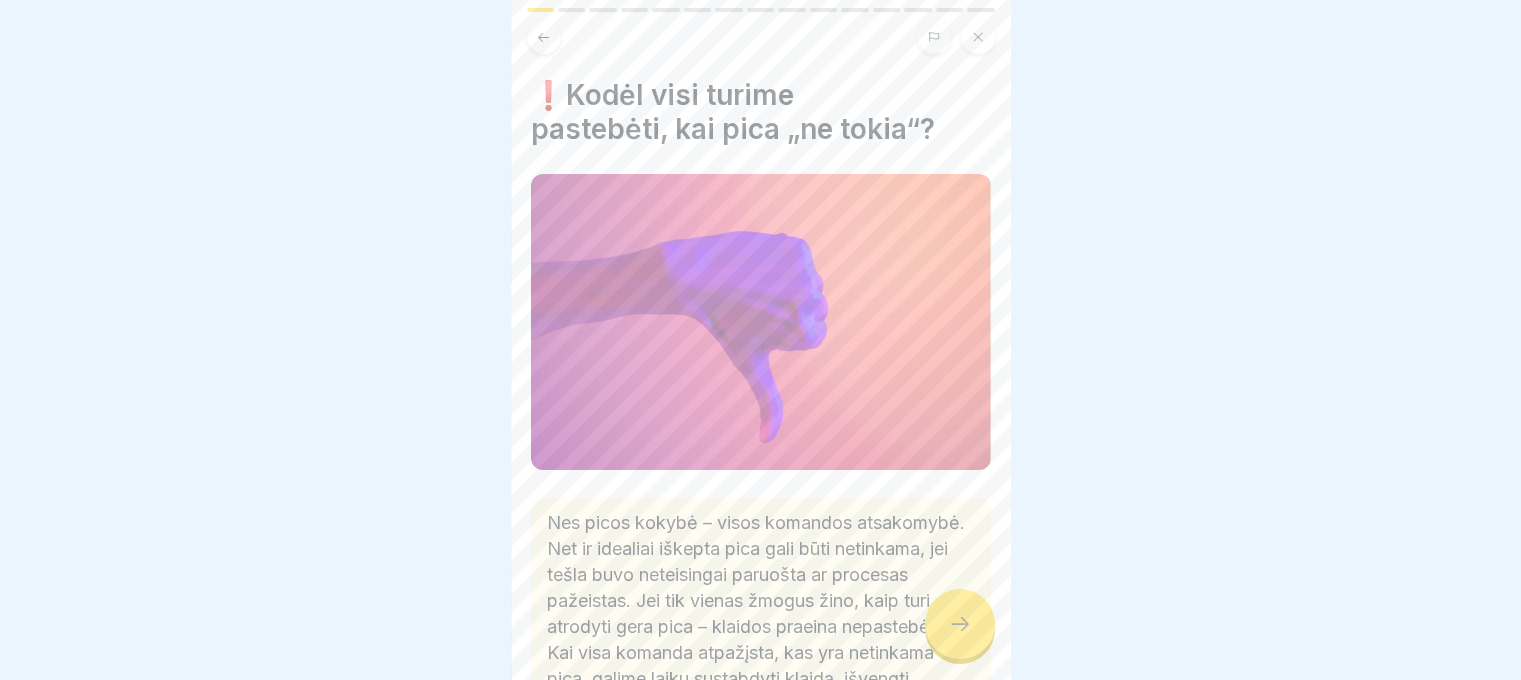 click 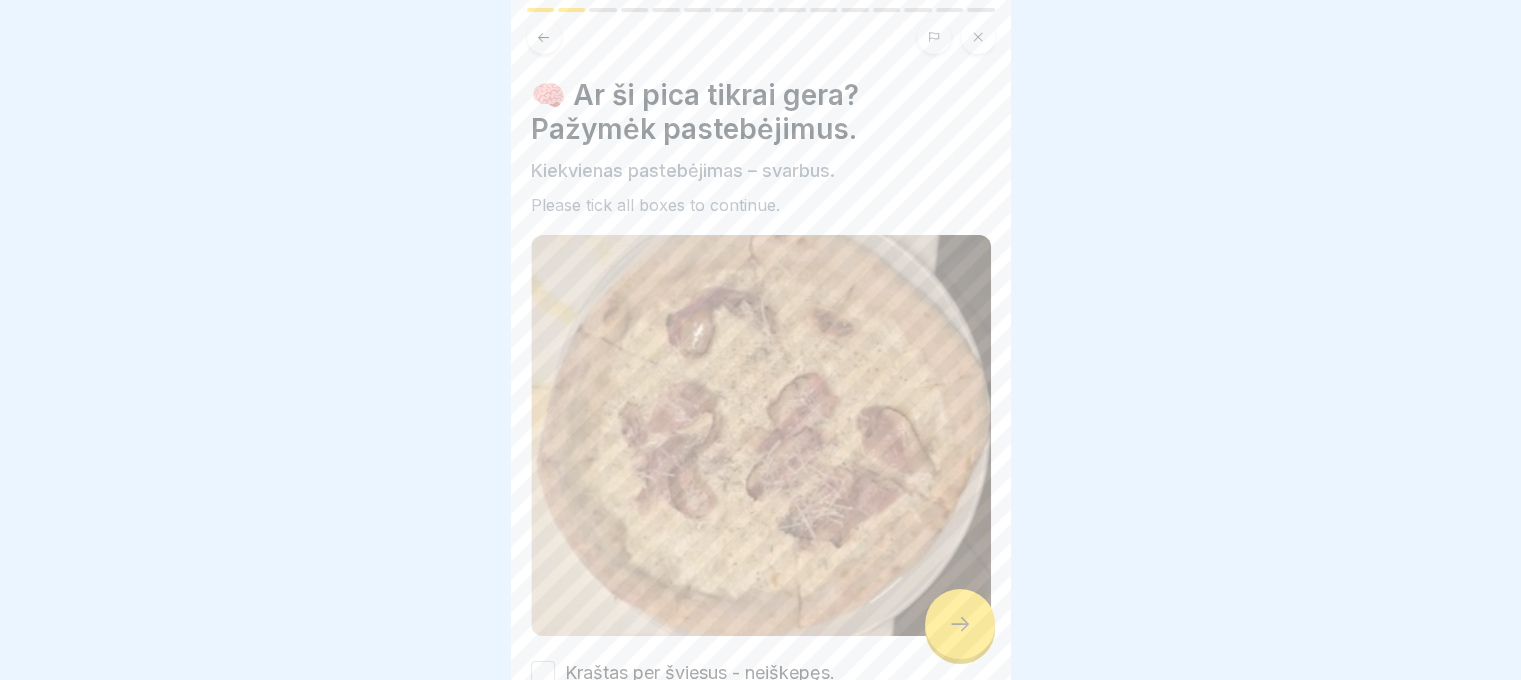 scroll, scrollTop: 15, scrollLeft: 0, axis: vertical 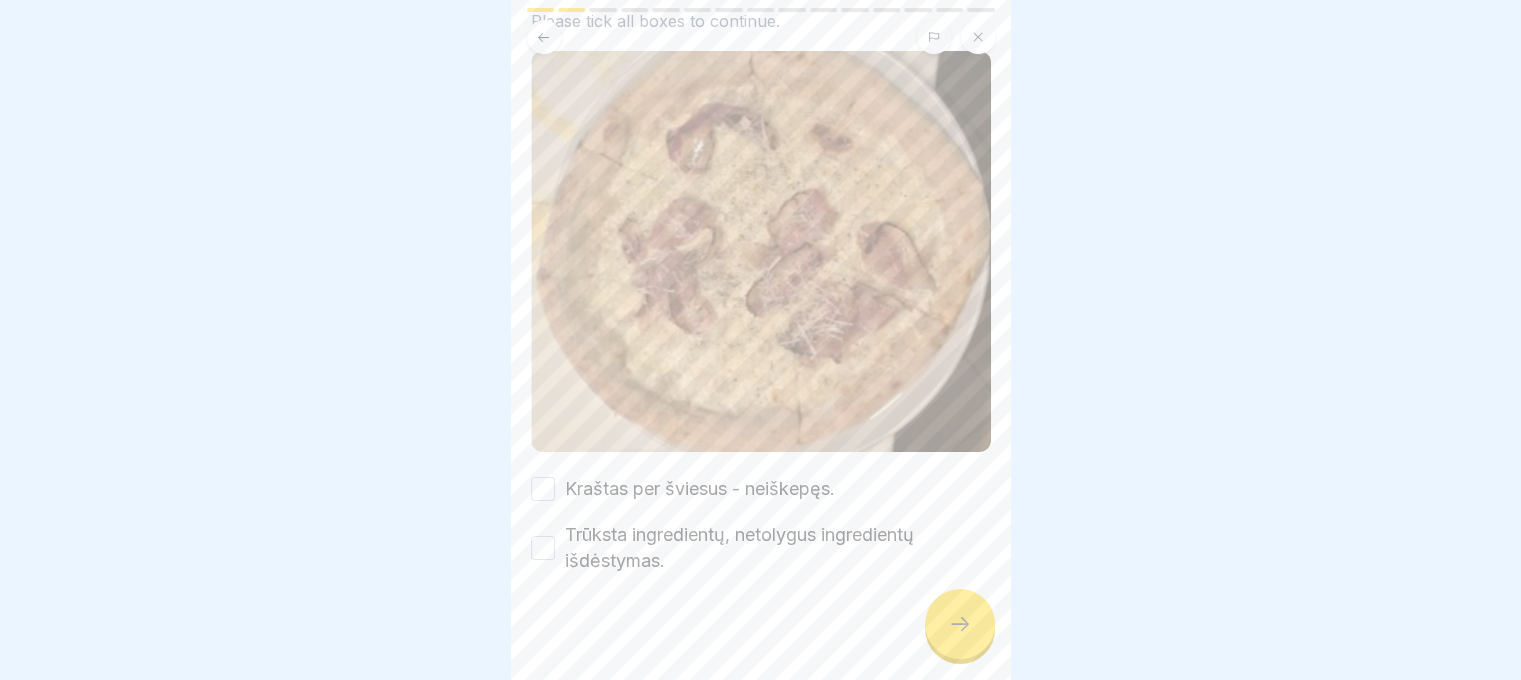 click on "Trūksta ingredientų, netolygus ingredientų išdėstymas." at bounding box center (778, 548) 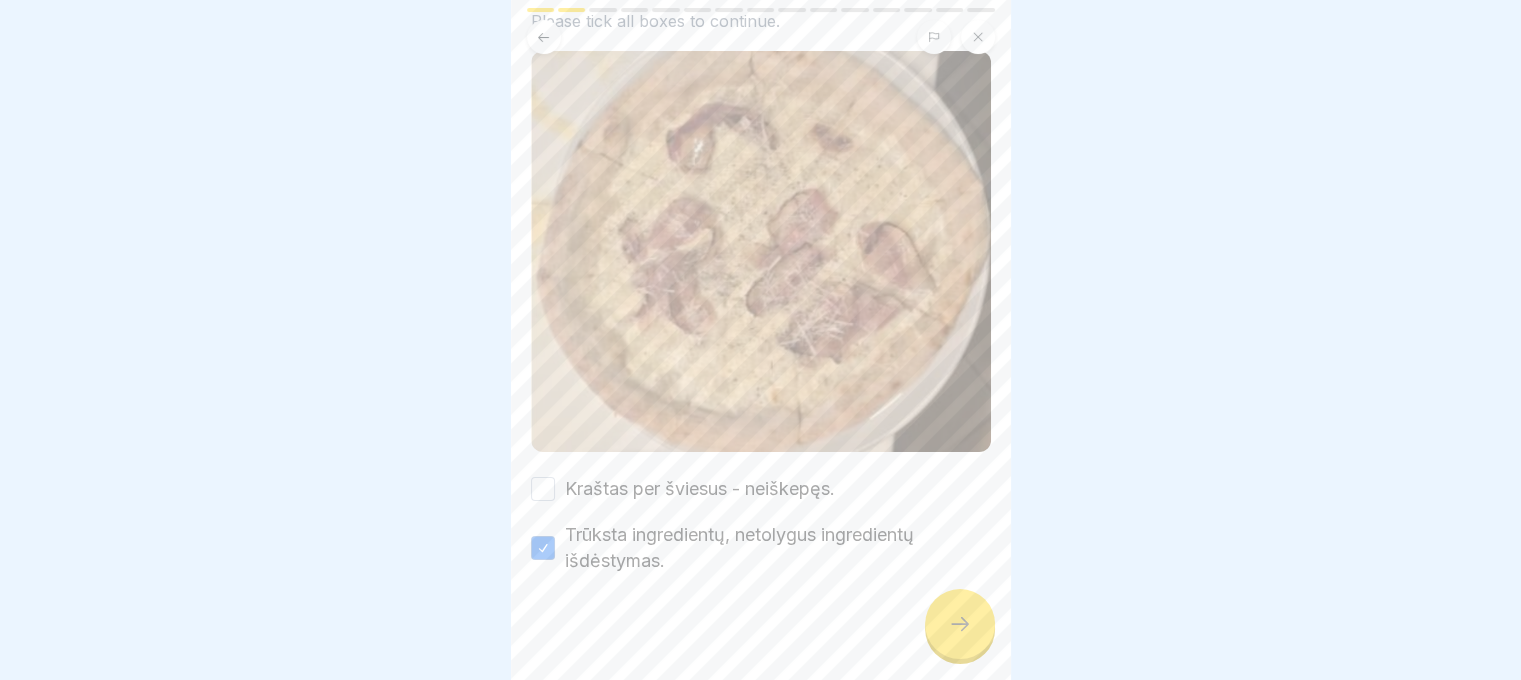 click on "Kraštas per šviesus - neiškepęs." at bounding box center [700, 489] 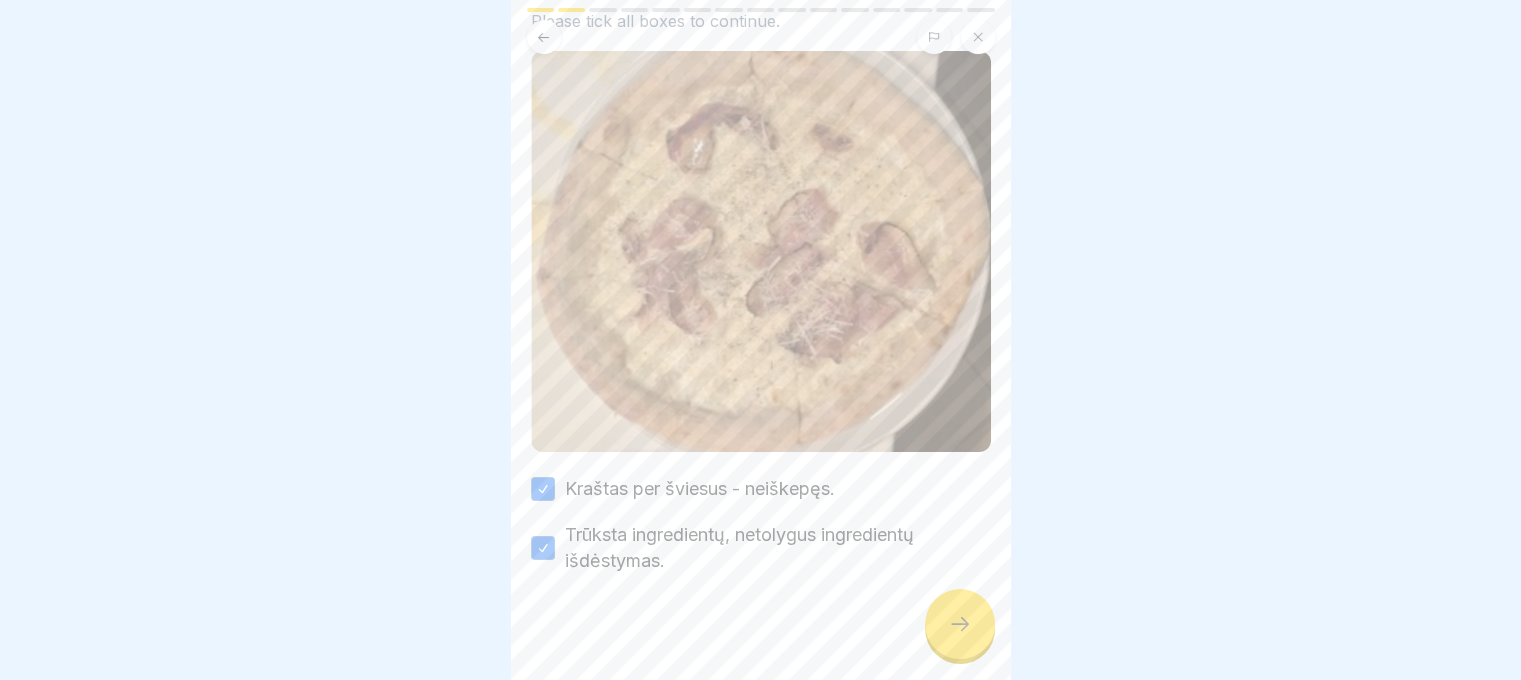 click at bounding box center [960, 624] 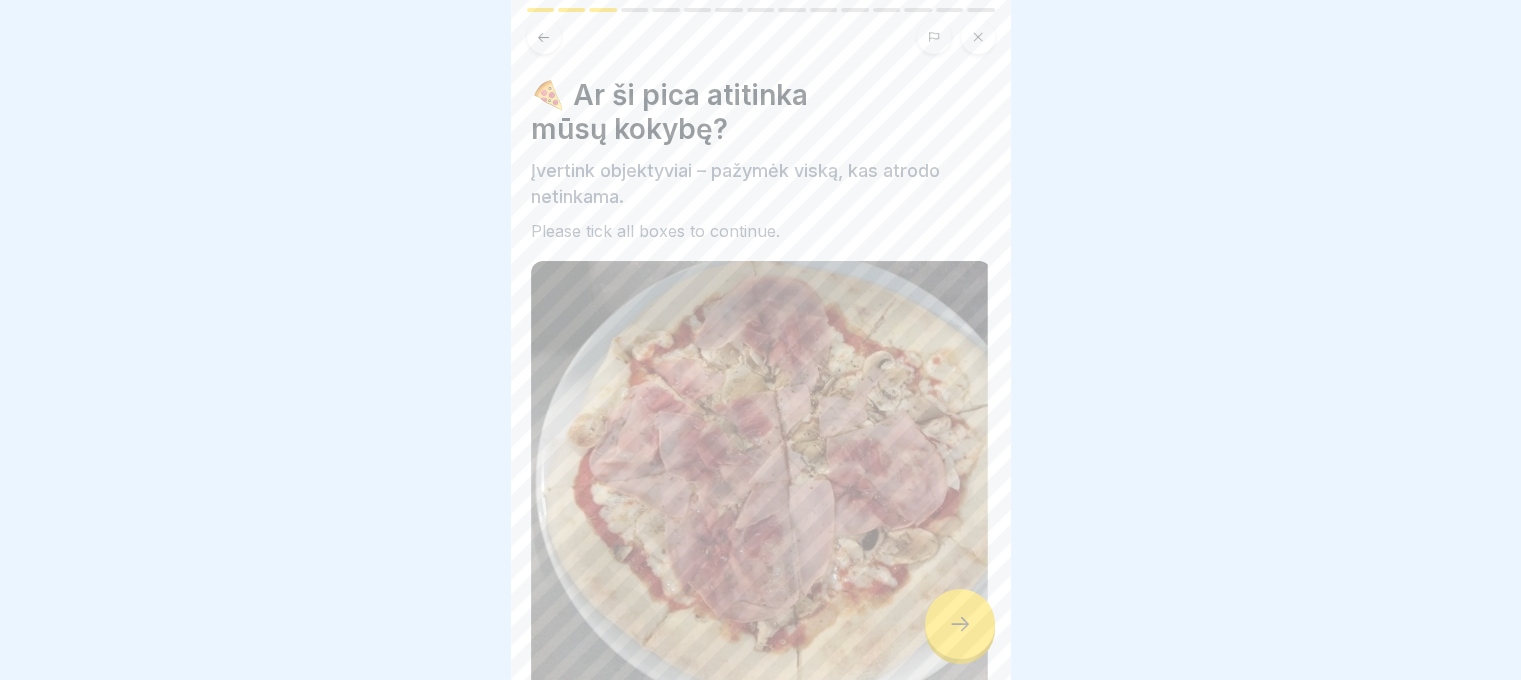 click at bounding box center (960, 624) 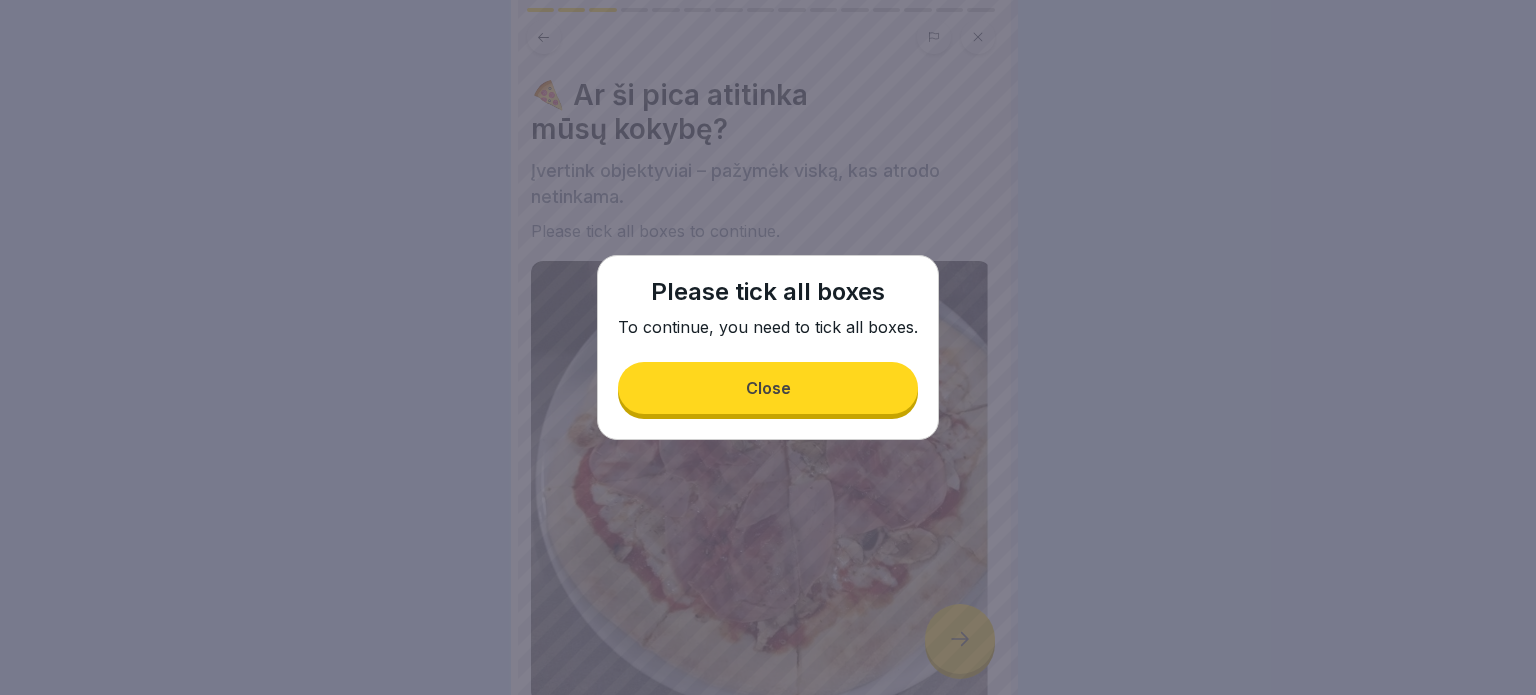 click on "Please tick all boxes To continue, you need to tick all boxes. Close" at bounding box center [768, 347] 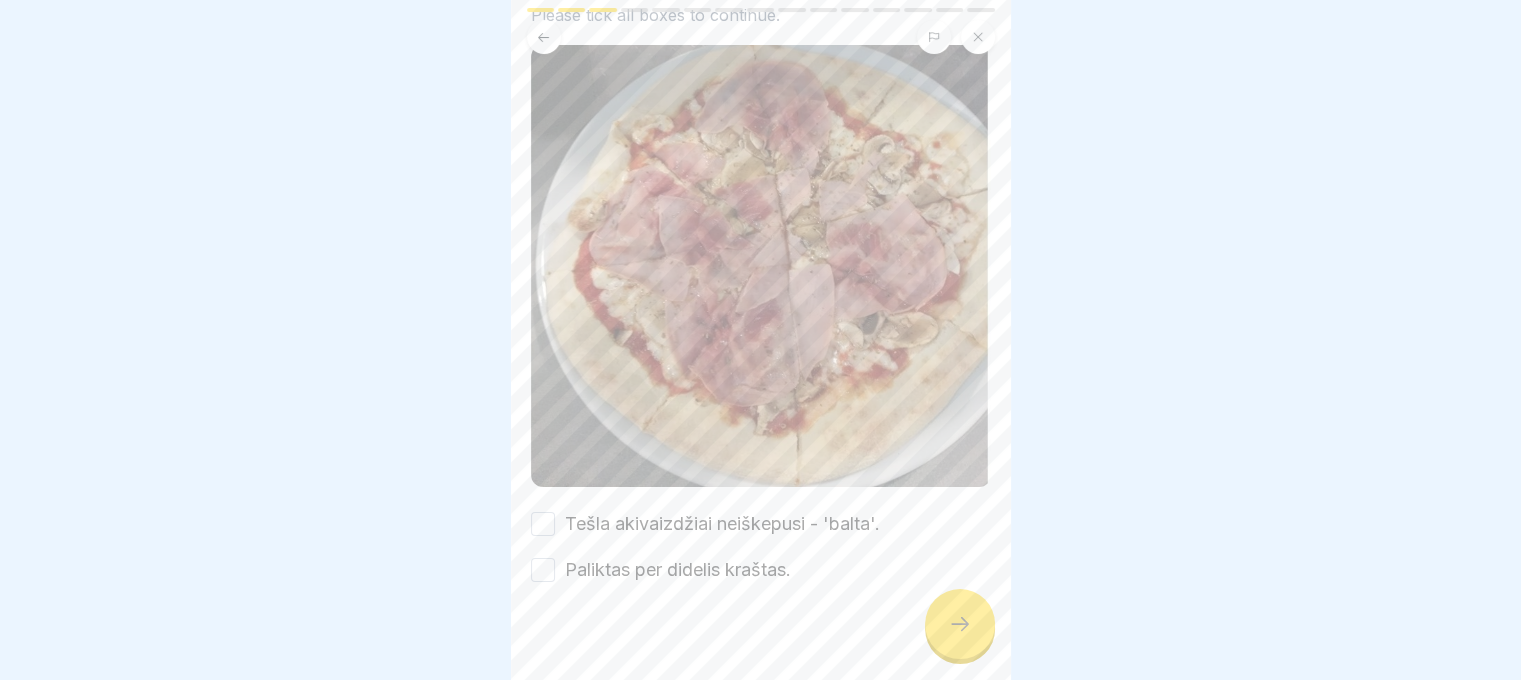 scroll, scrollTop: 224, scrollLeft: 0, axis: vertical 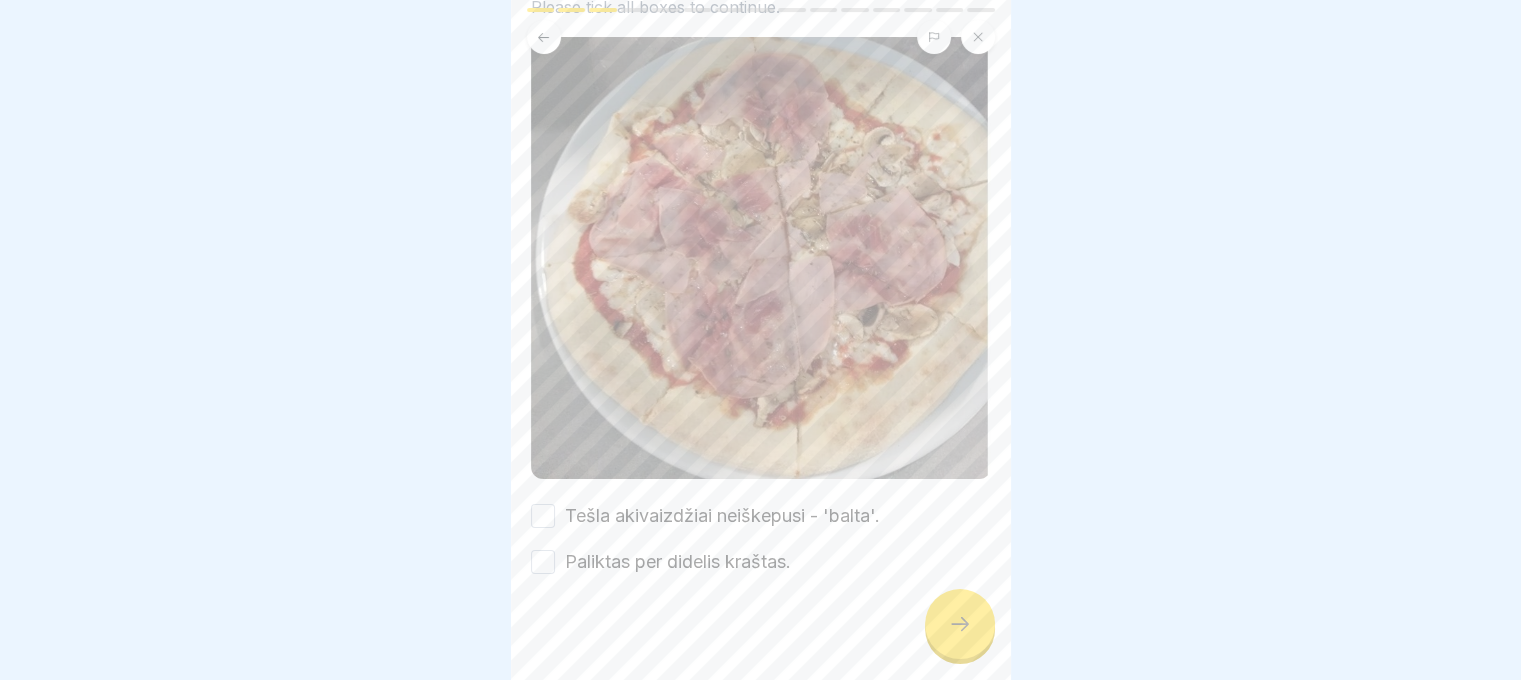 click on "Paliktas per didelis kraštas." at bounding box center [678, 562] 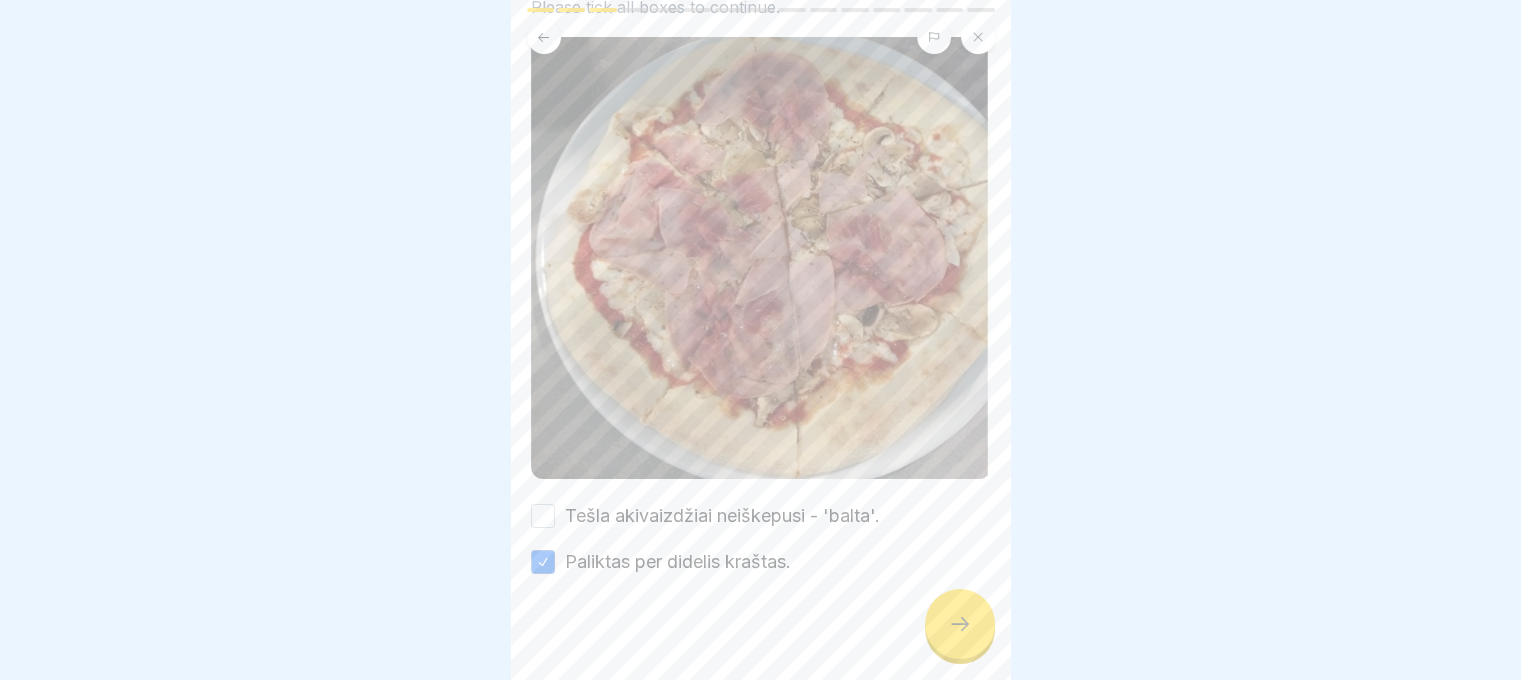 click on "Tešla akivaizdžiai neiškepusi - 'balta'." at bounding box center (722, 516) 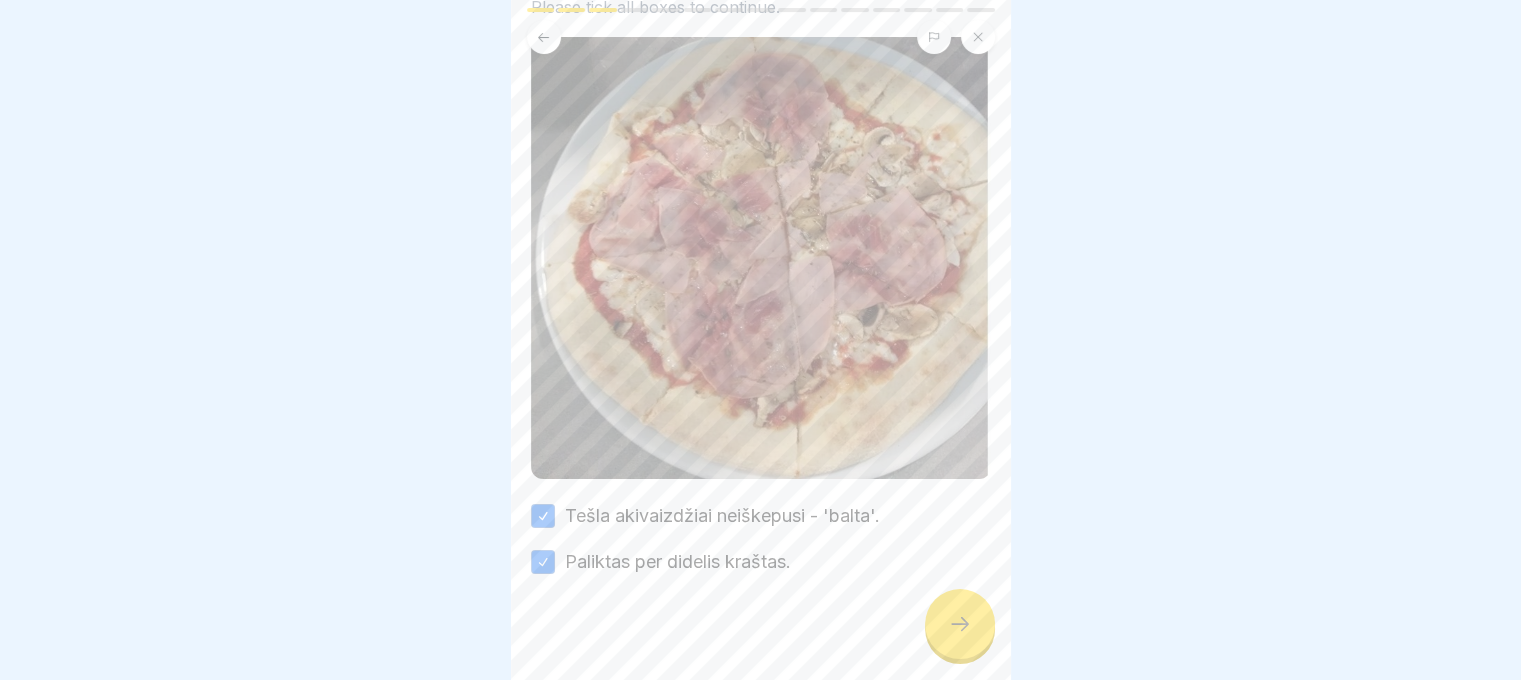 click at bounding box center [960, 624] 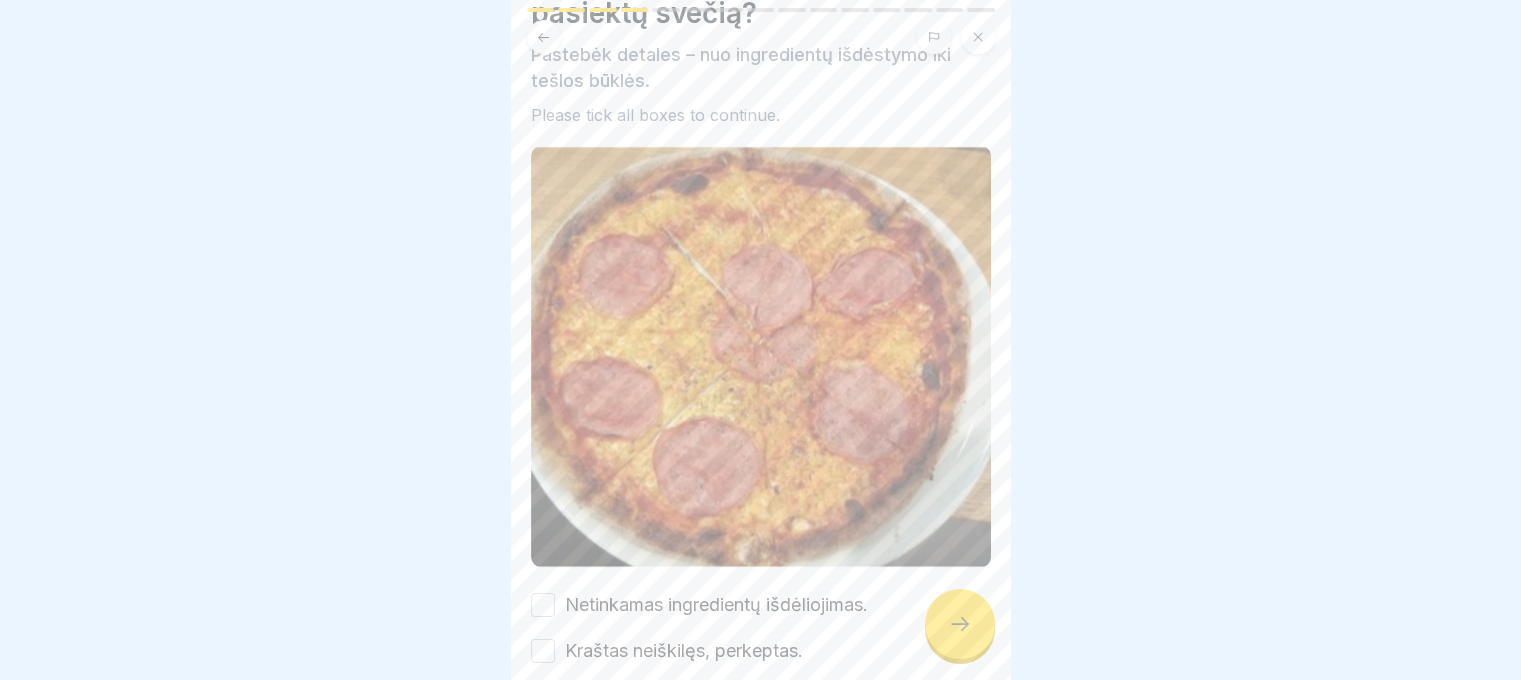 scroll, scrollTop: 205, scrollLeft: 0, axis: vertical 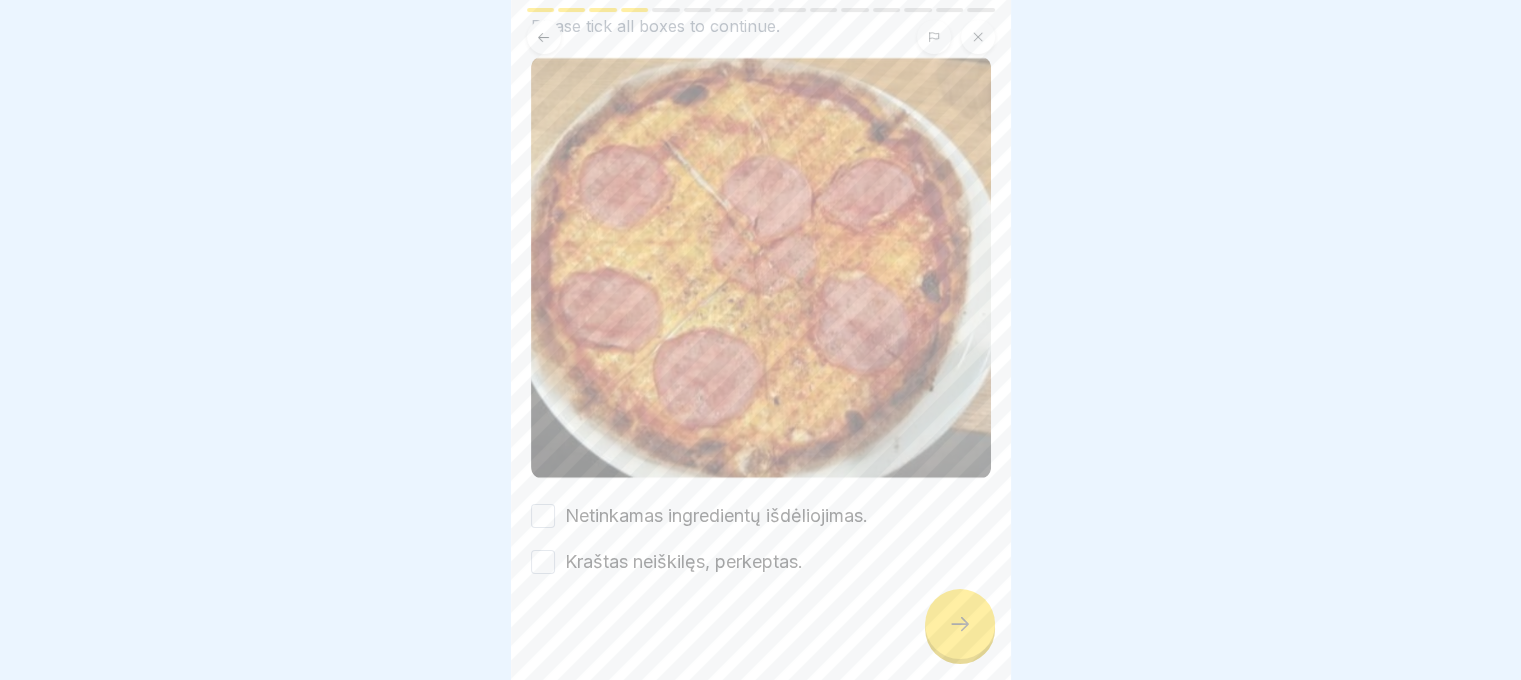click on "Netinkamas ingredientų išdėliojimas." at bounding box center [716, 516] 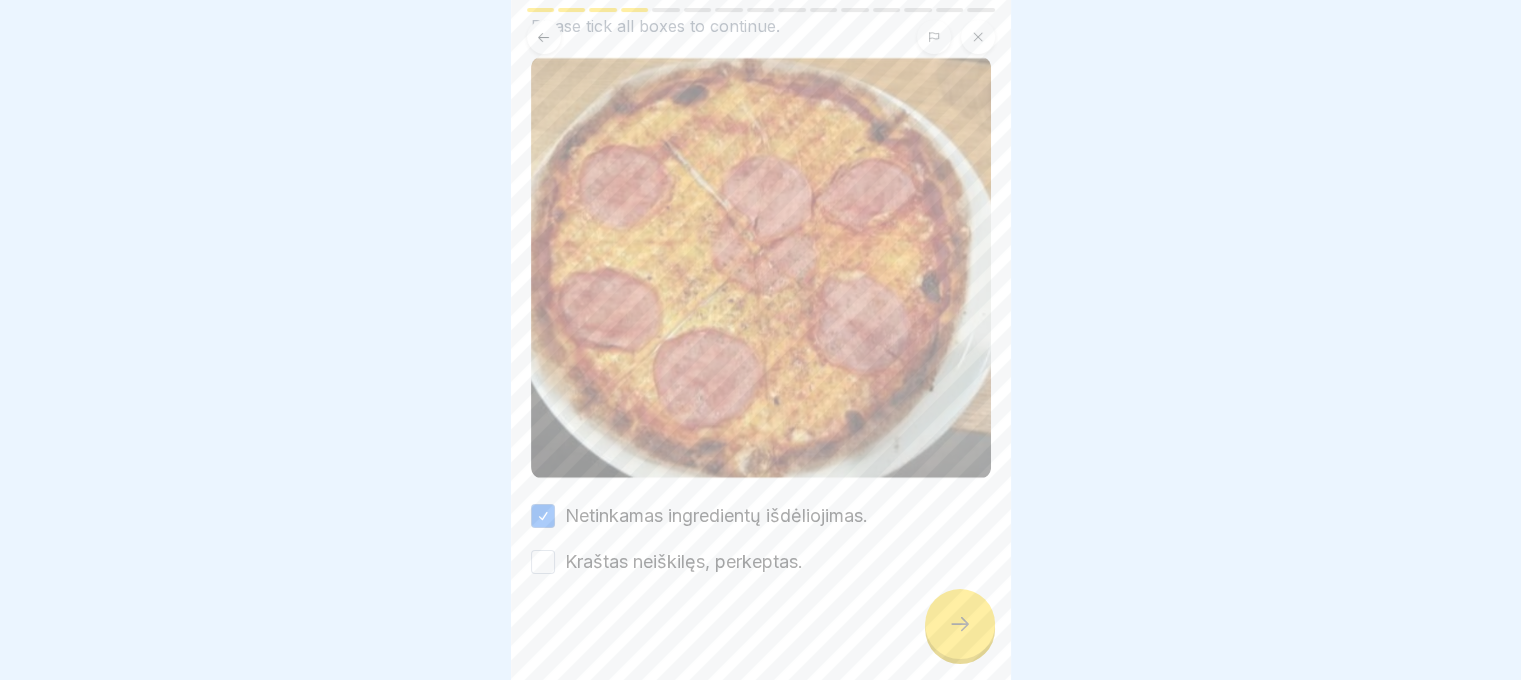 click on "Kraštas neiškilęs, perkeptas." at bounding box center [684, 562] 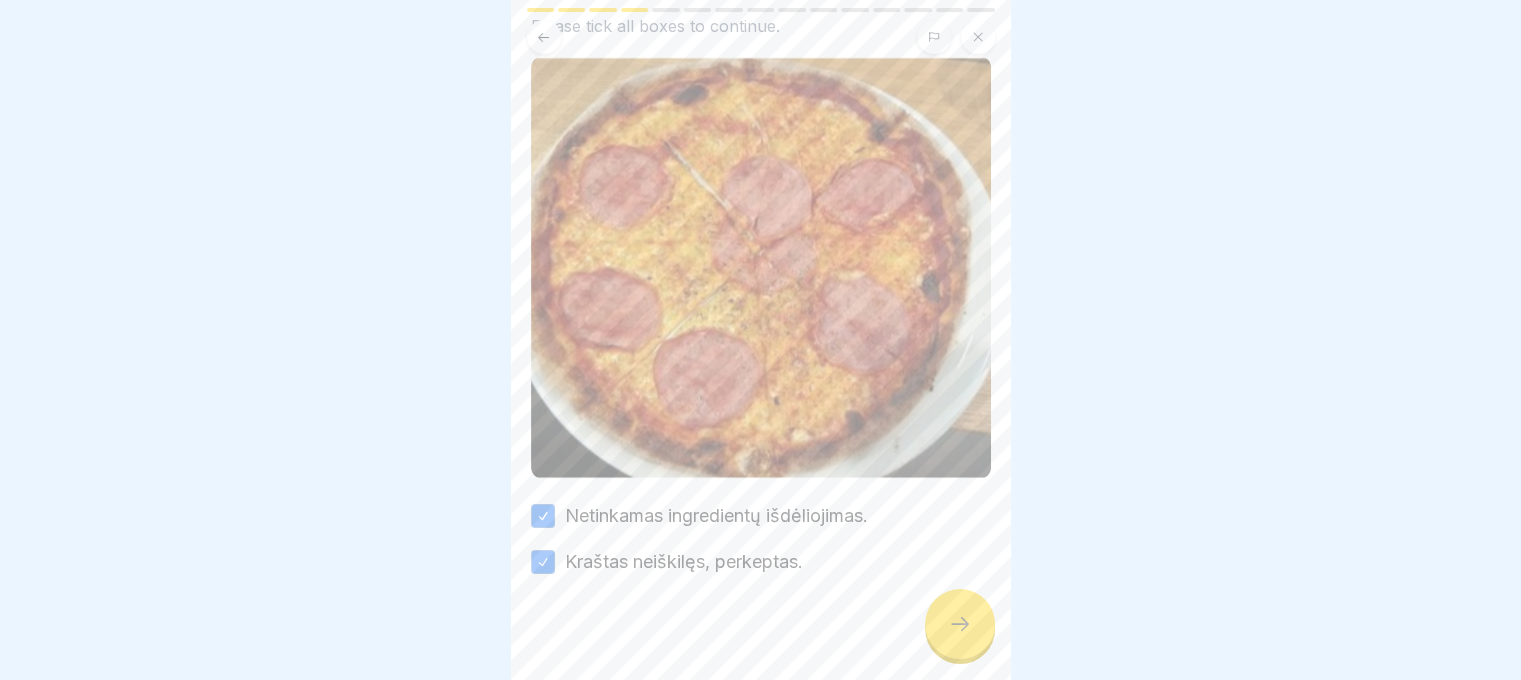 click at bounding box center (960, 624) 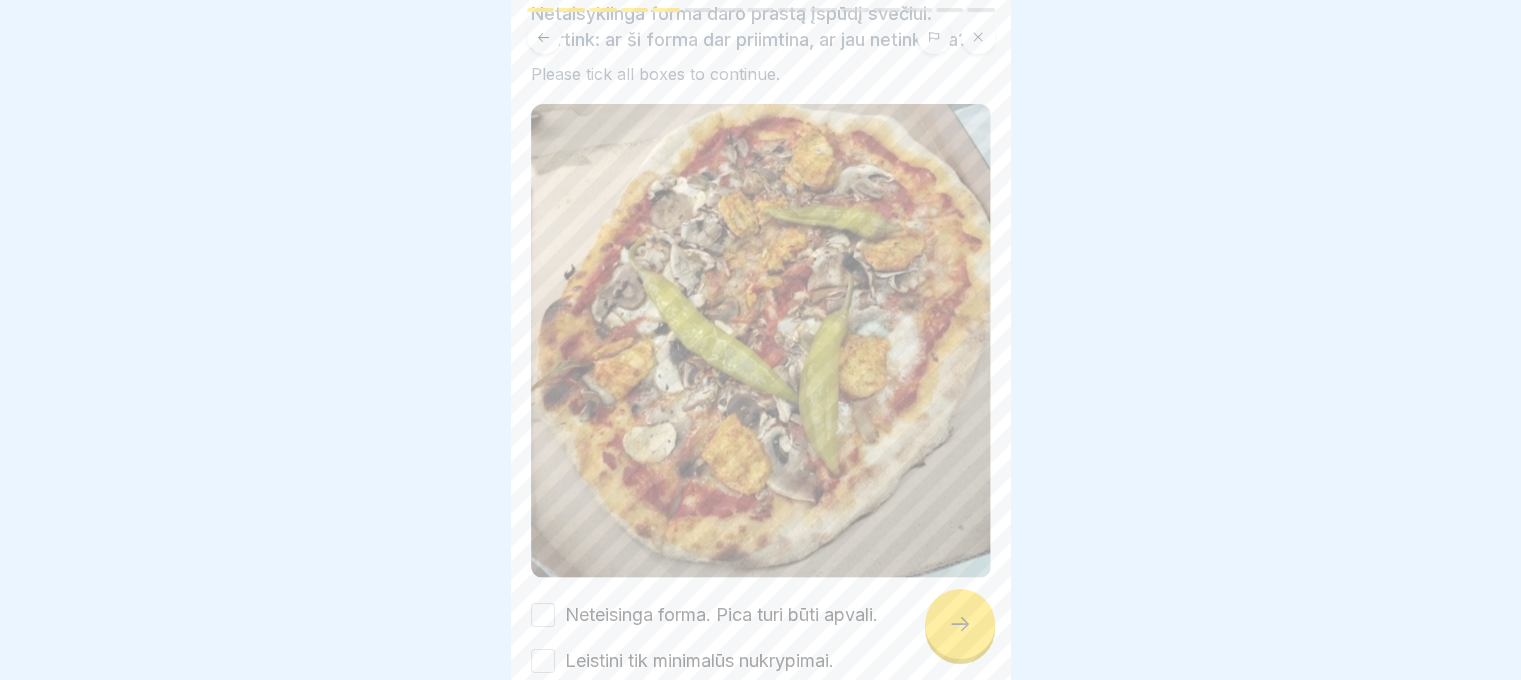 scroll, scrollTop: 255, scrollLeft: 0, axis: vertical 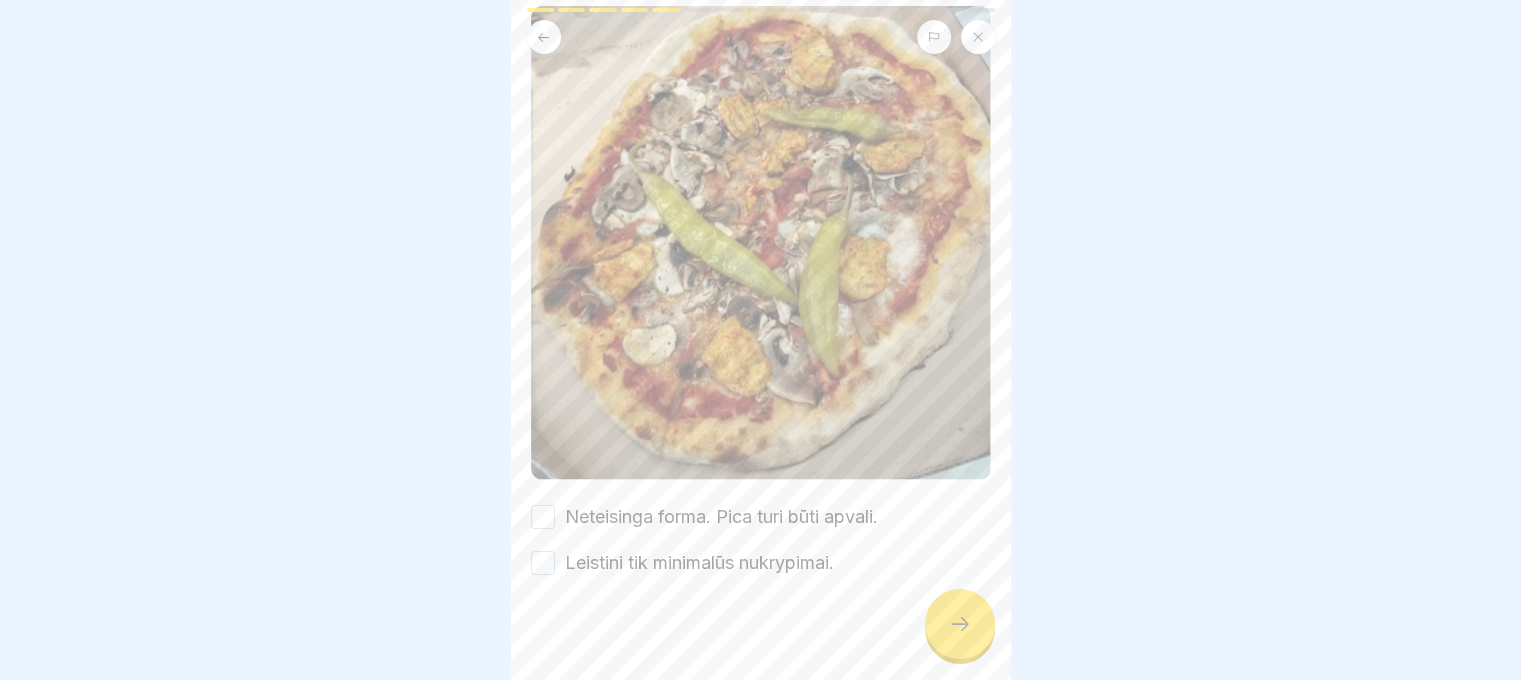 click on "Neteisinga forma. Pica turi būti apvali." at bounding box center [721, 517] 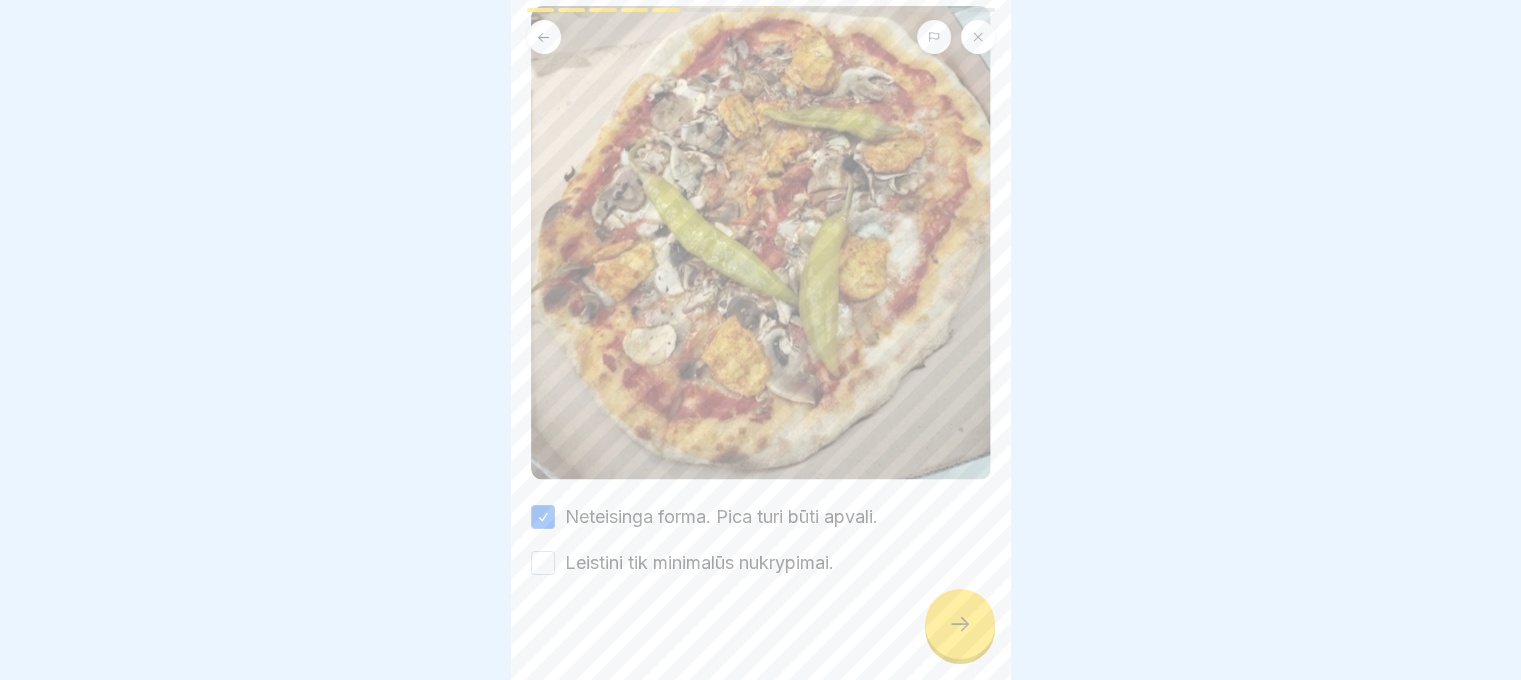 click on "Leistini tik minimalūs nukrypimai." at bounding box center (699, 563) 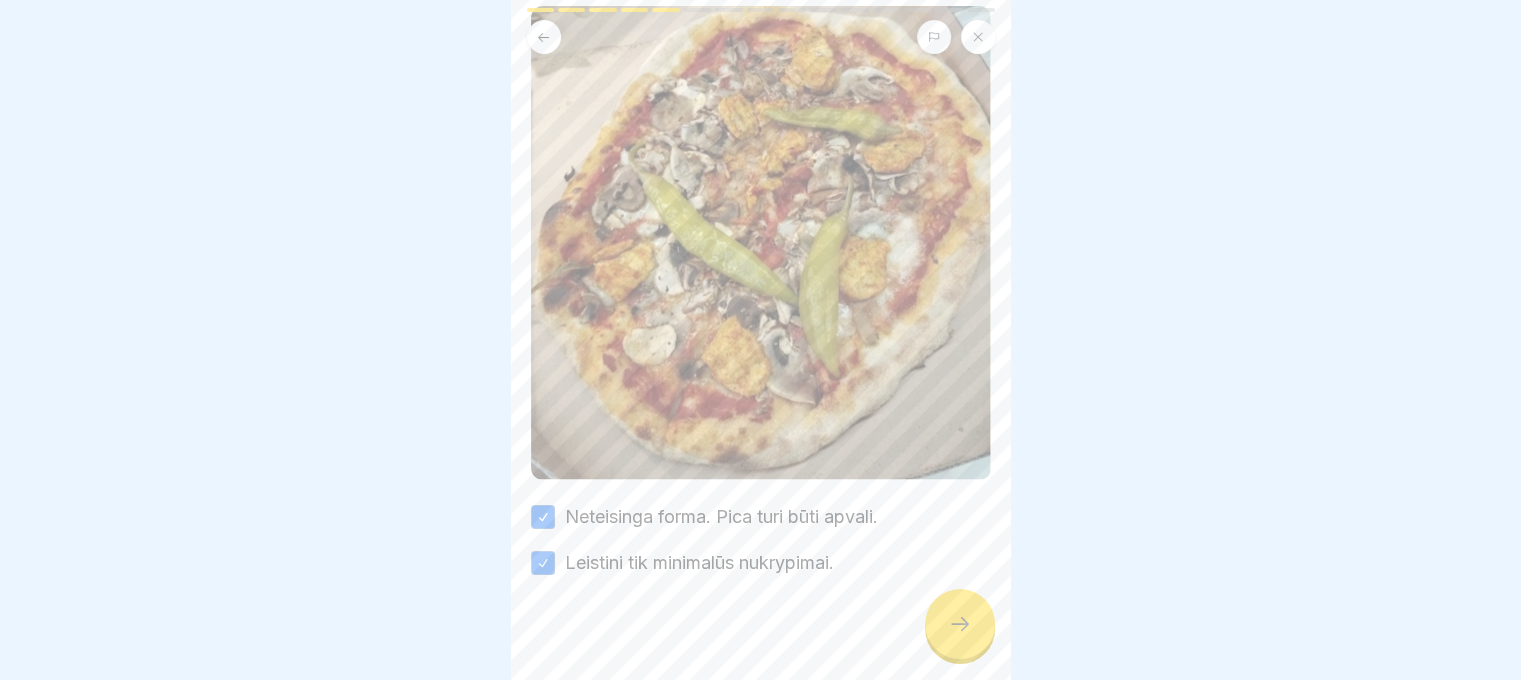 click 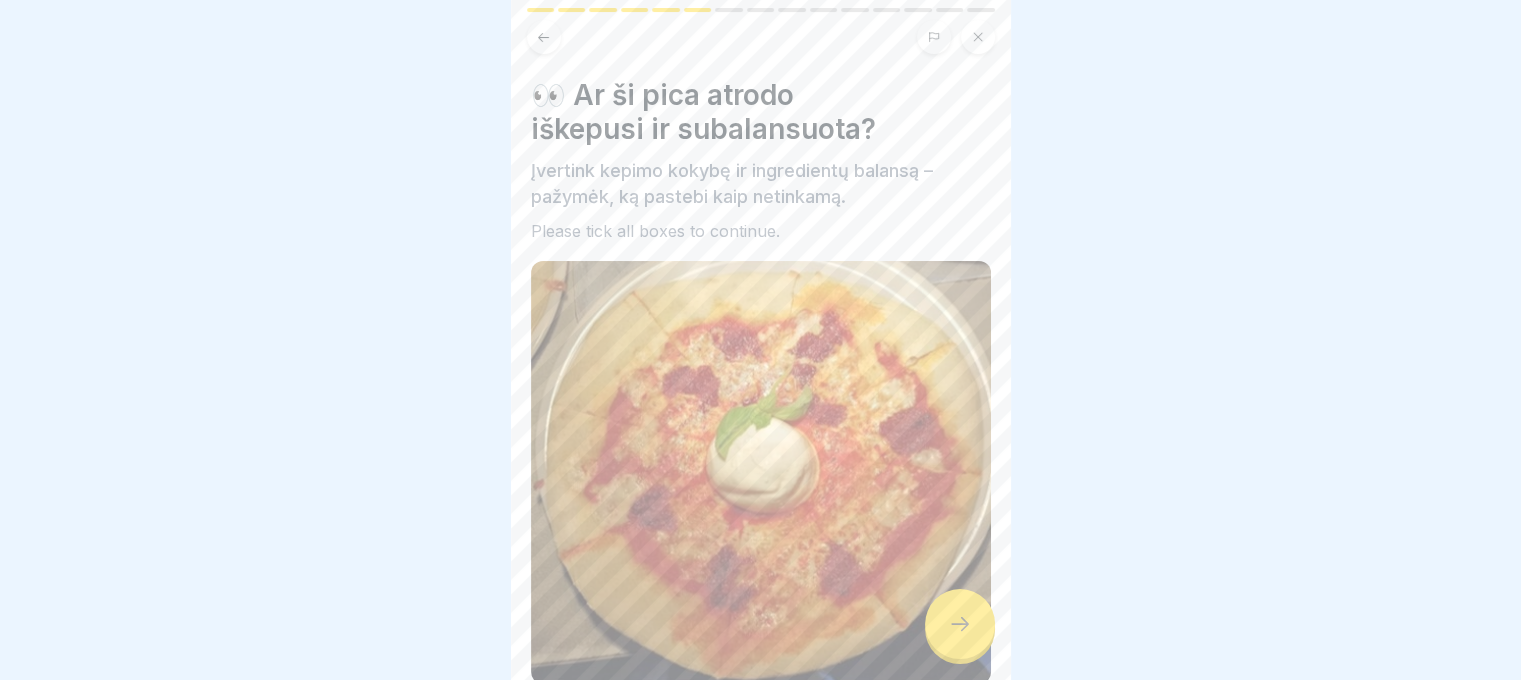scroll, scrollTop: 205, scrollLeft: 0, axis: vertical 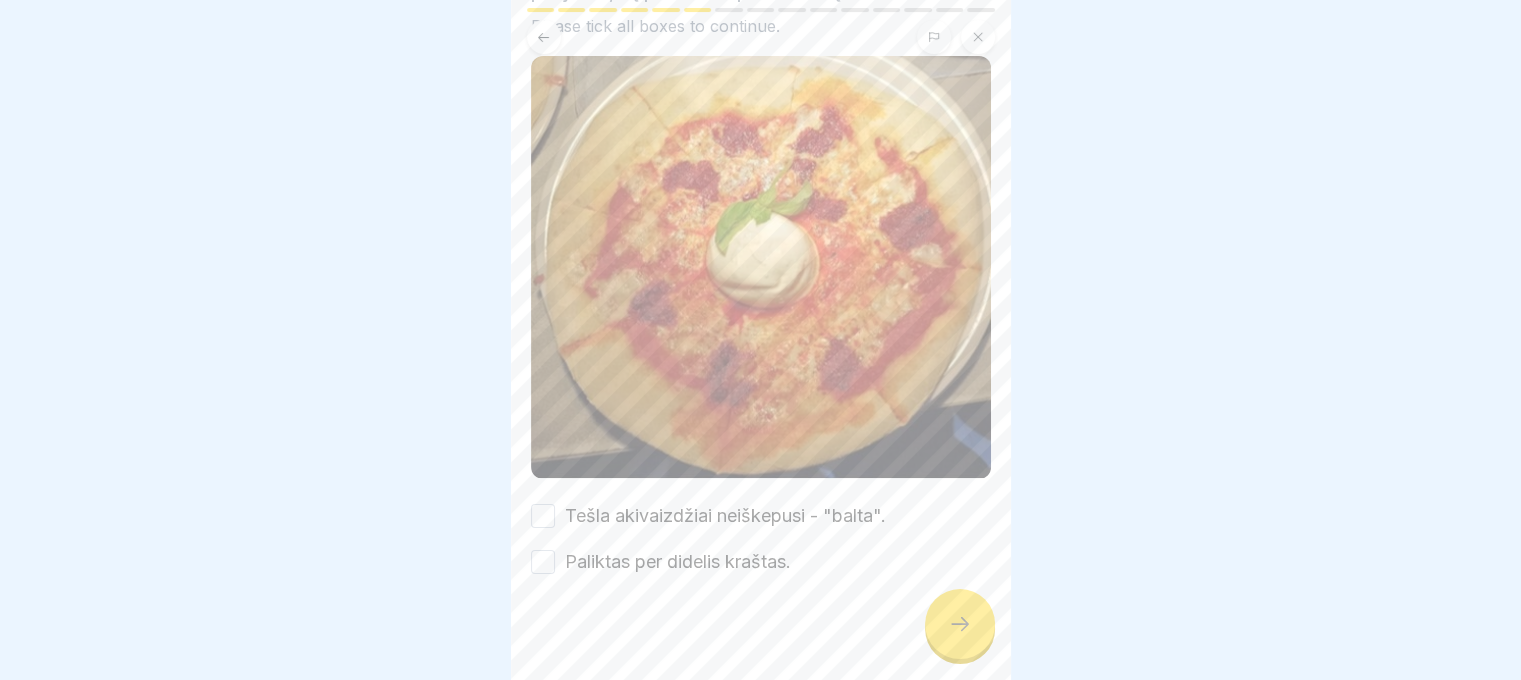click on "Tešla akivaizdžiai neiškepusi - "balta".  Paliktas per didelis kraštas." at bounding box center (761, 539) 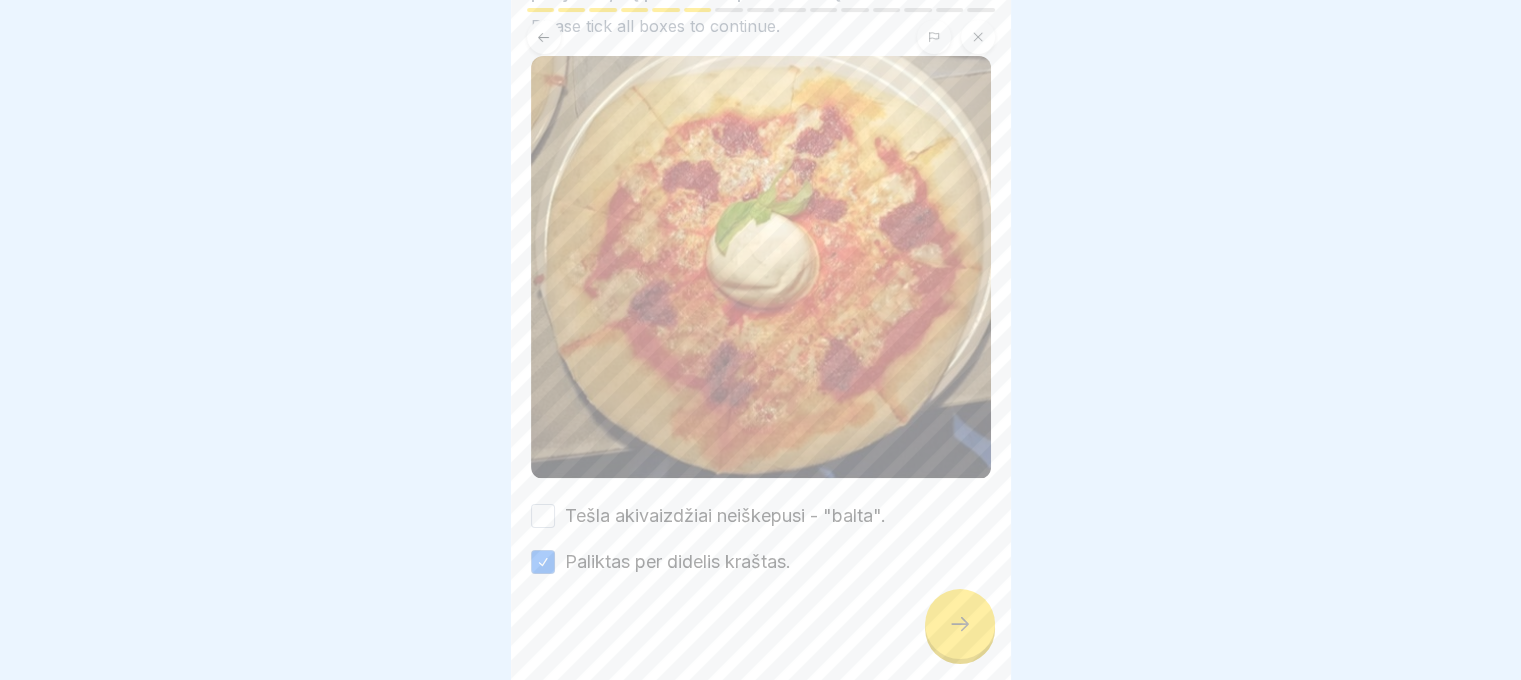 click on "Tešla akivaizdžiai neiškepusi - "balta"." at bounding box center (725, 516) 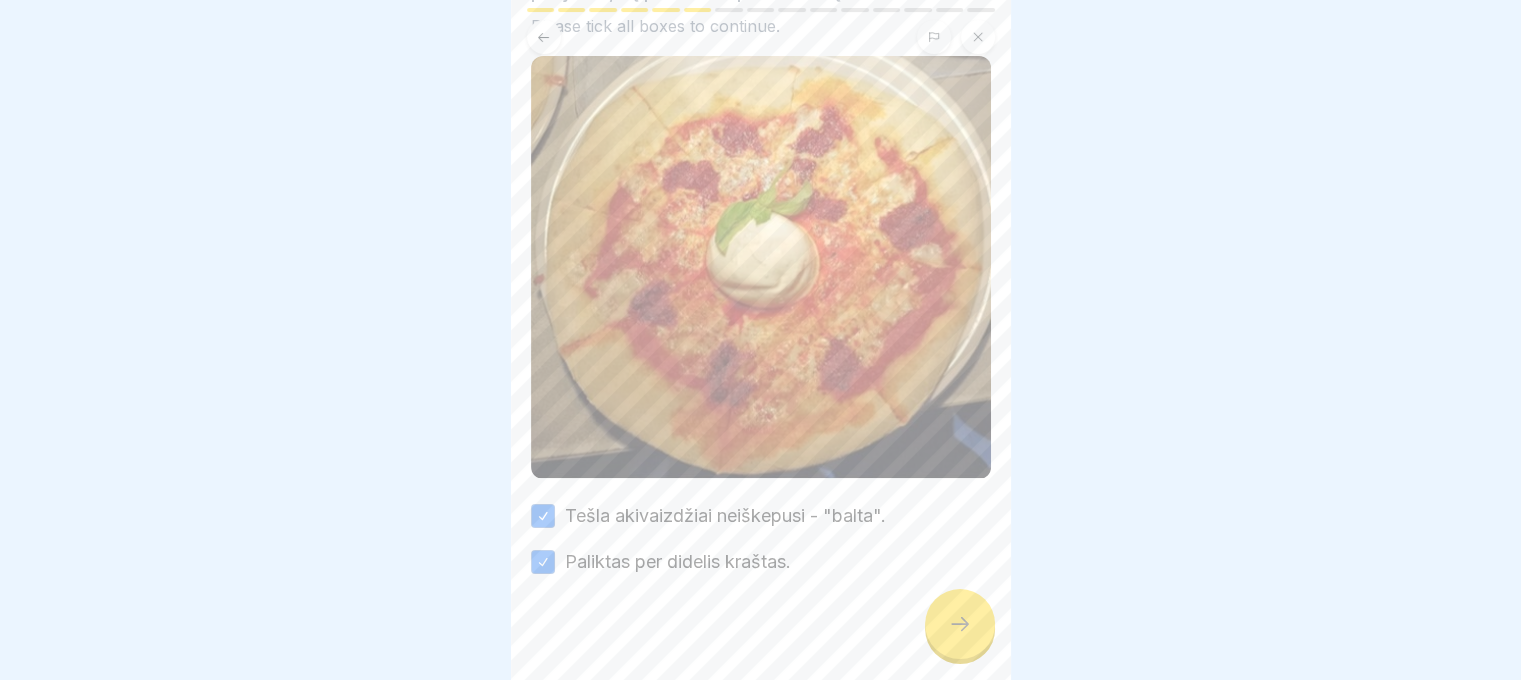click 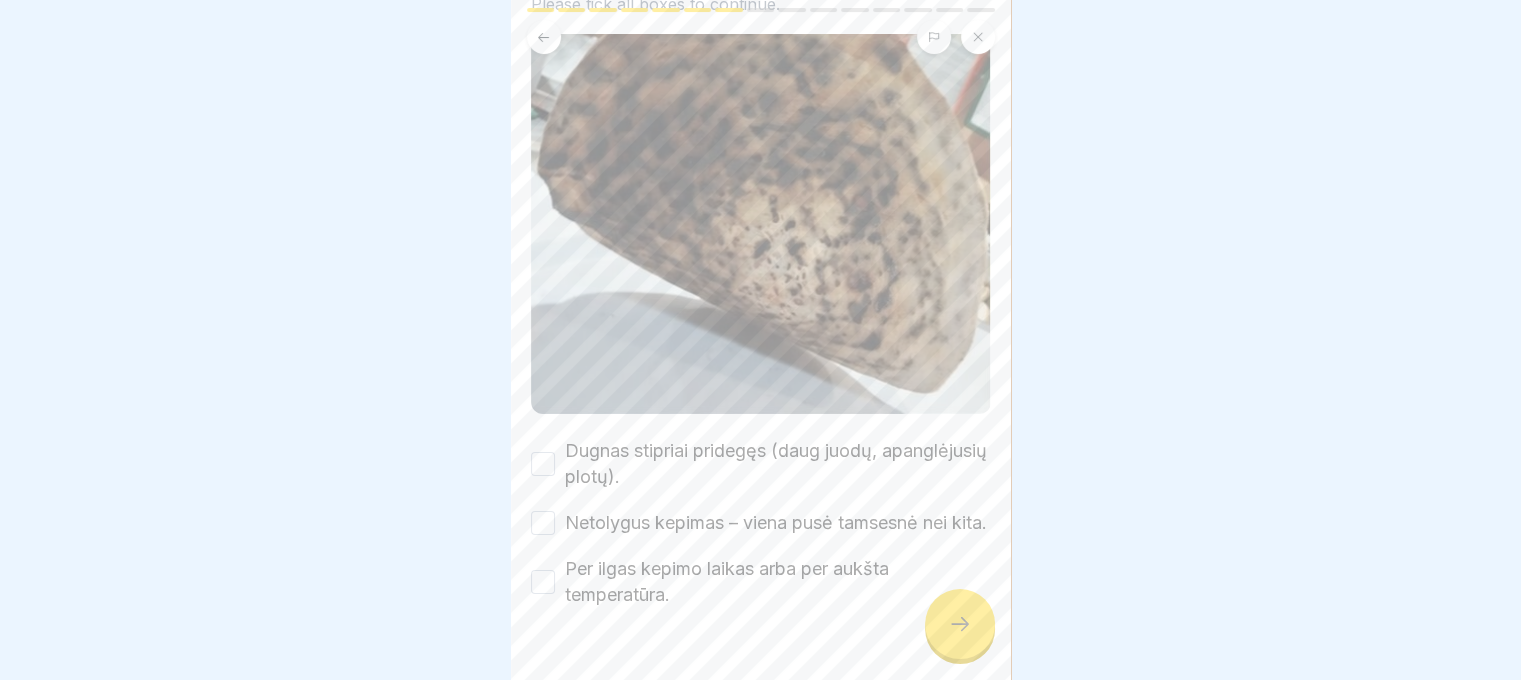 scroll, scrollTop: 288, scrollLeft: 0, axis: vertical 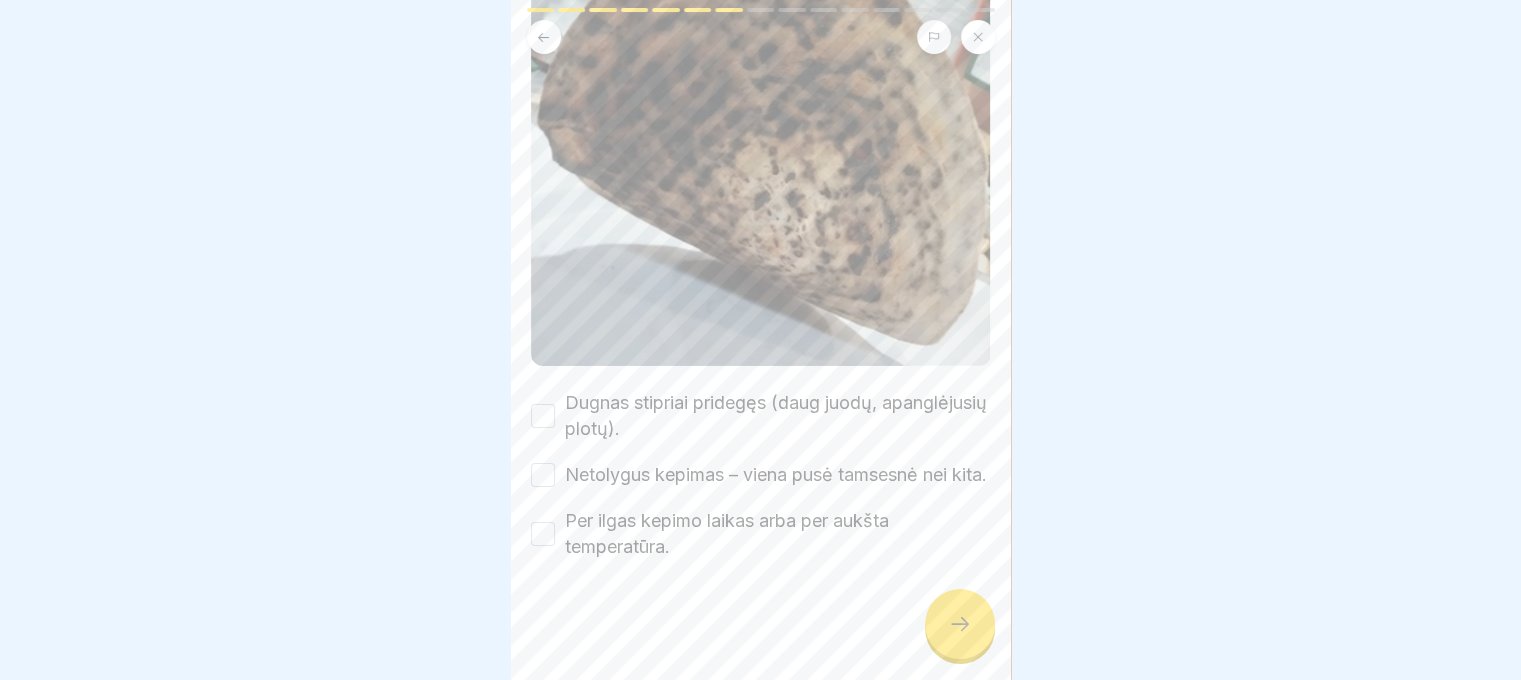 click on "Per ilgas kepimo laikas arba per aukšta temperatūra." at bounding box center (778, 534) 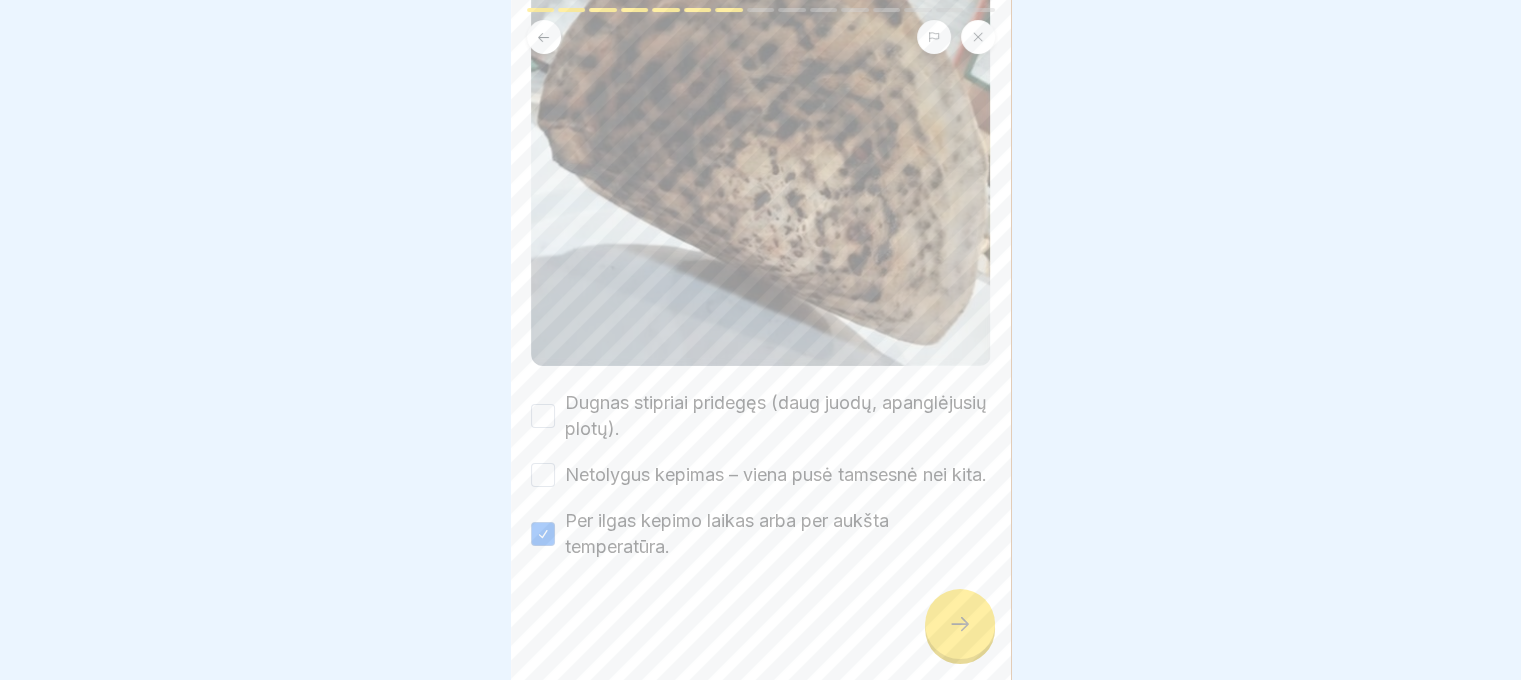click on "Netolygus kepimas – viena pusė tamsesnė nei kita." at bounding box center [776, 475] 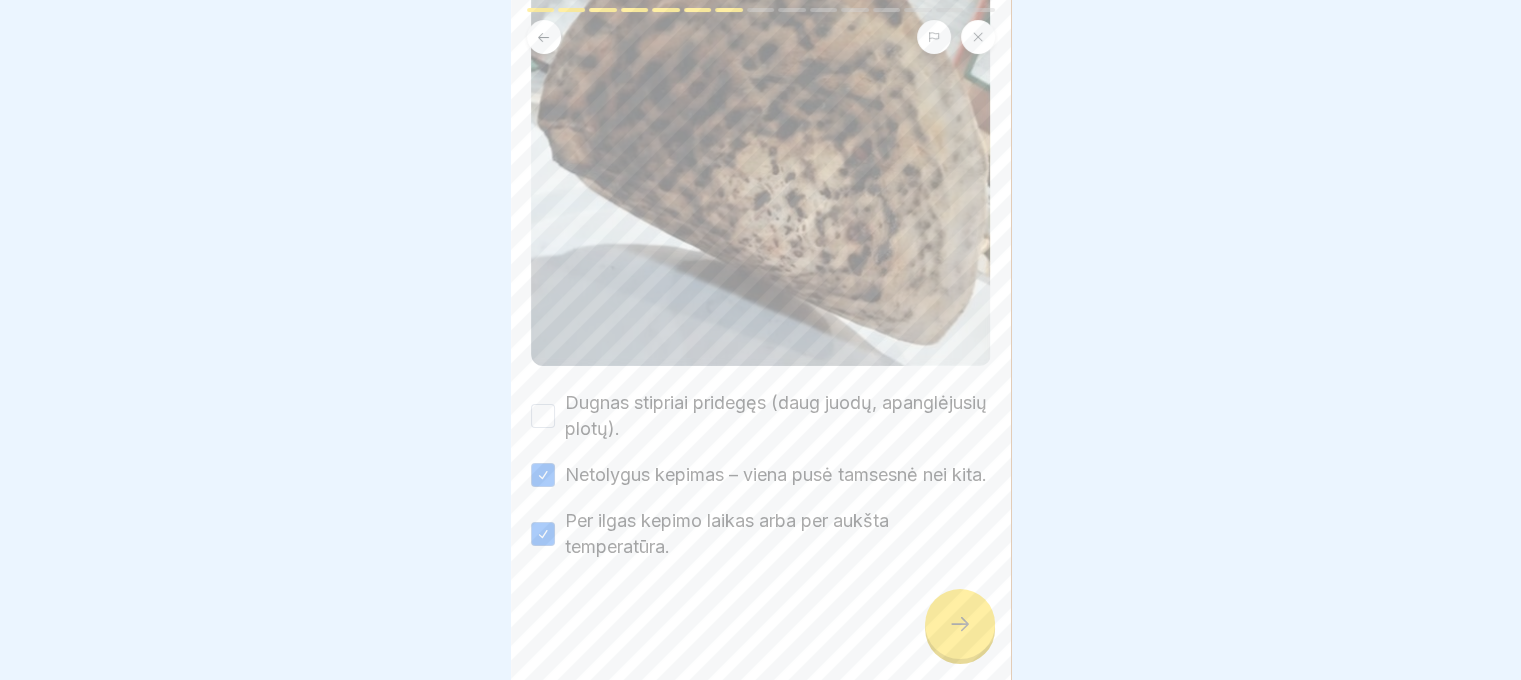 click on "Dugnas stipriai pridegęs (daug juodų, apanglėjusių plotų)." at bounding box center [778, 416] 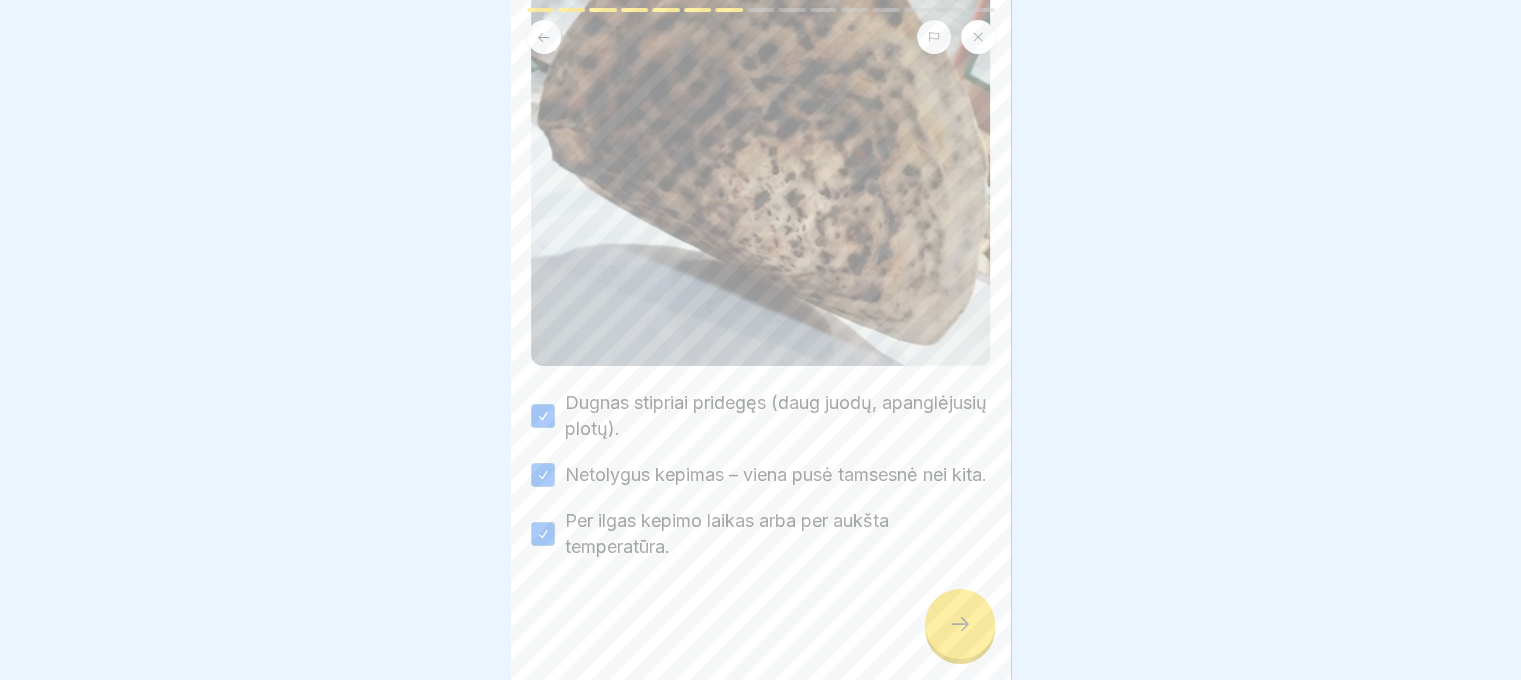 click at bounding box center [960, 624] 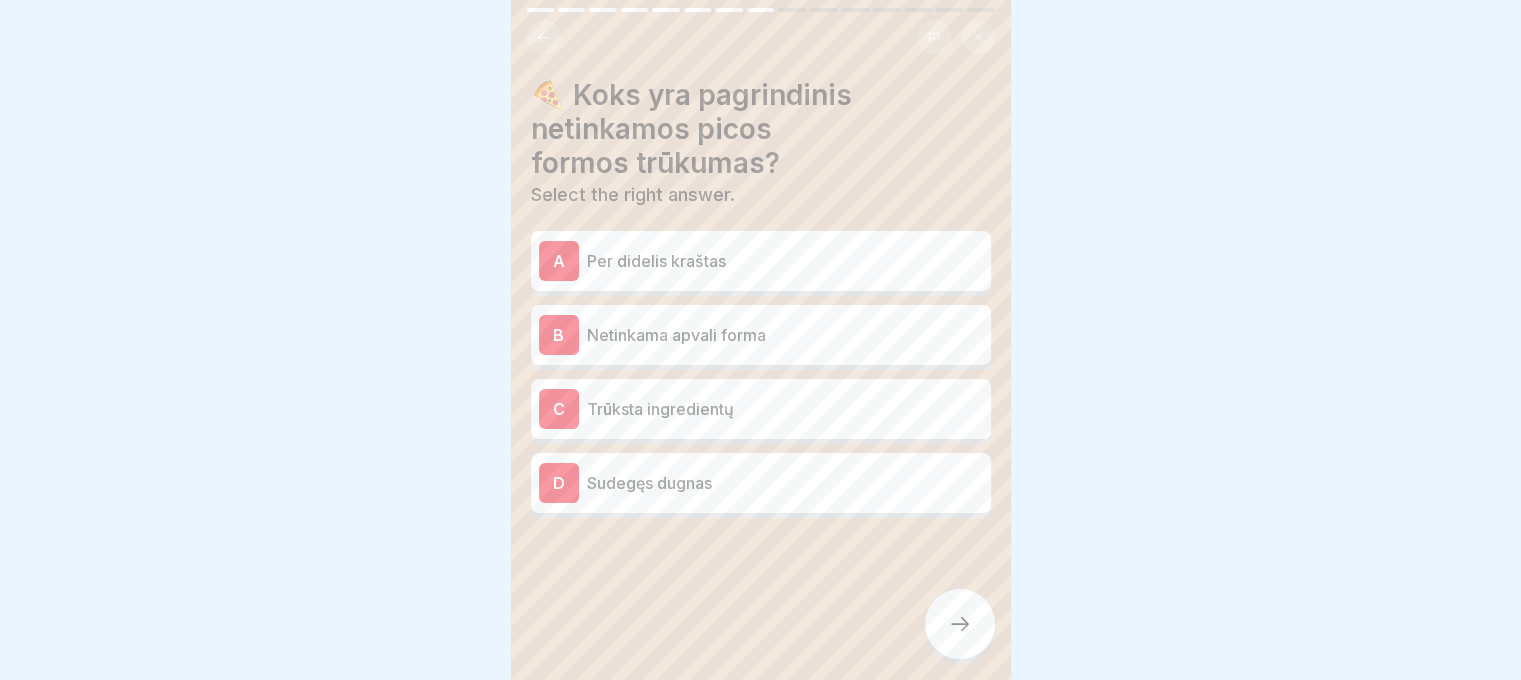 click on "Netinkama apvali forma" at bounding box center [785, 335] 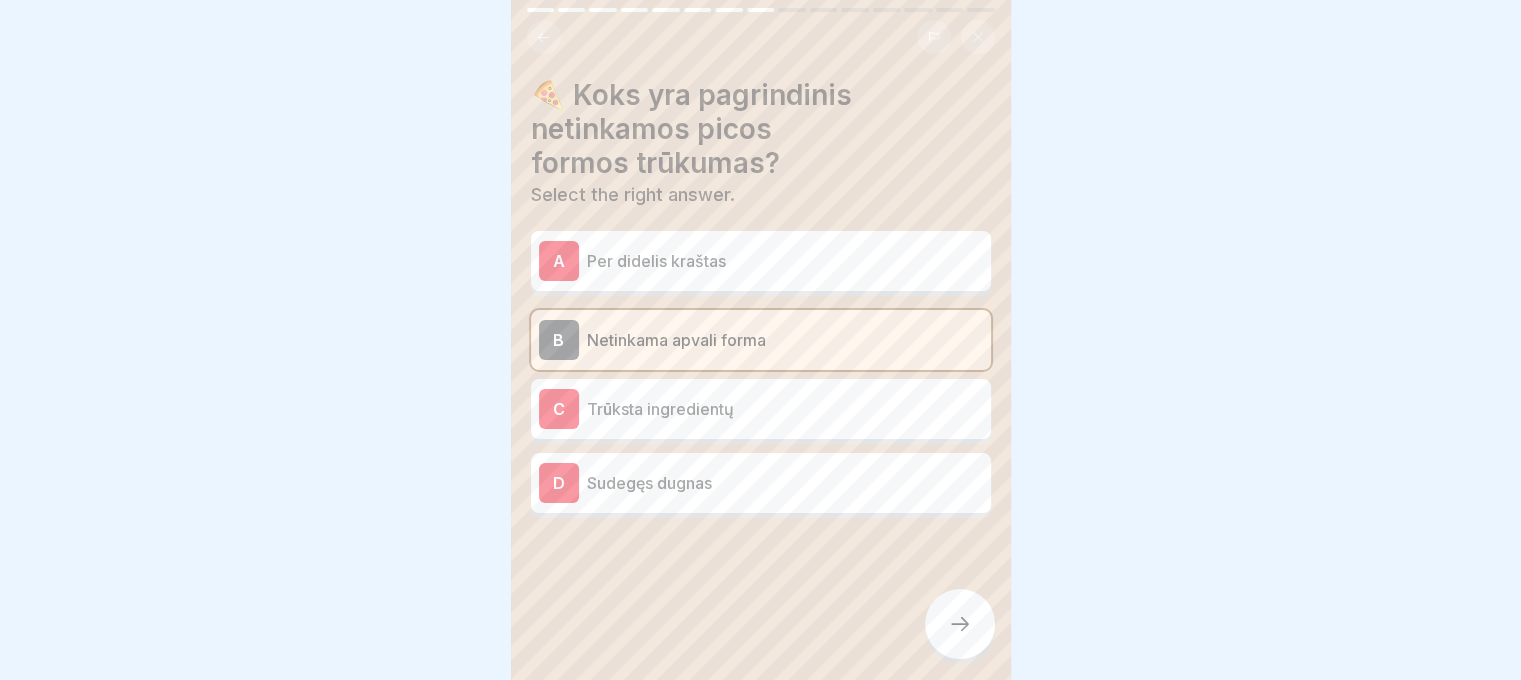 click at bounding box center [960, 624] 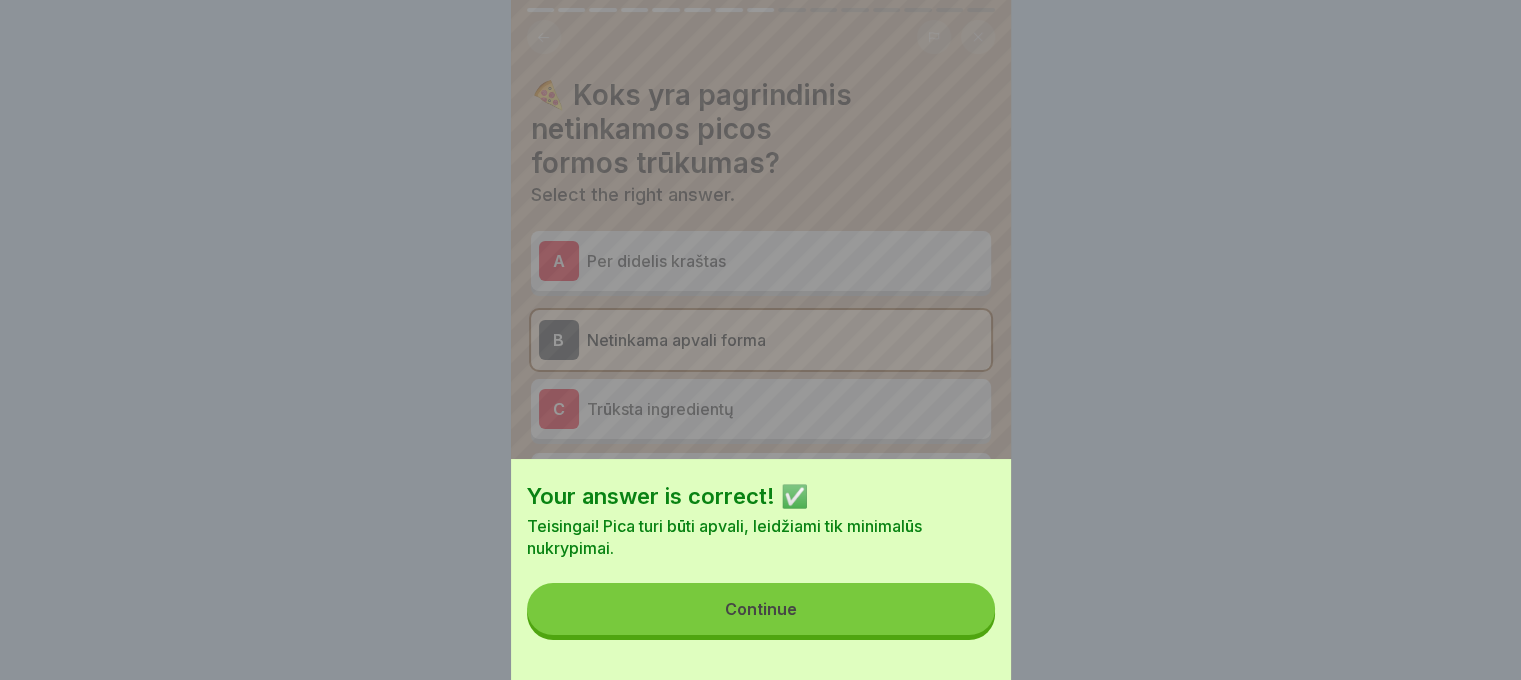 click on "Continue" at bounding box center [761, 609] 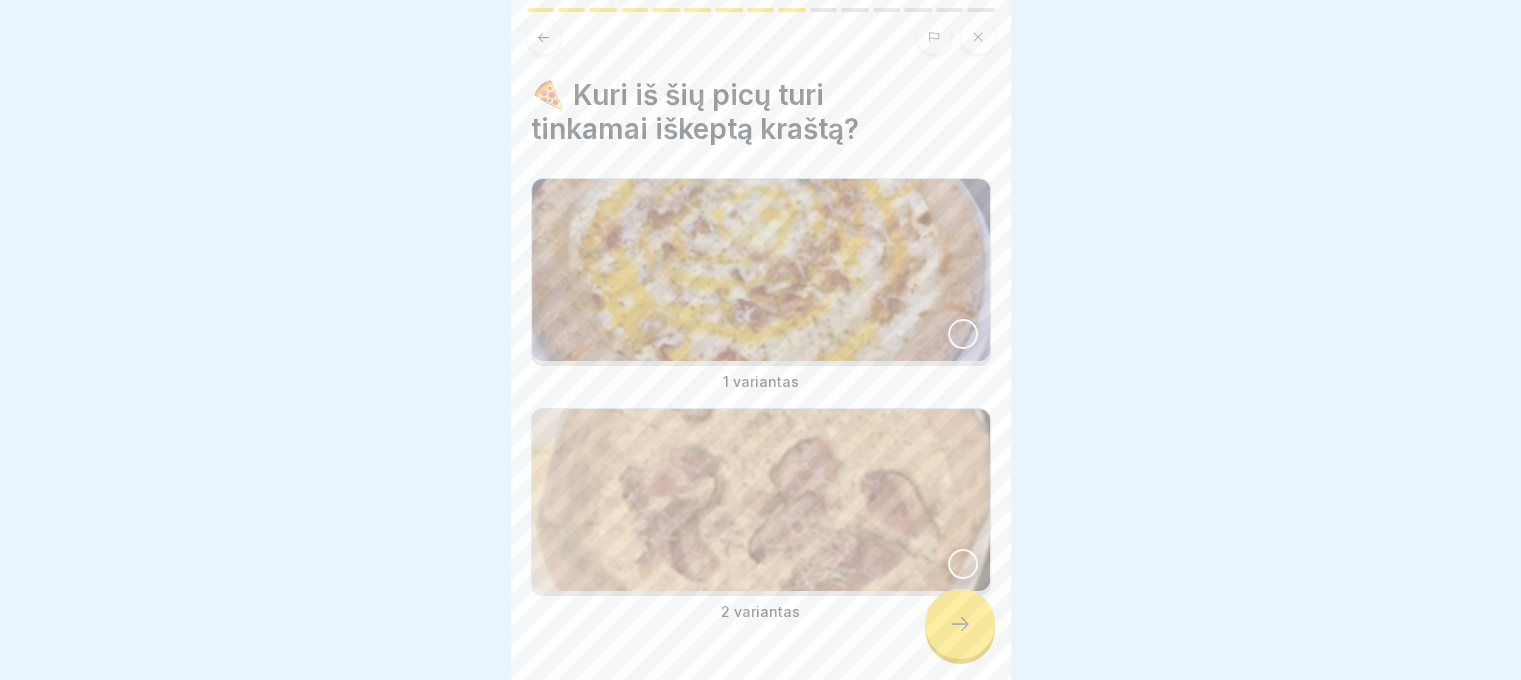 click 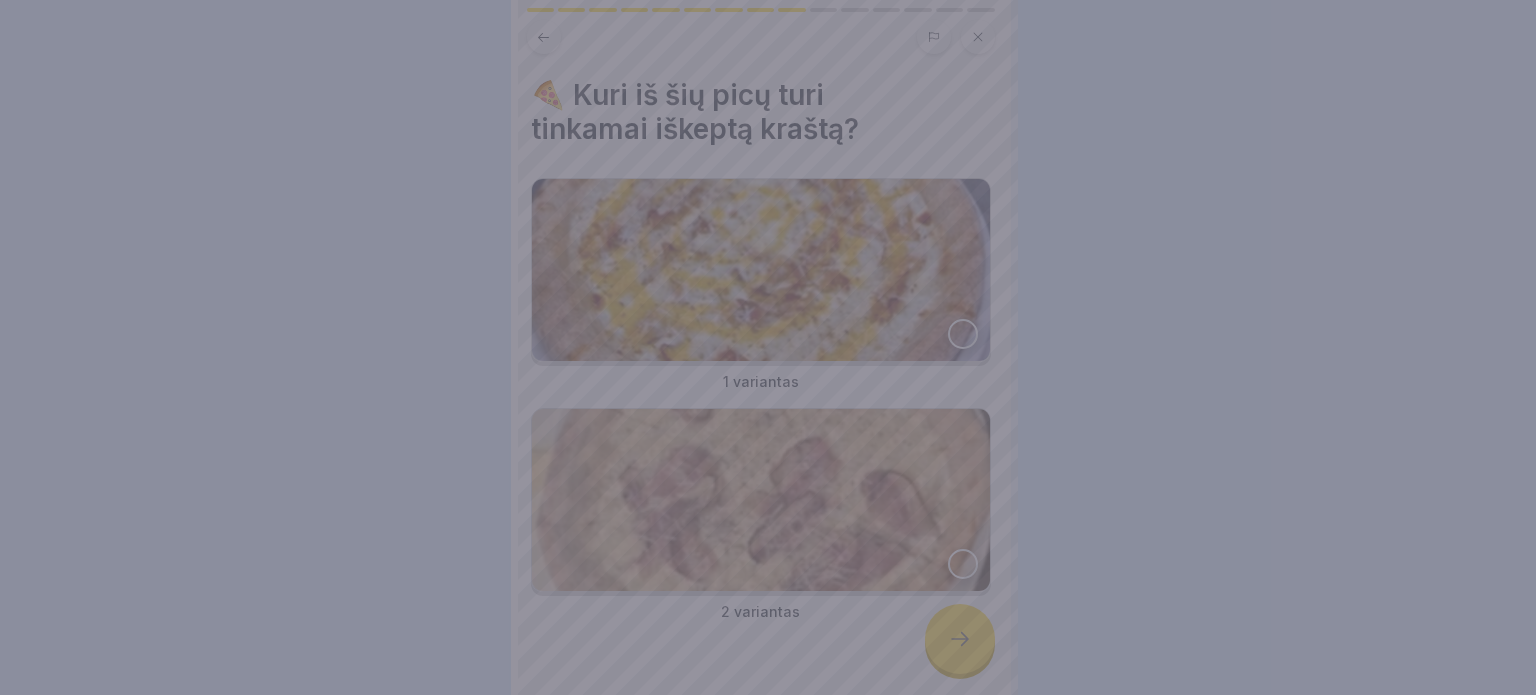 click at bounding box center (768, 347) 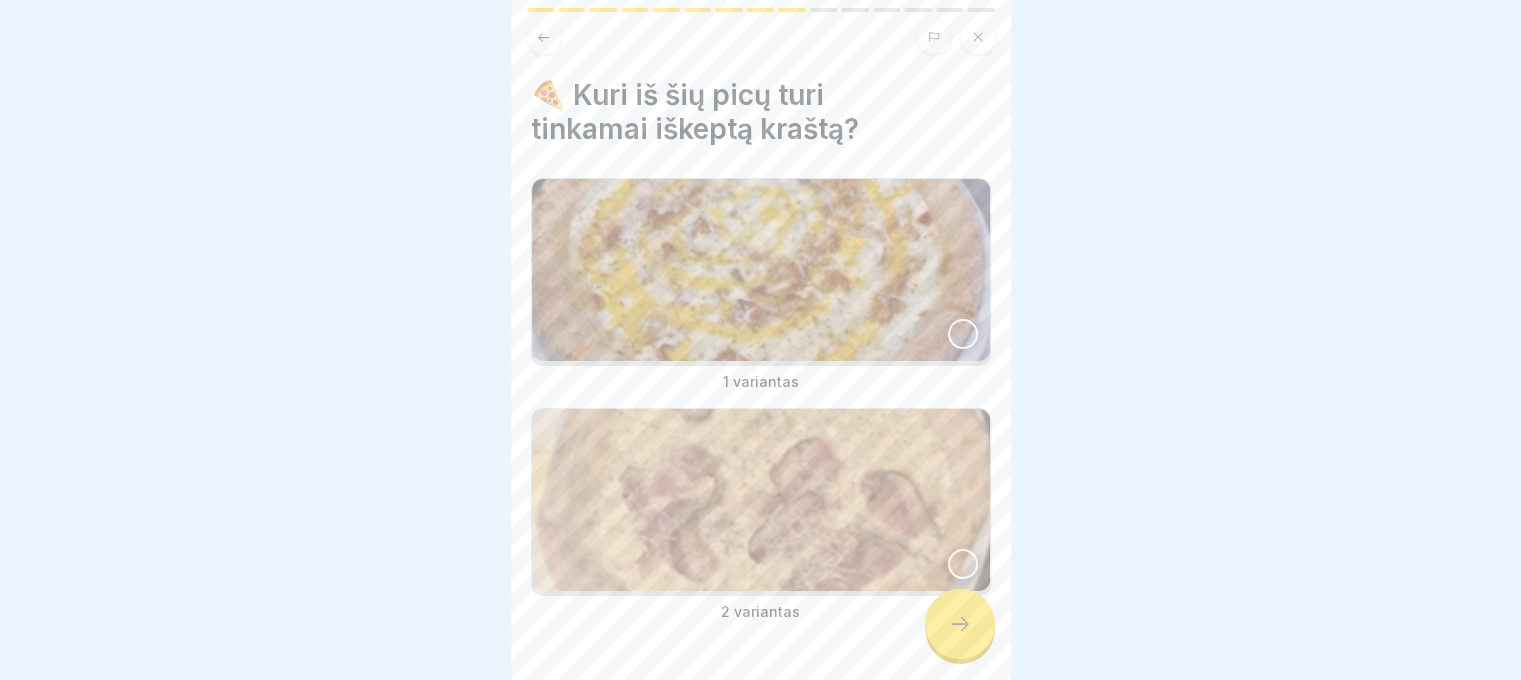 click at bounding box center [761, 270] 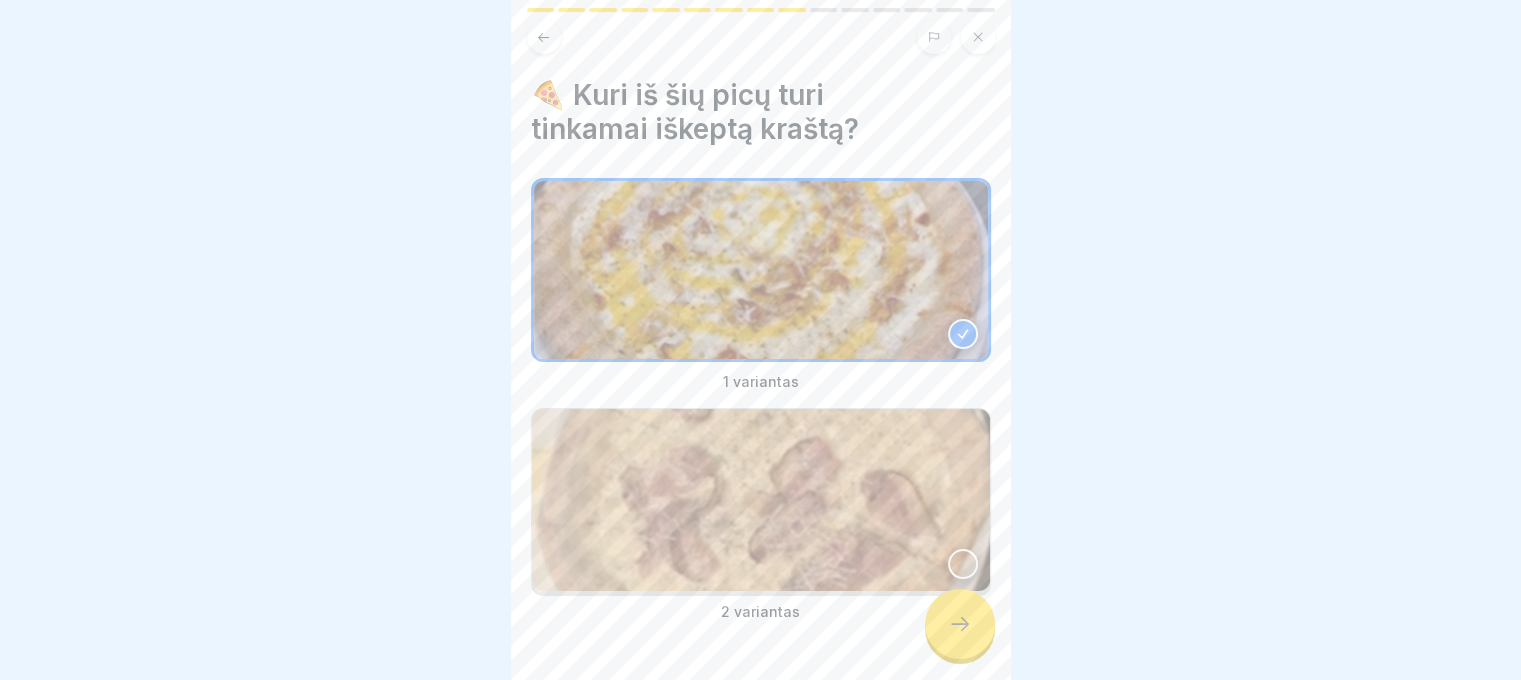 click on "2 variantas" at bounding box center [761, 515] 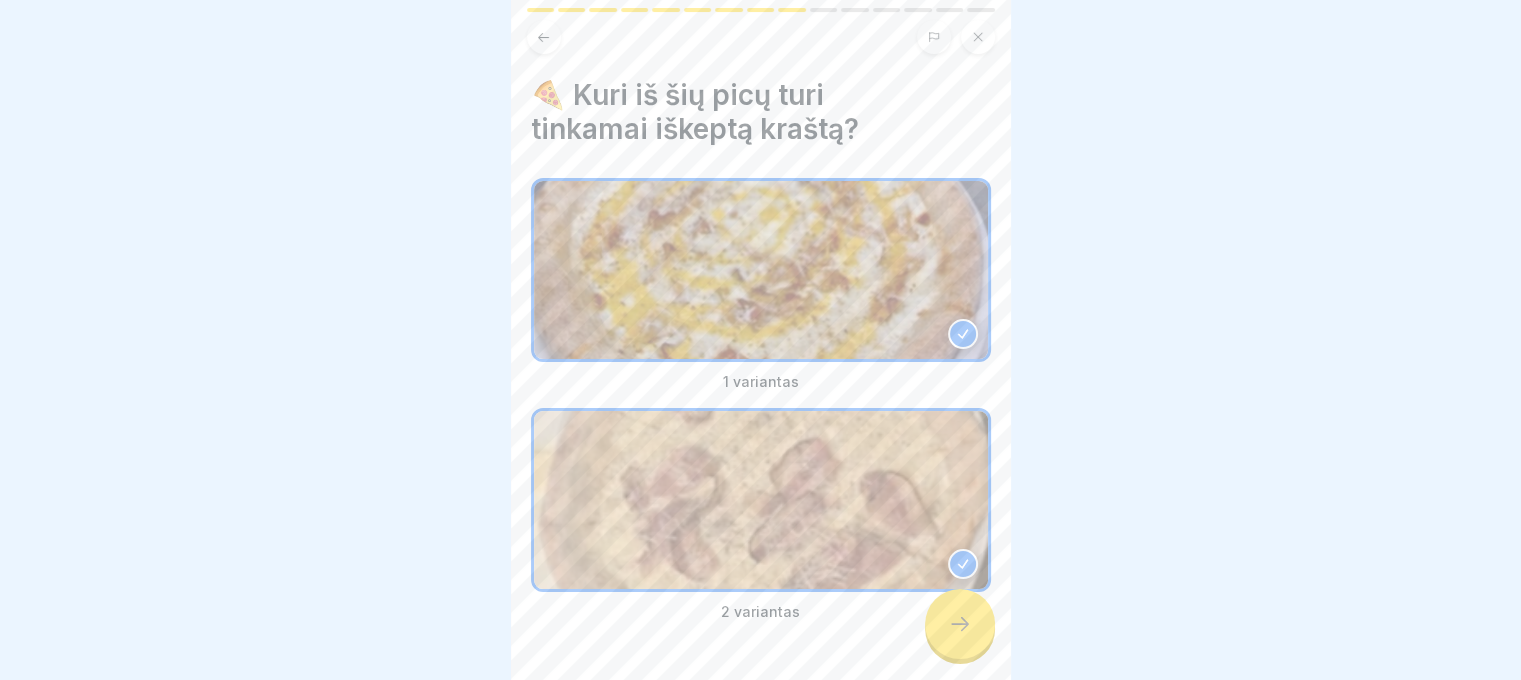 click at bounding box center (960, 624) 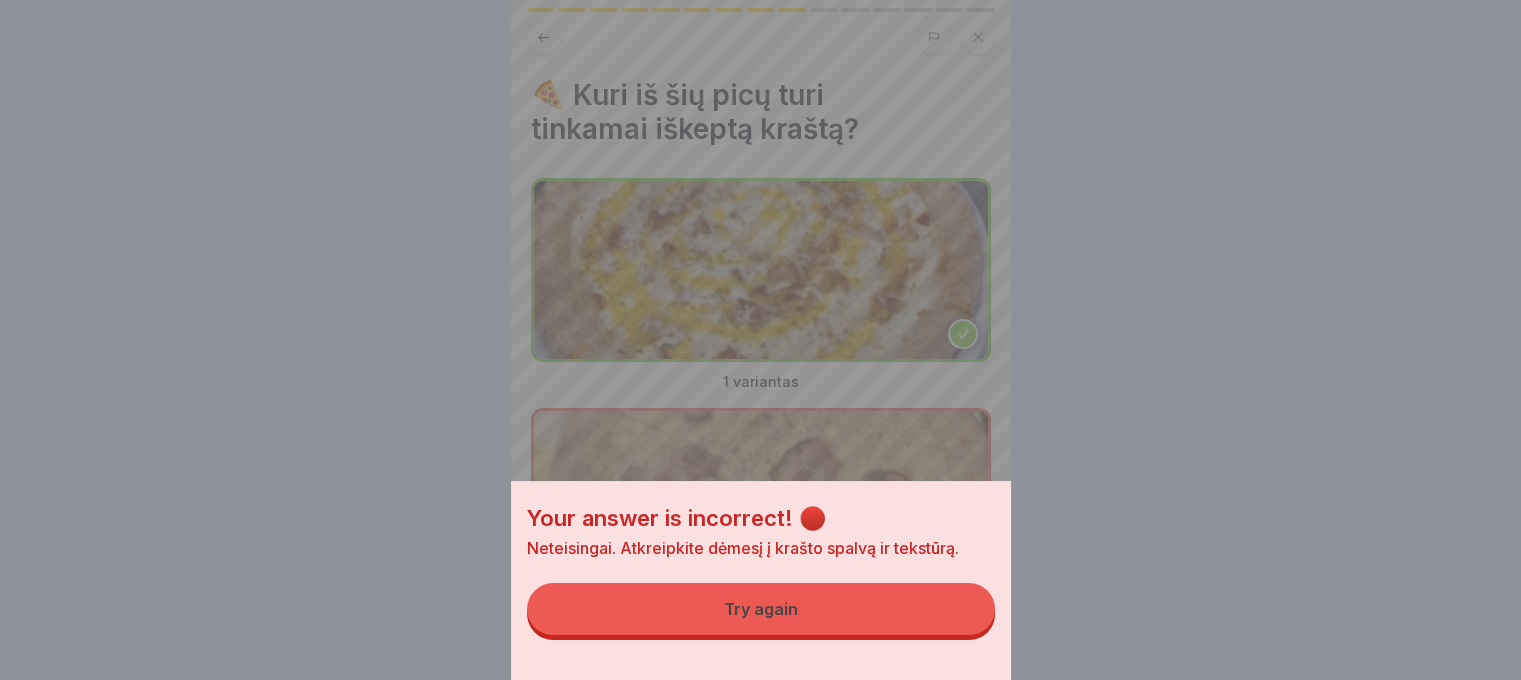 click on "Your answer is incorrect! 🔴 Neteisingai. Atkreipkite dėmesį į krašto spalvą ir tekstūrą.   Try again" at bounding box center [761, 580] 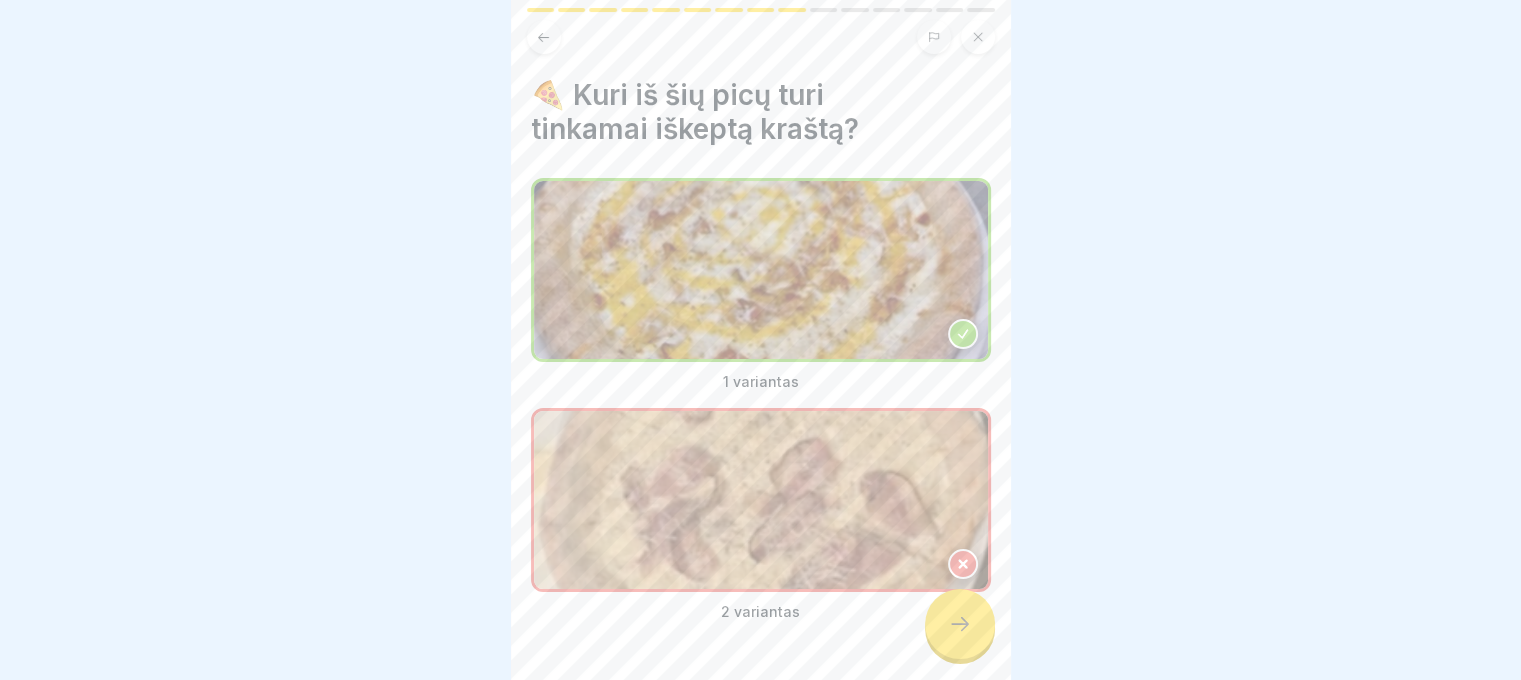 click on "1 variantas 2 variantas" at bounding box center [761, 400] 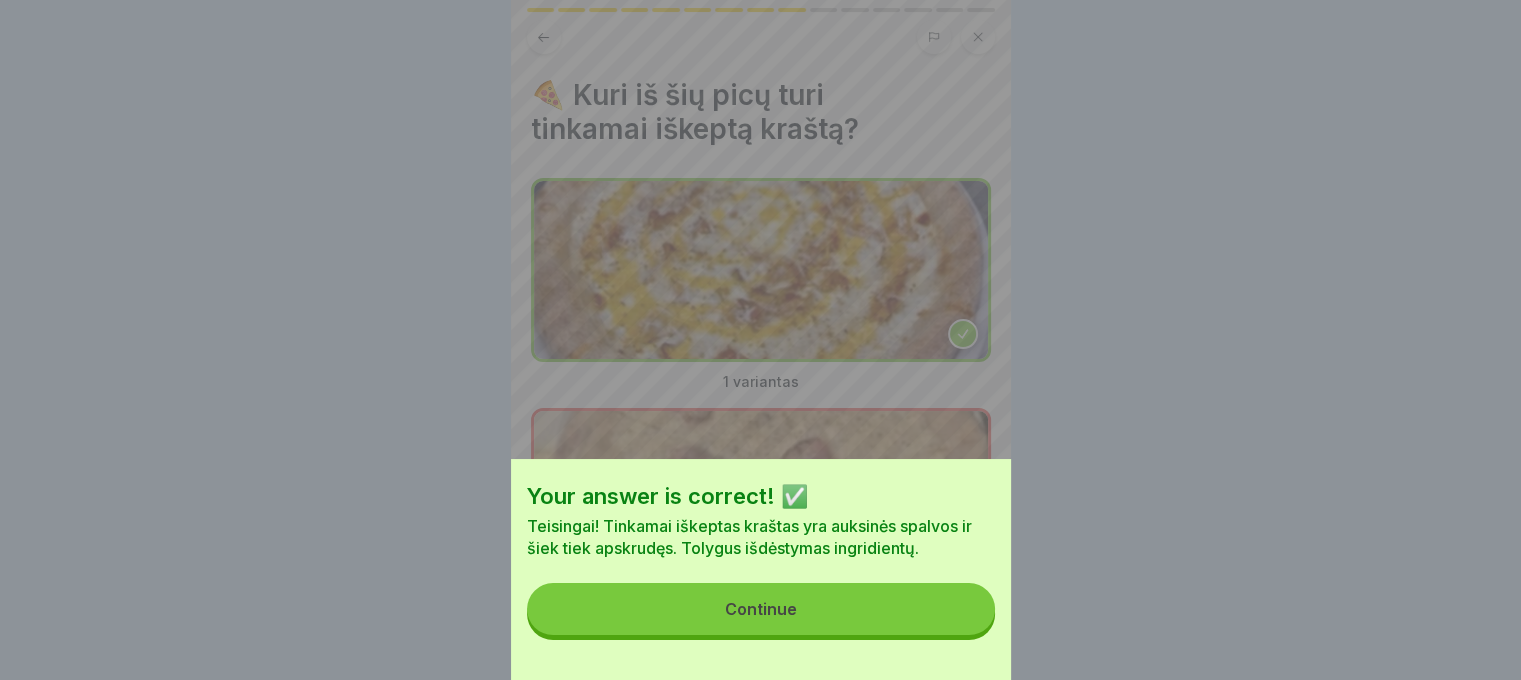 click on "Continue" at bounding box center [761, 609] 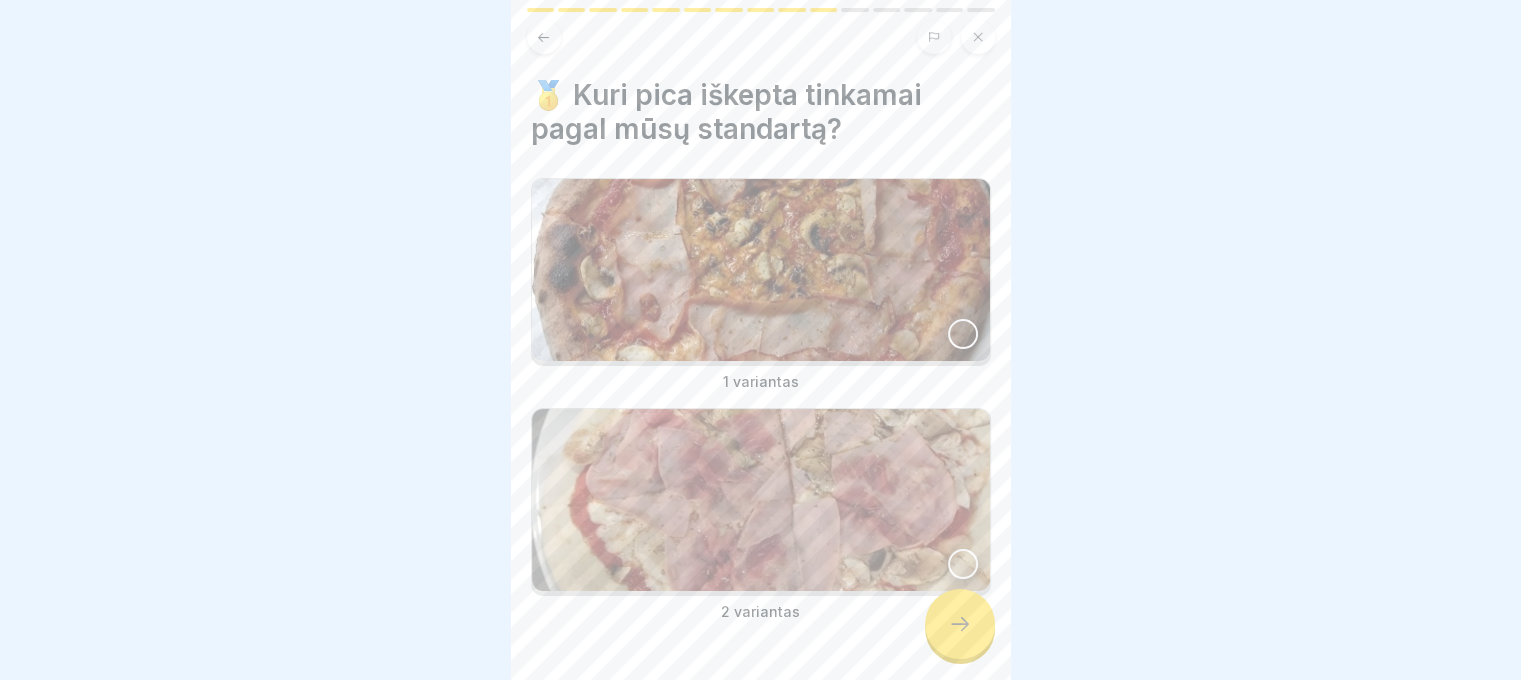 click on "1 variantas" at bounding box center (761, 382) 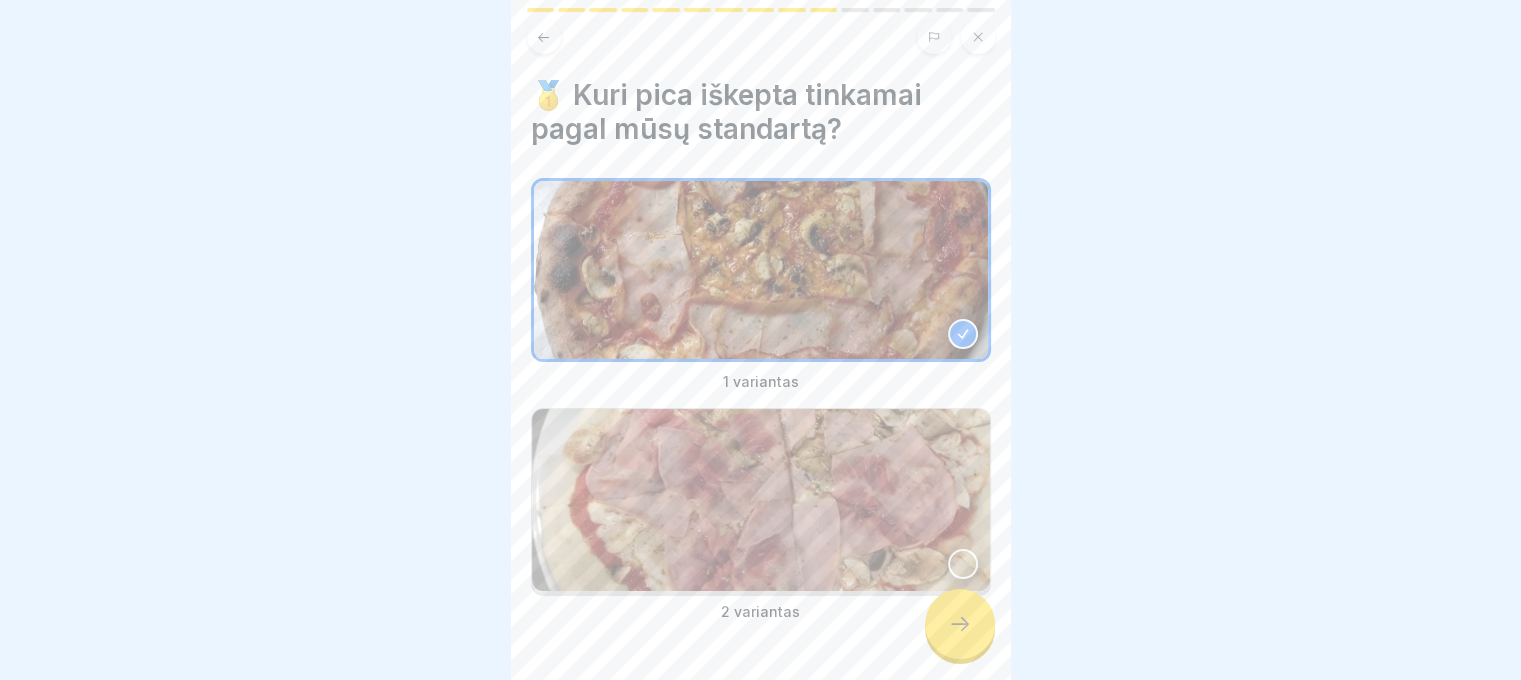 click at bounding box center (761, 500) 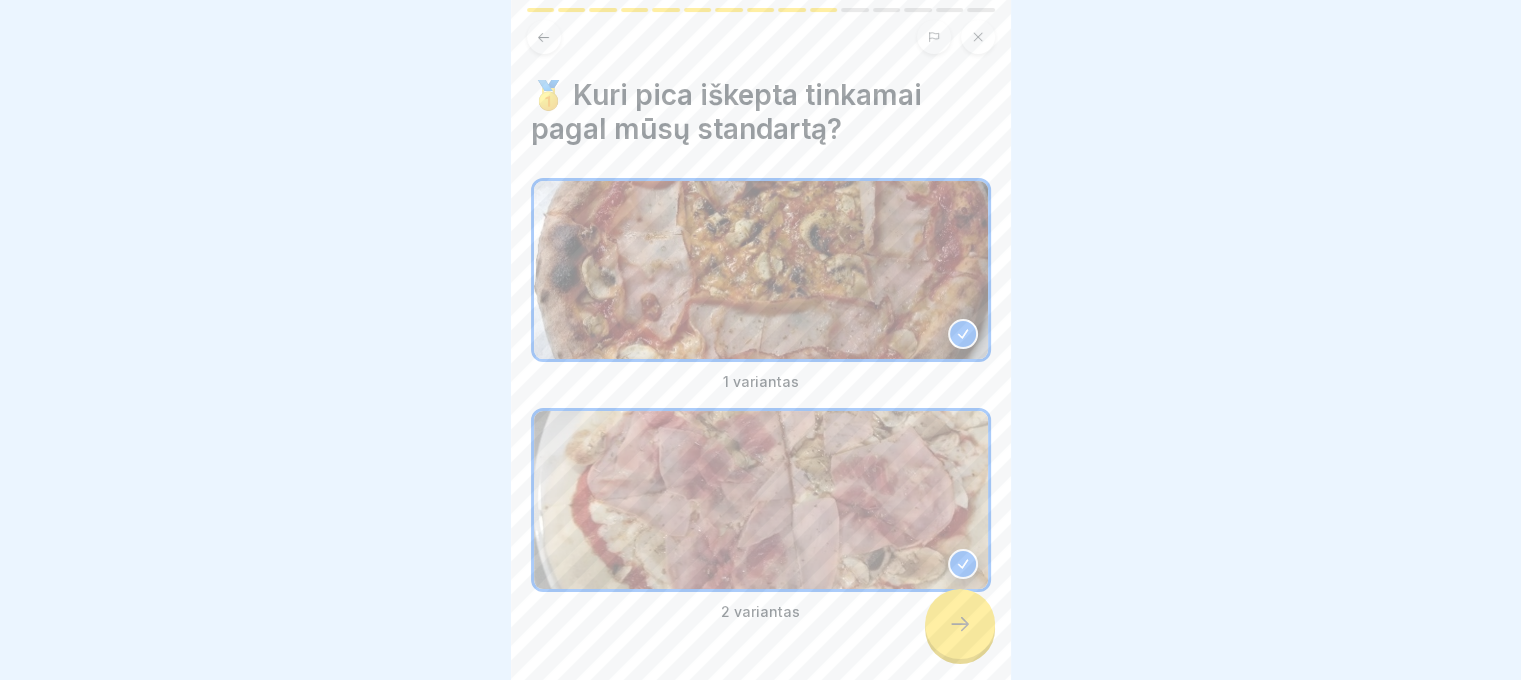 click 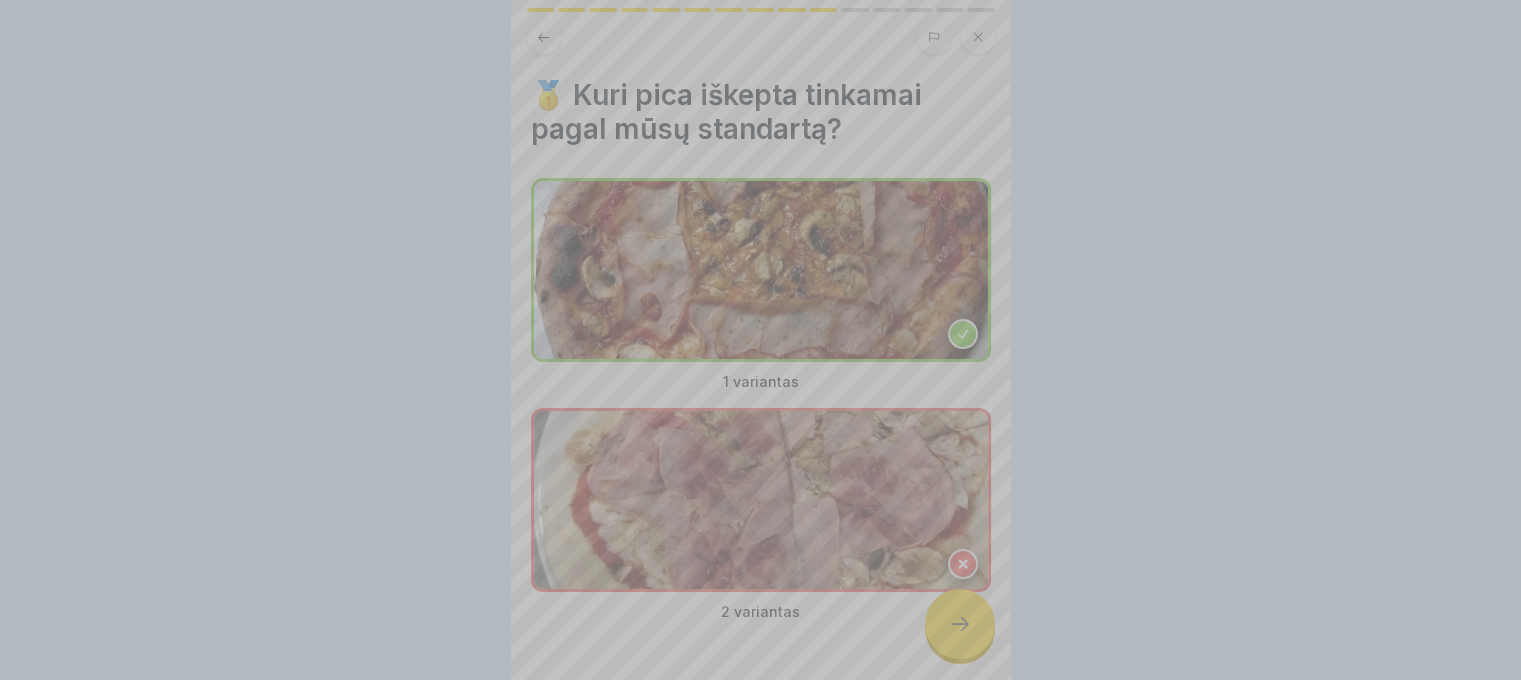click on "Try again" at bounding box center [761, 895] 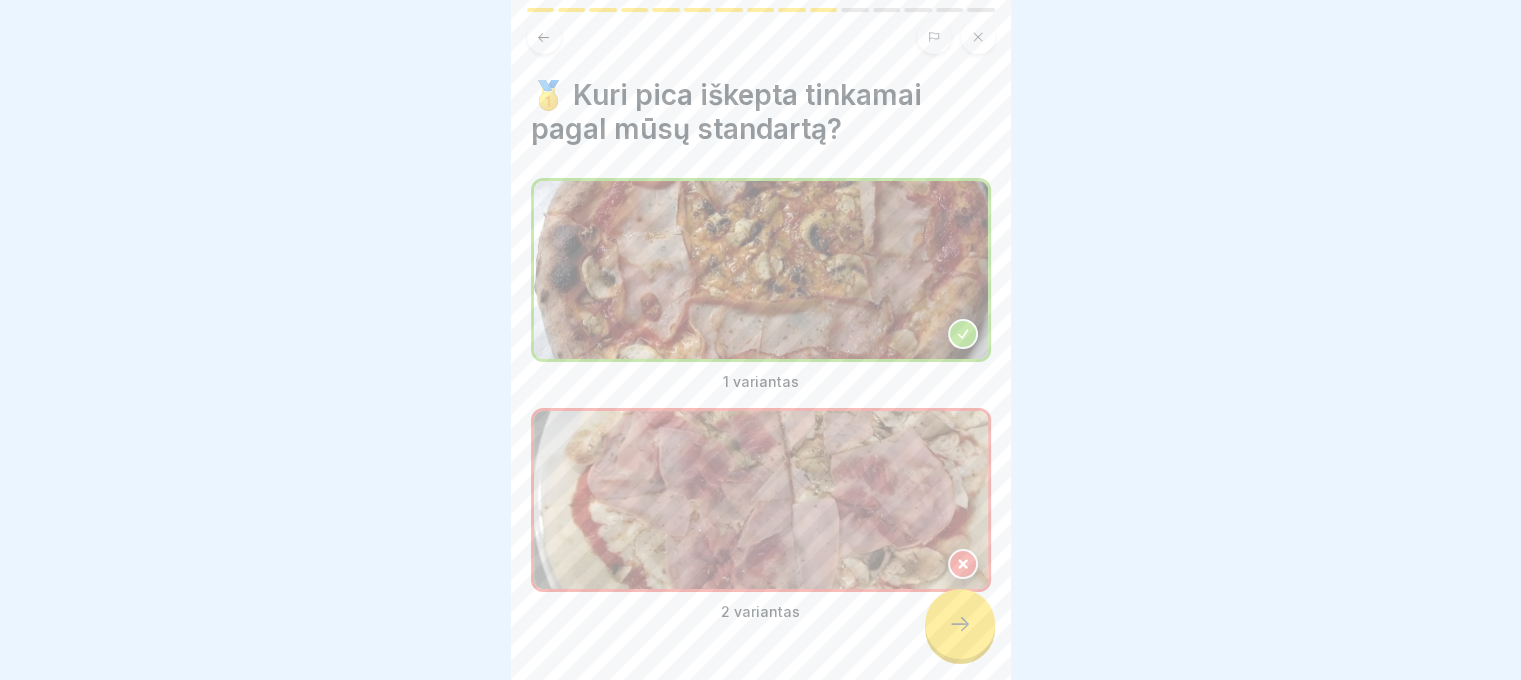 click 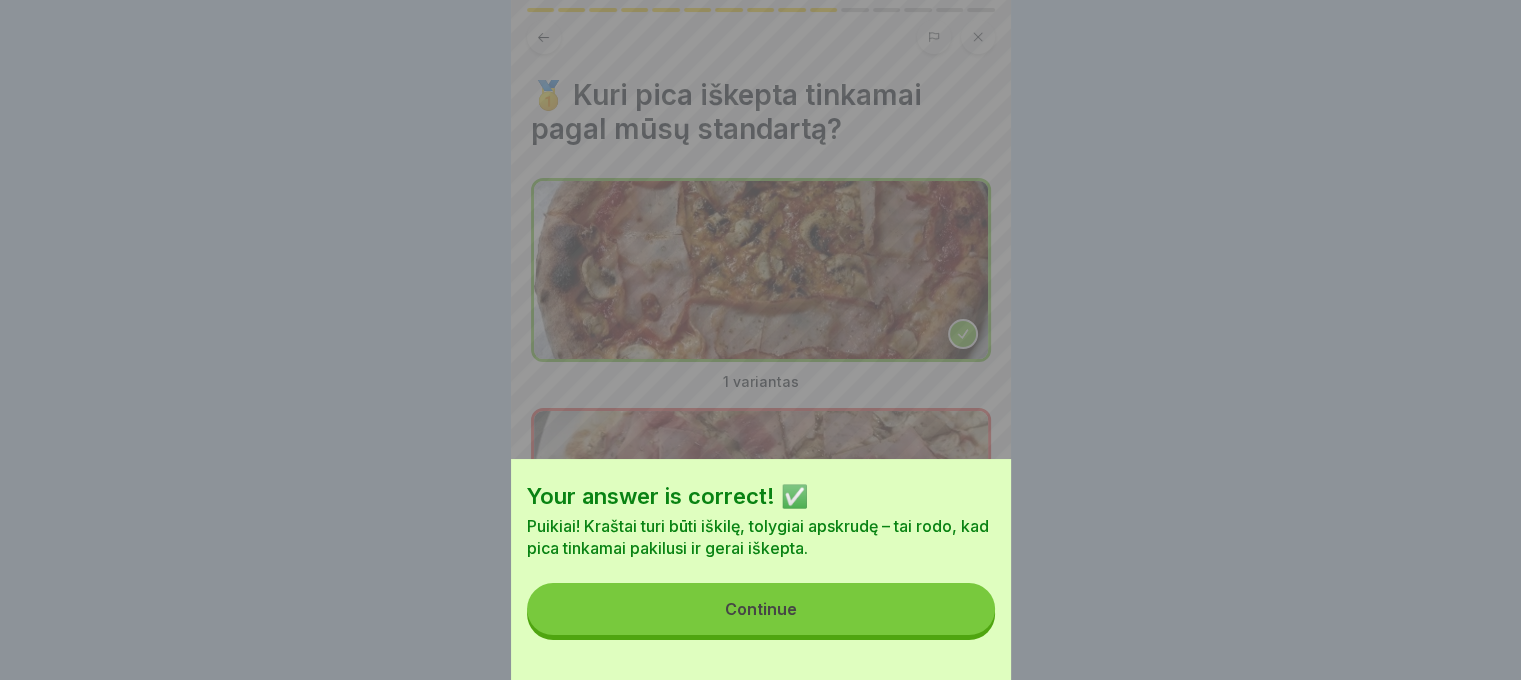 click on "Continue" at bounding box center [761, 609] 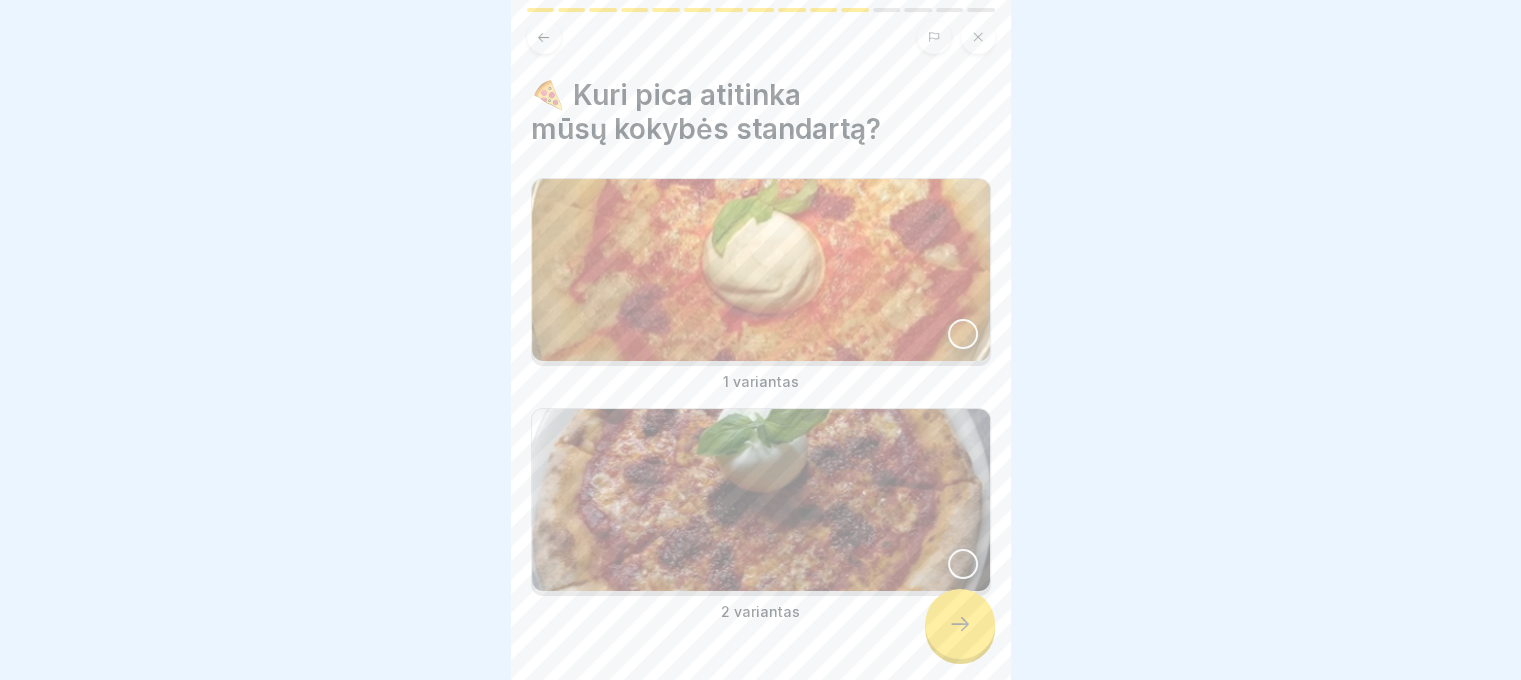 click at bounding box center [761, 270] 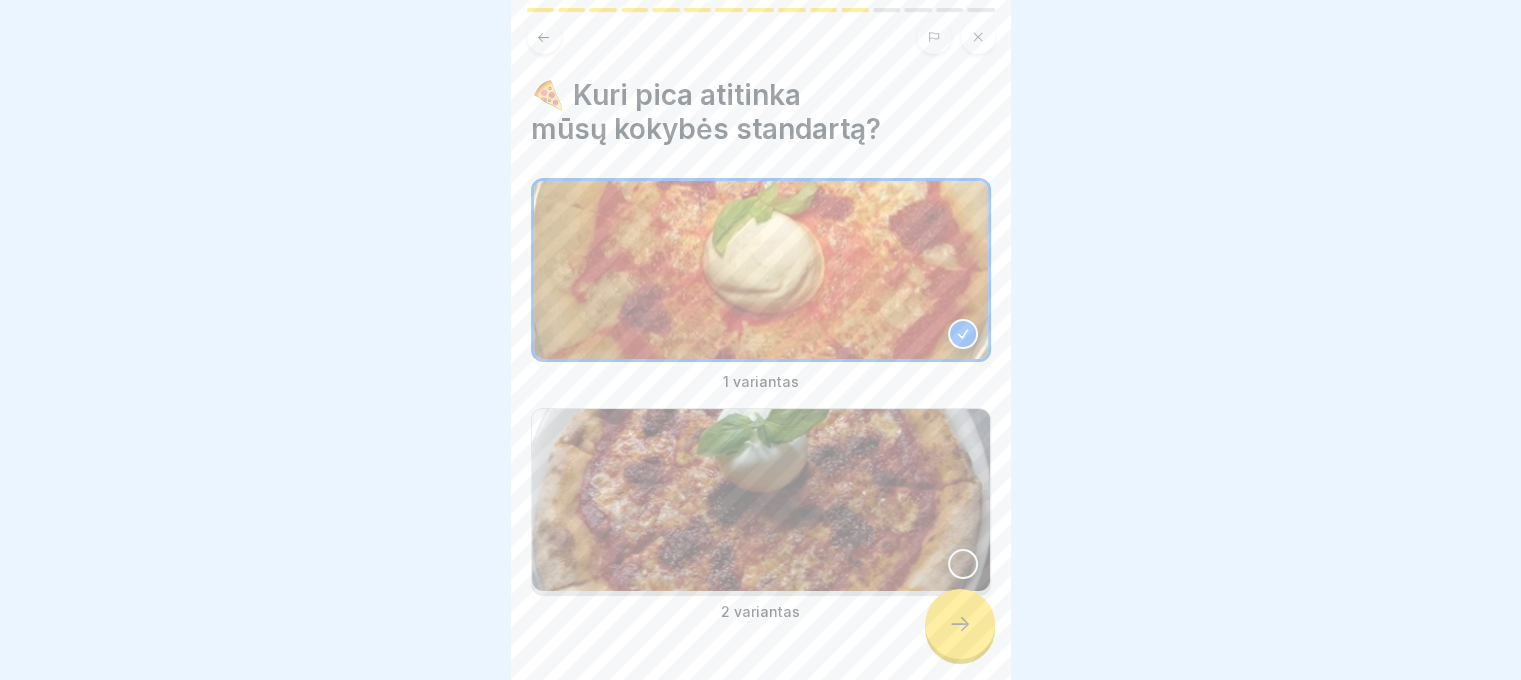 click at bounding box center [761, 500] 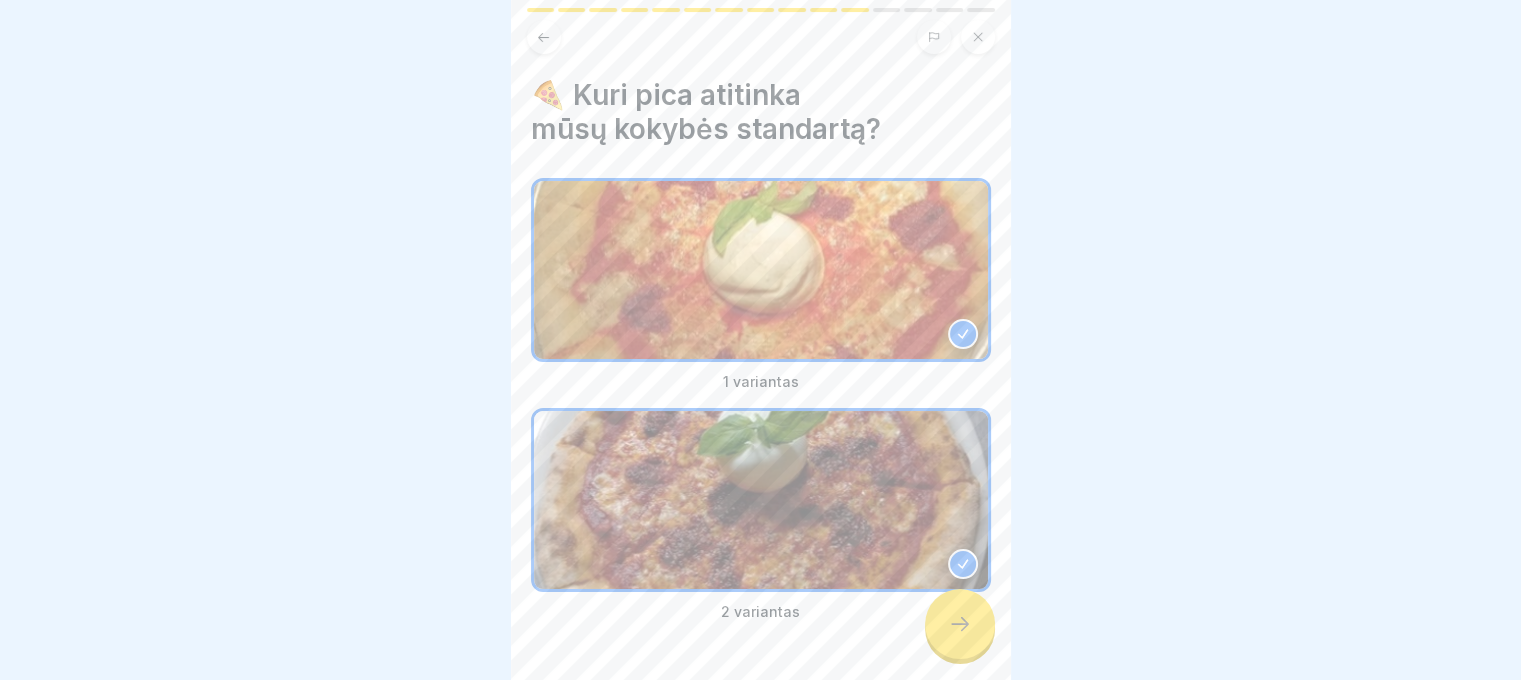 click at bounding box center (960, 624) 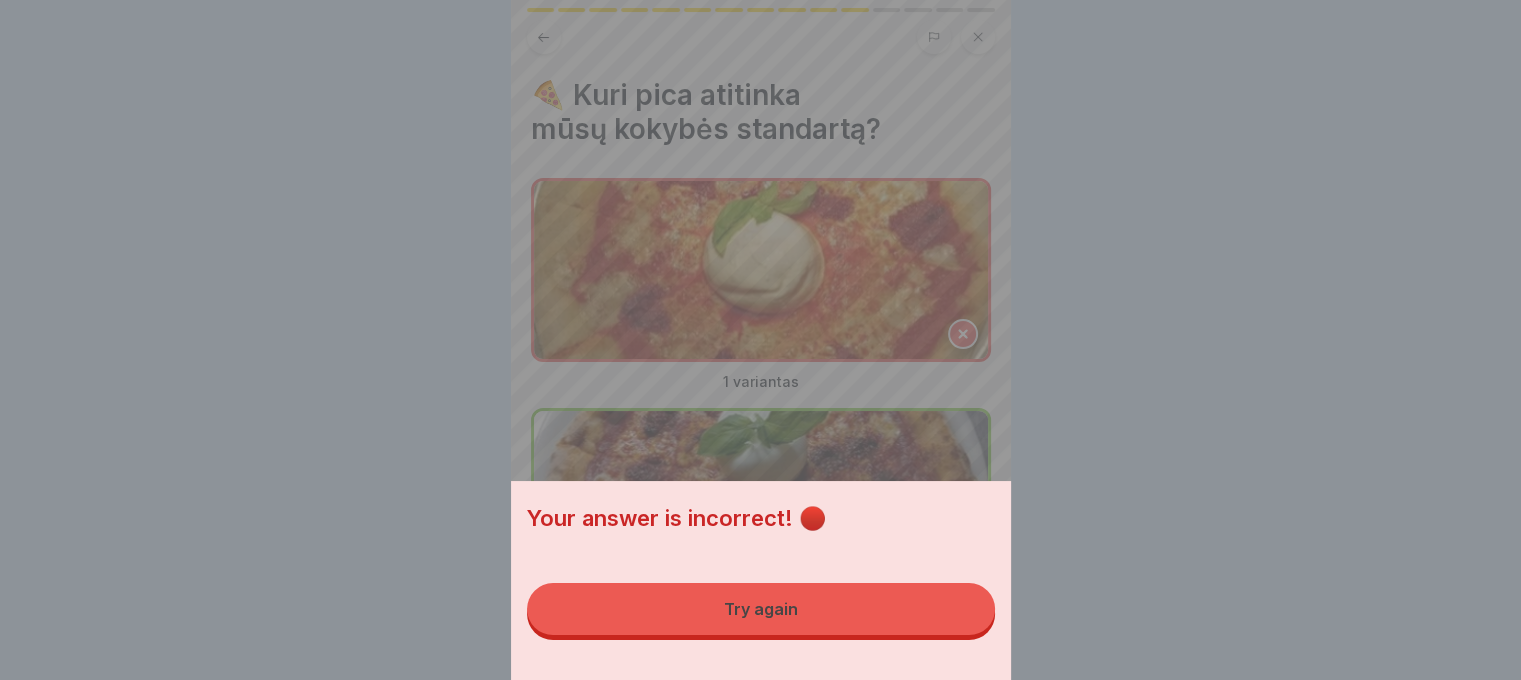 click on "Try again" at bounding box center [761, 609] 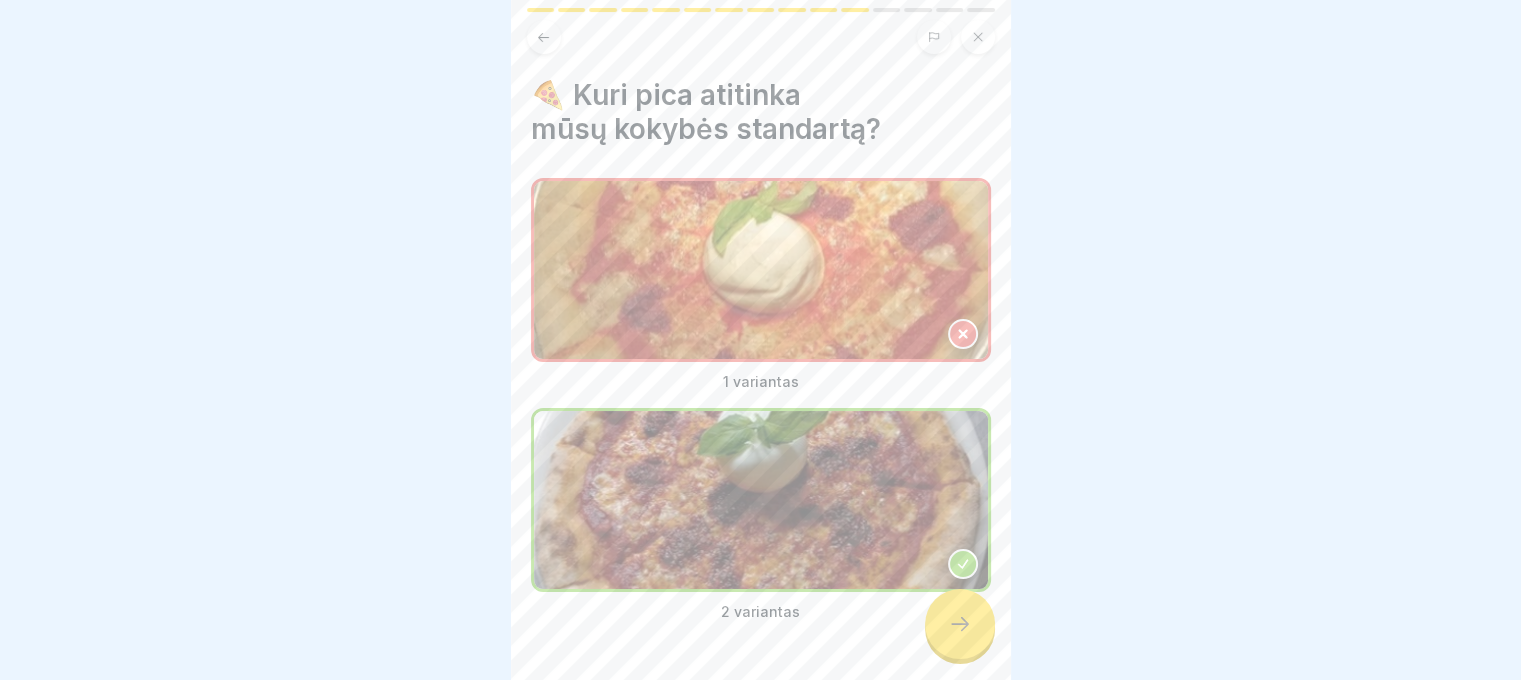 click at bounding box center (960, 624) 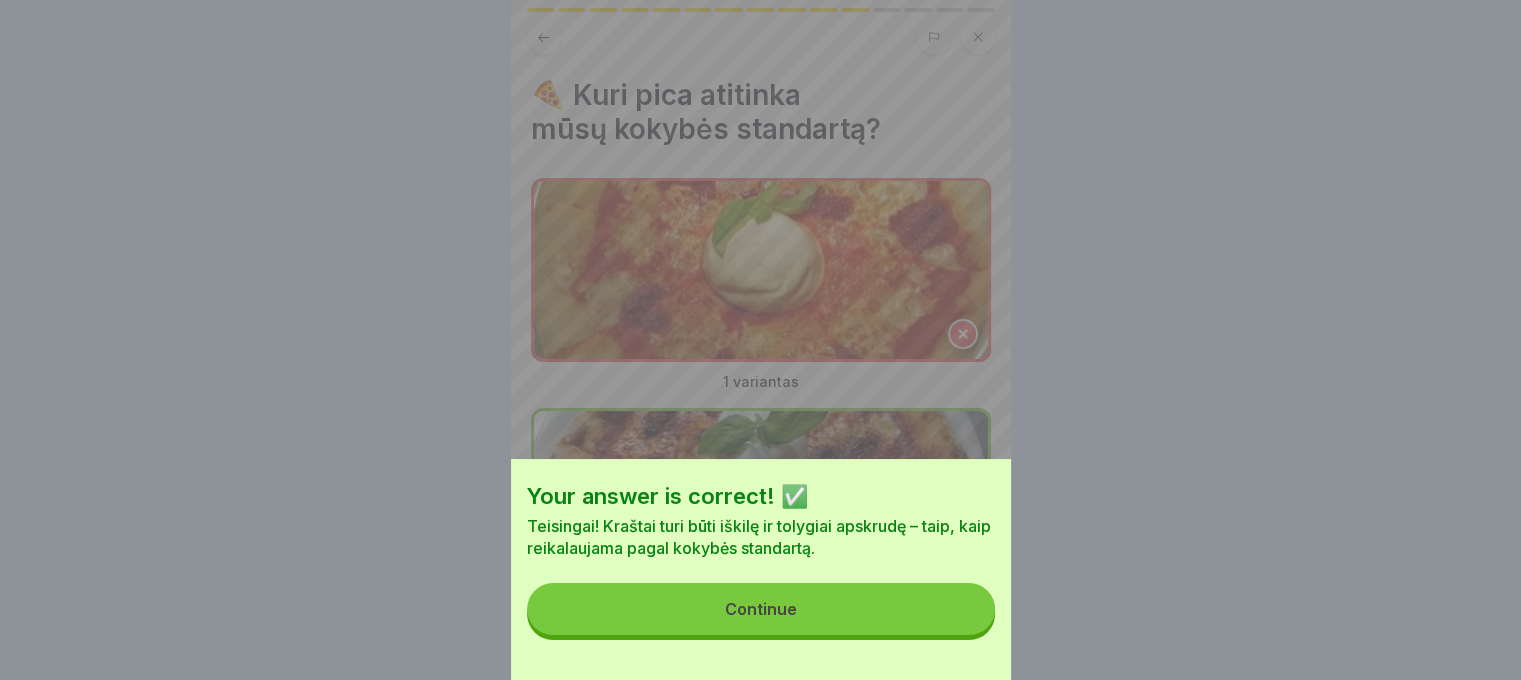 click on "Continue" at bounding box center [761, 609] 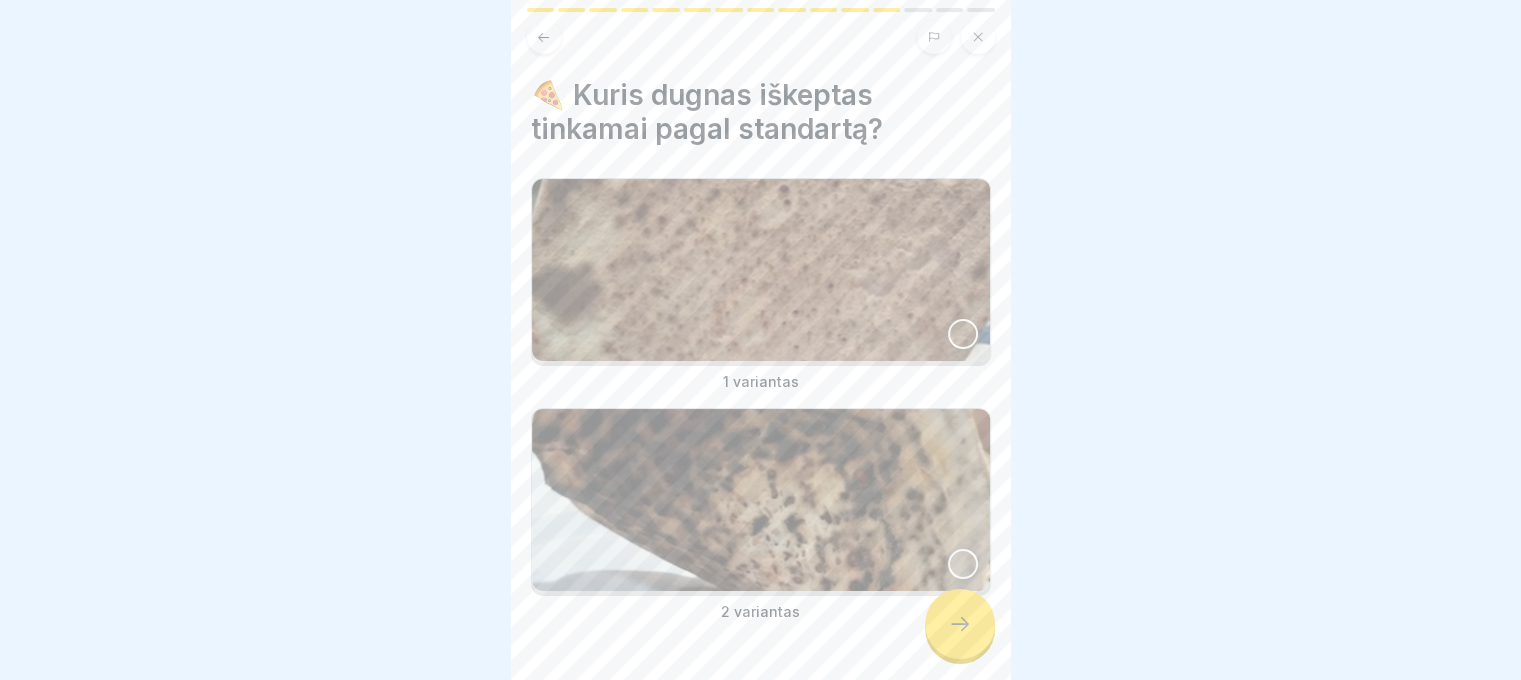 click at bounding box center [960, 624] 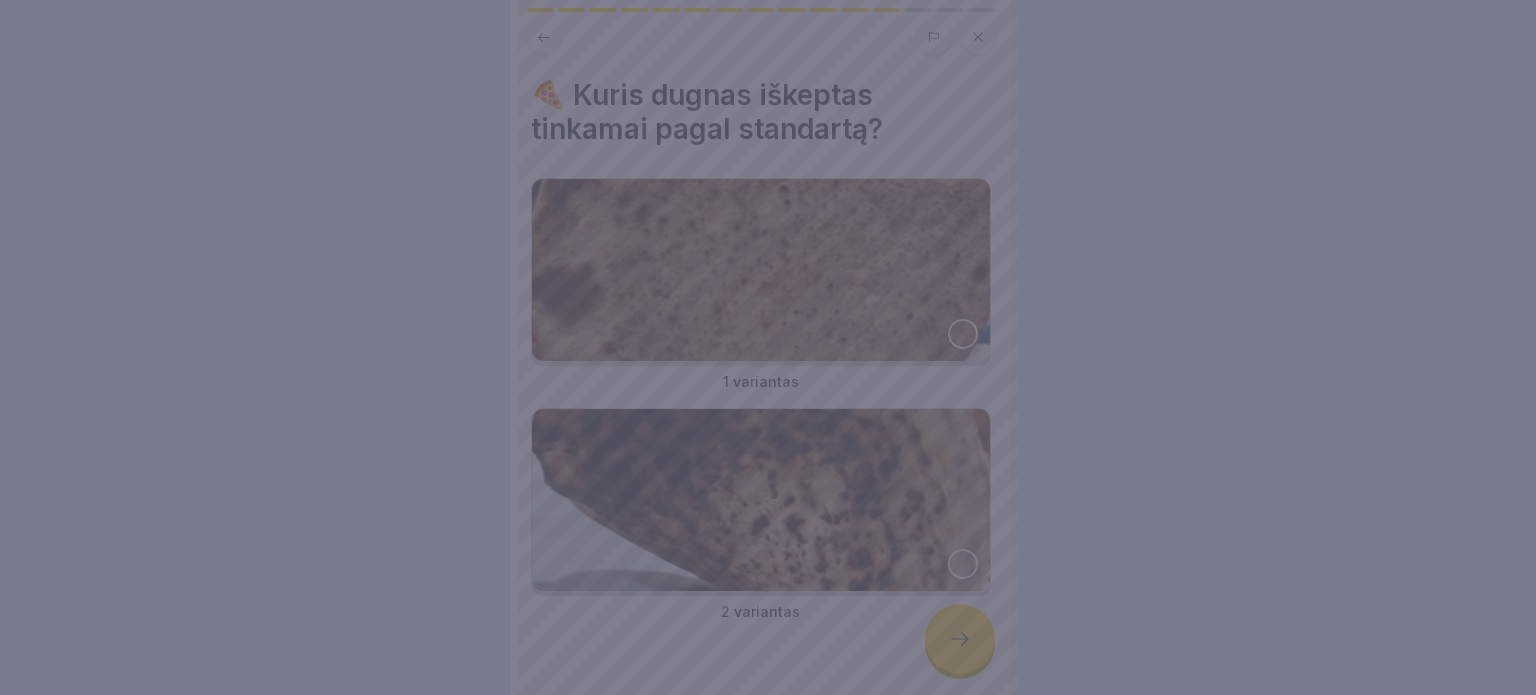 click at bounding box center (768, 347) 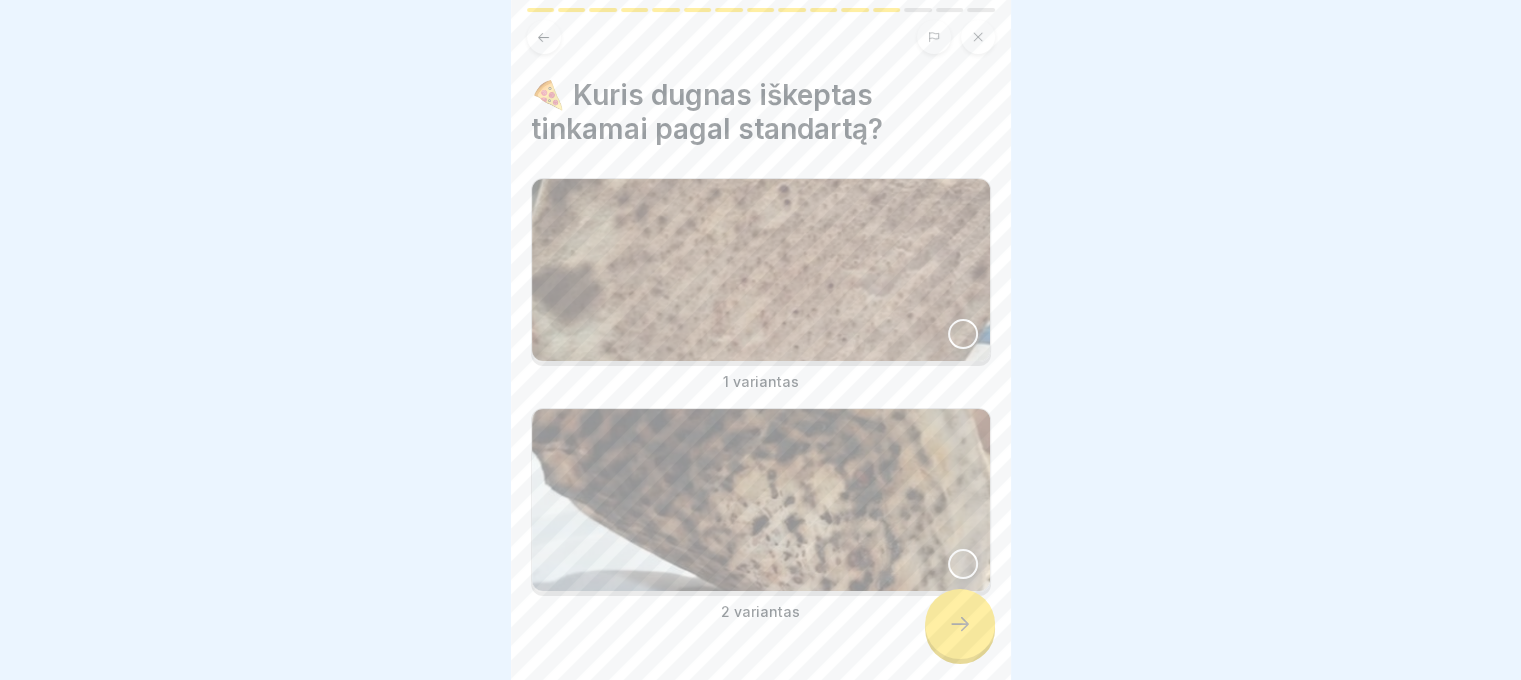click at bounding box center (761, 270) 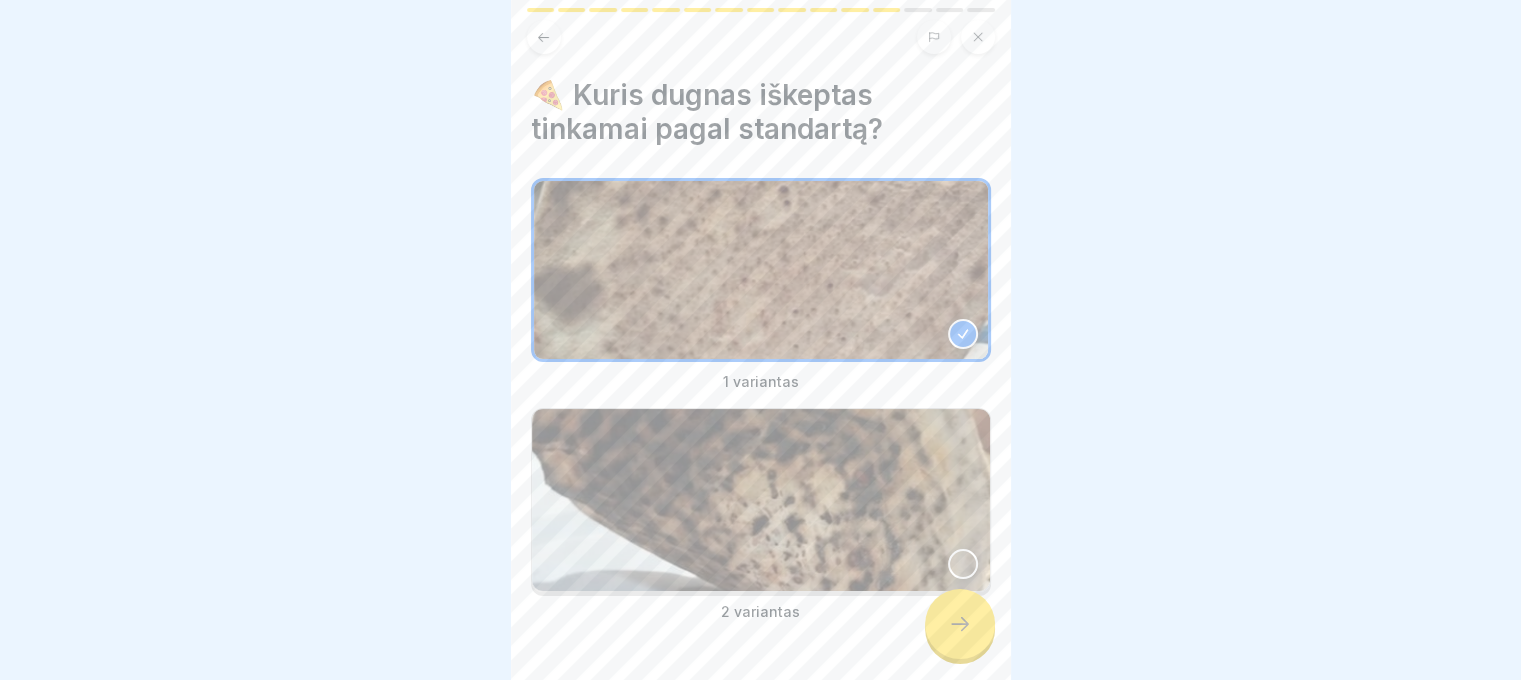 click at bounding box center (960, 624) 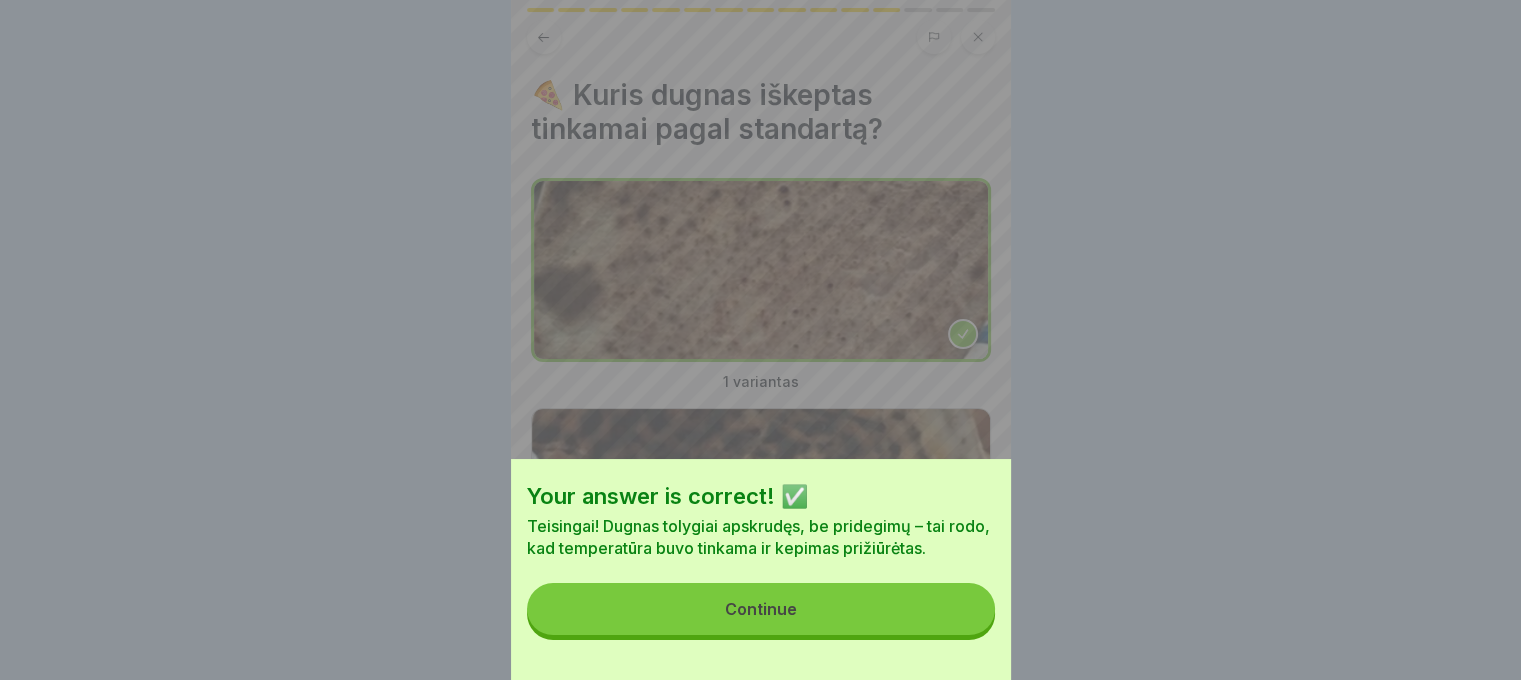 click on "Continue" at bounding box center (761, 609) 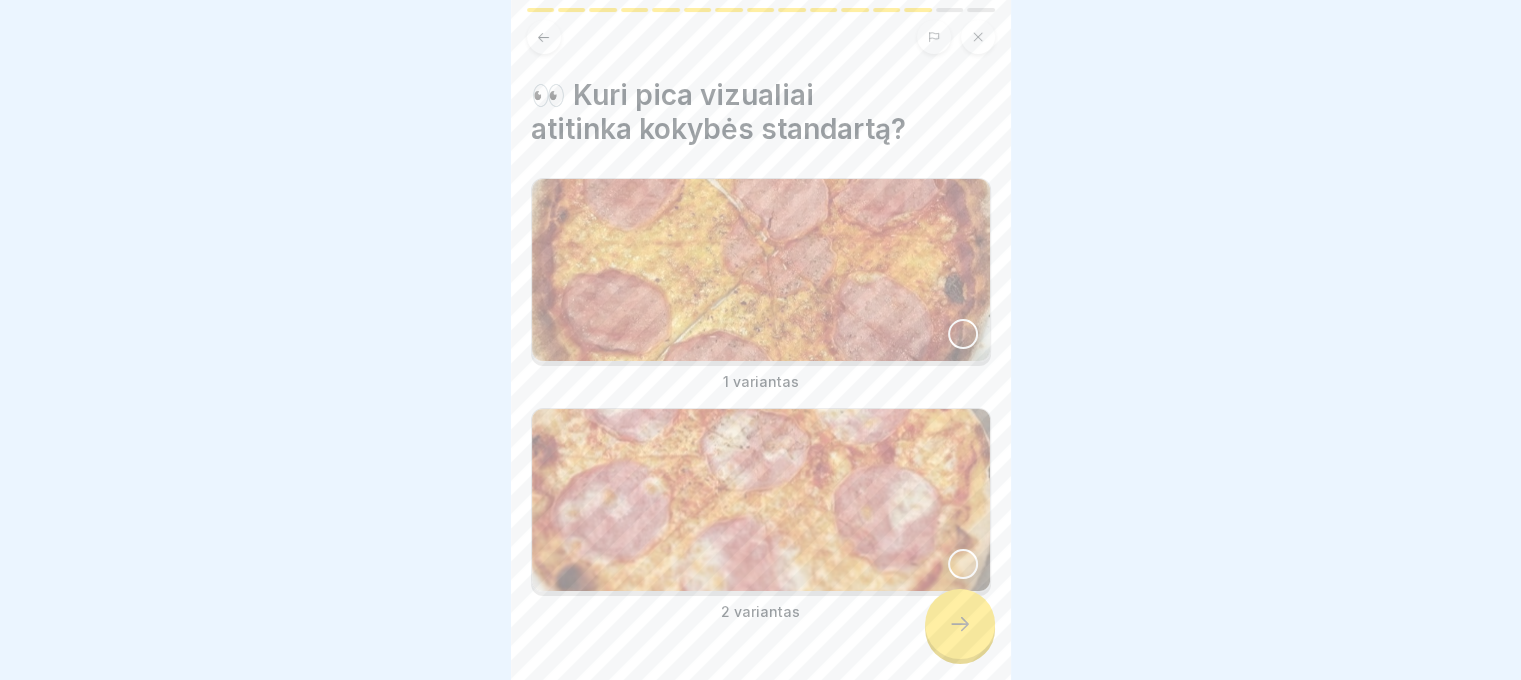 click at bounding box center (761, 270) 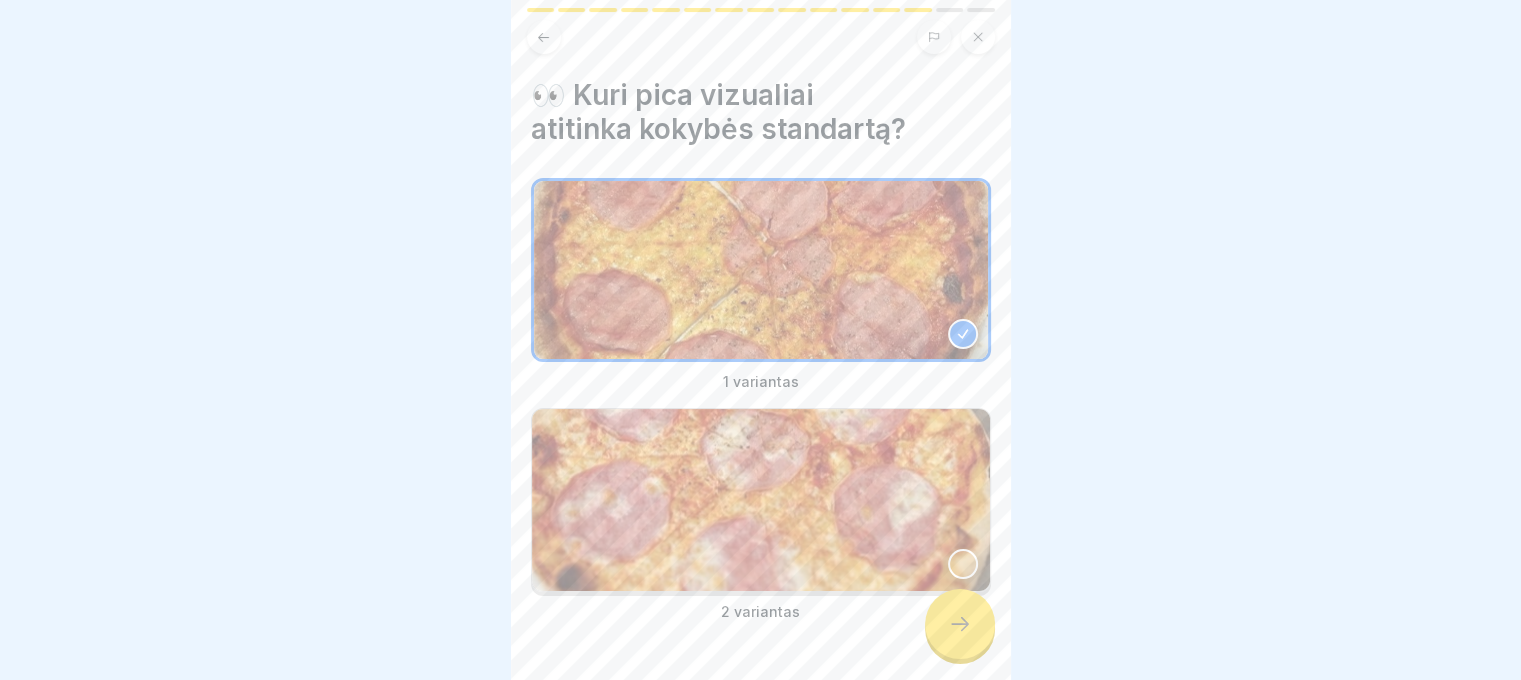 click at bounding box center (960, 624) 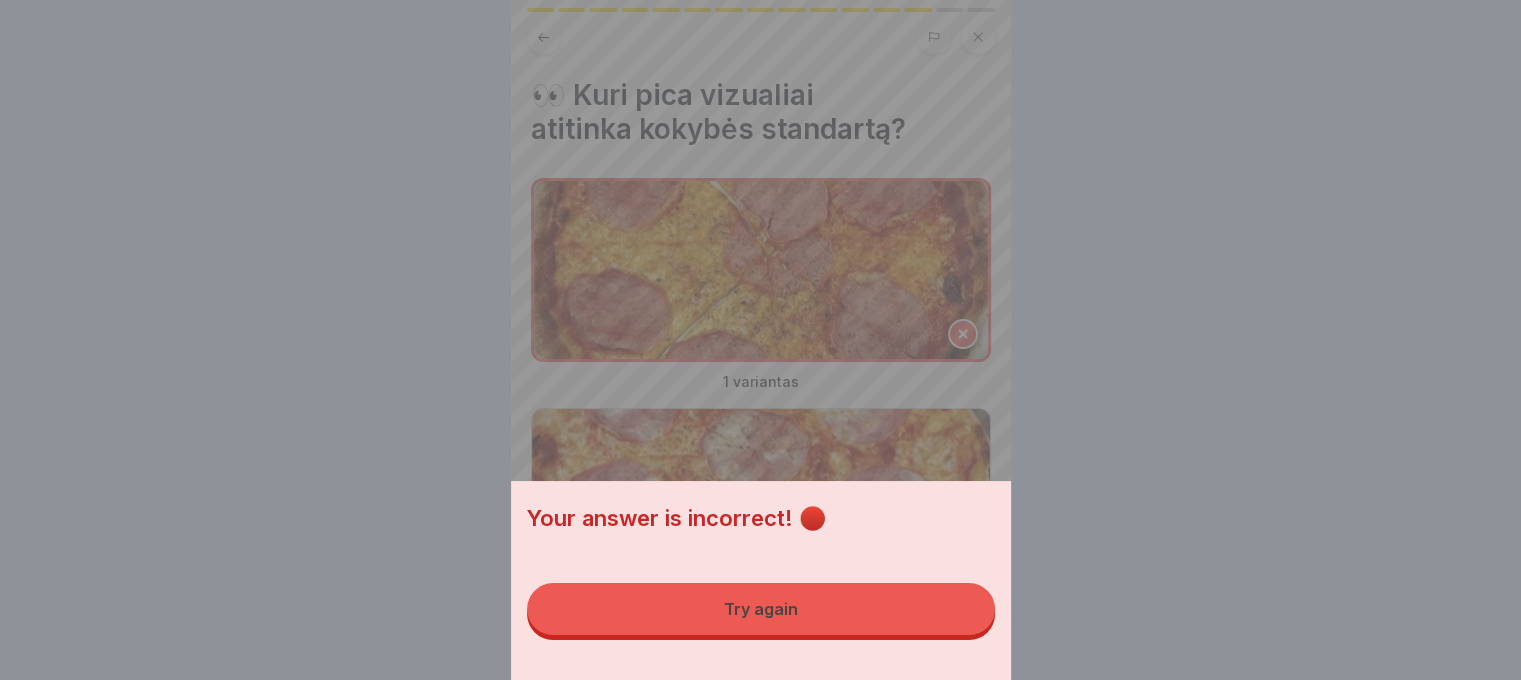 click on "Try again" at bounding box center (761, 609) 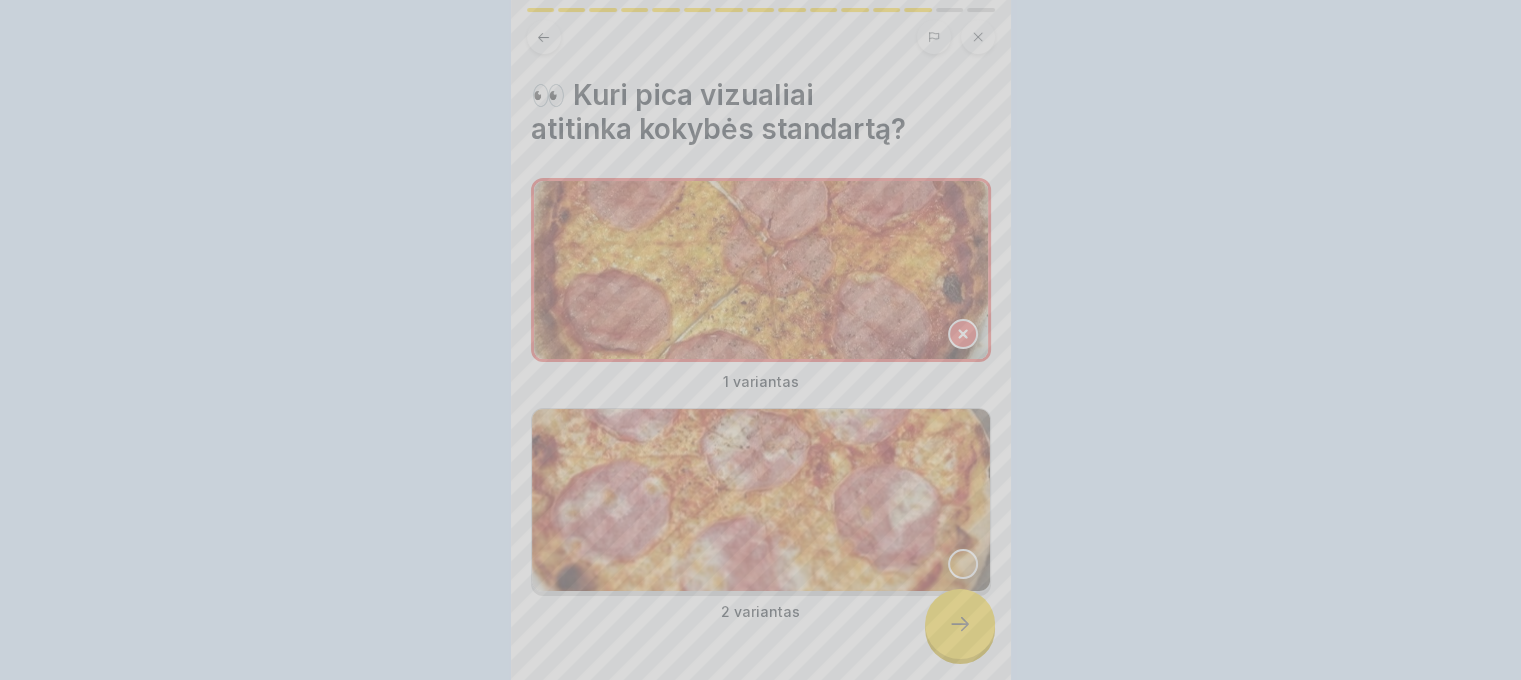 click on "Your answer is incorrect! 🔴   Try again" at bounding box center [760, 340] 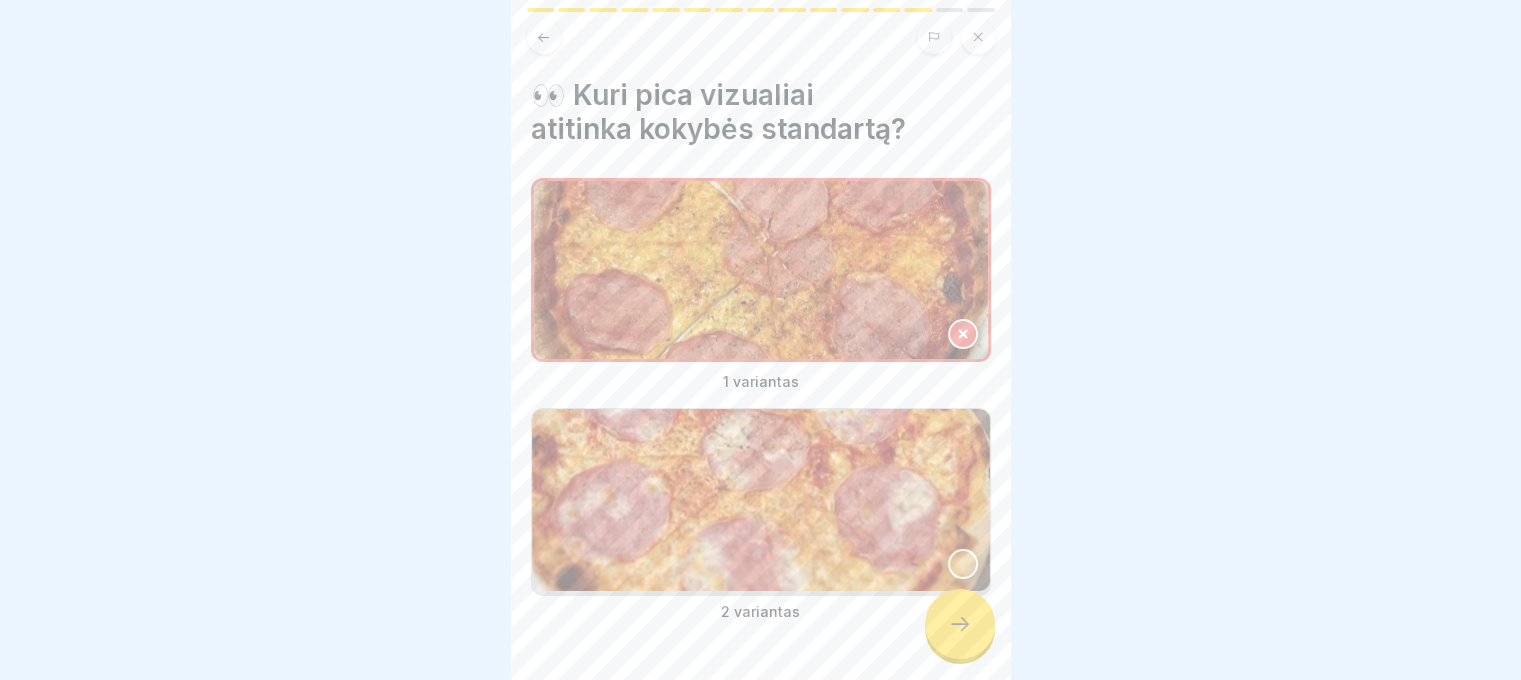 click 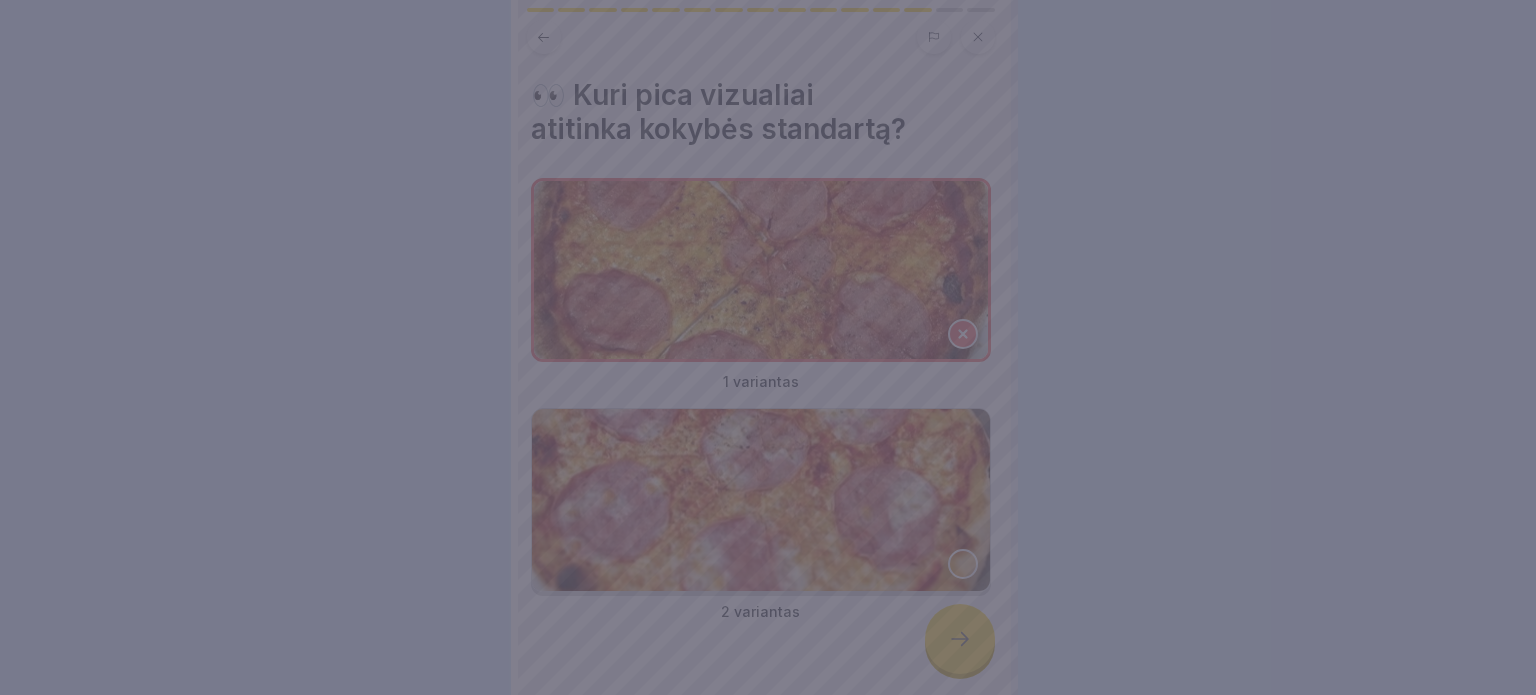 click at bounding box center [768, 347] 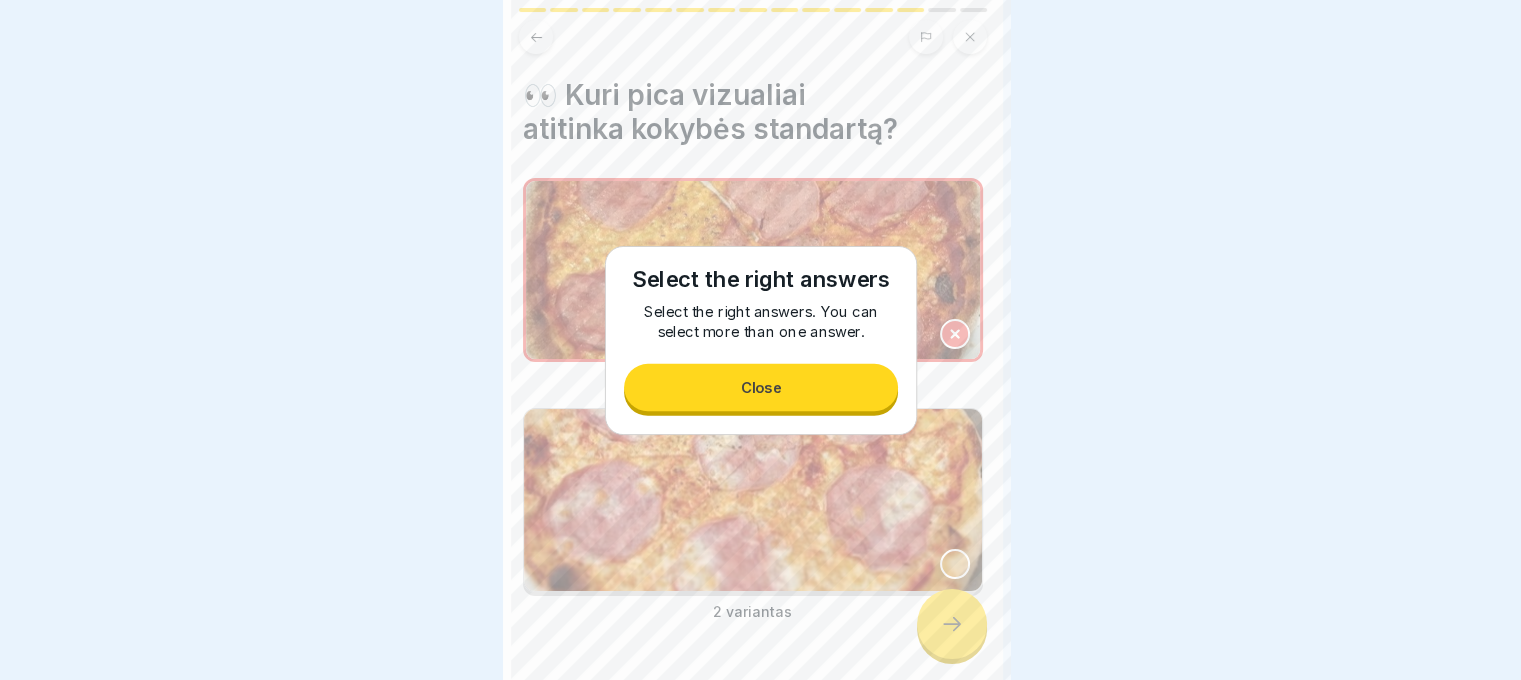 click at bounding box center (955, 564) 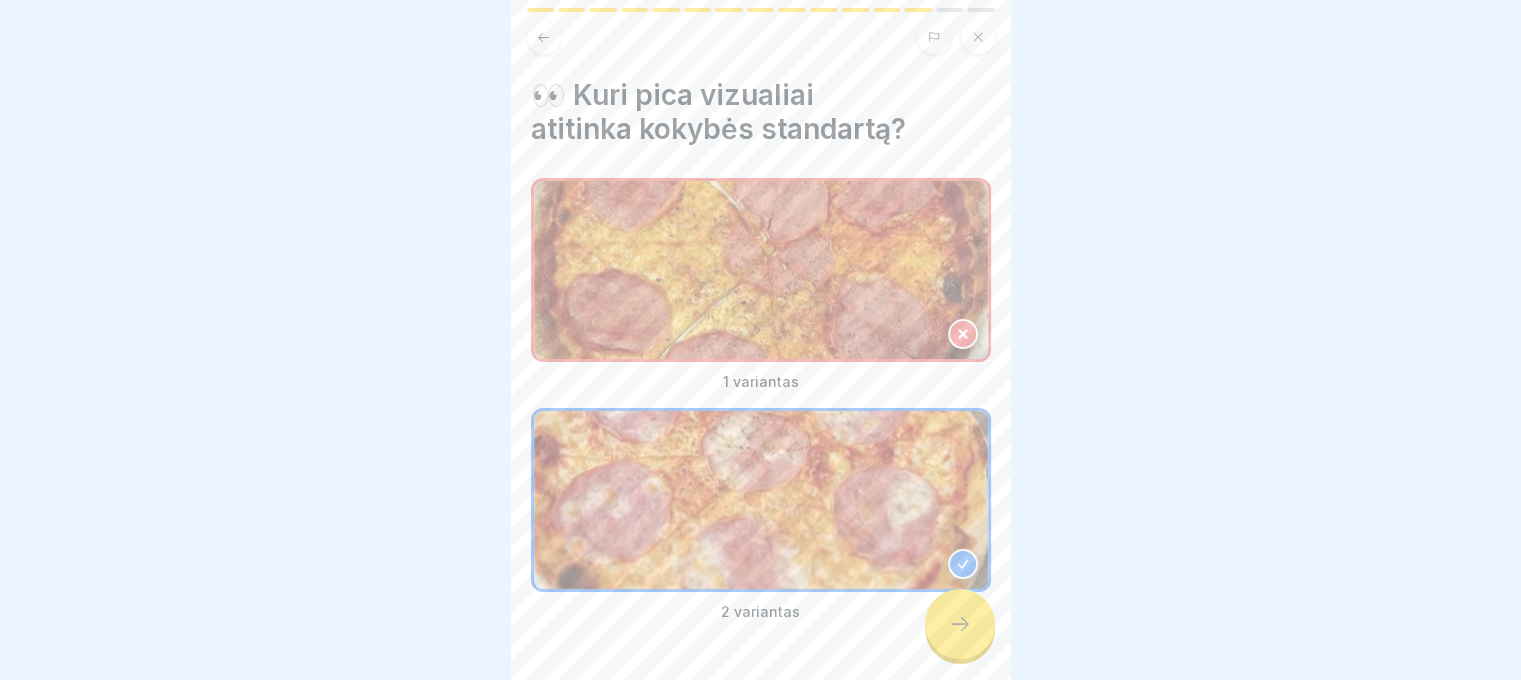 click 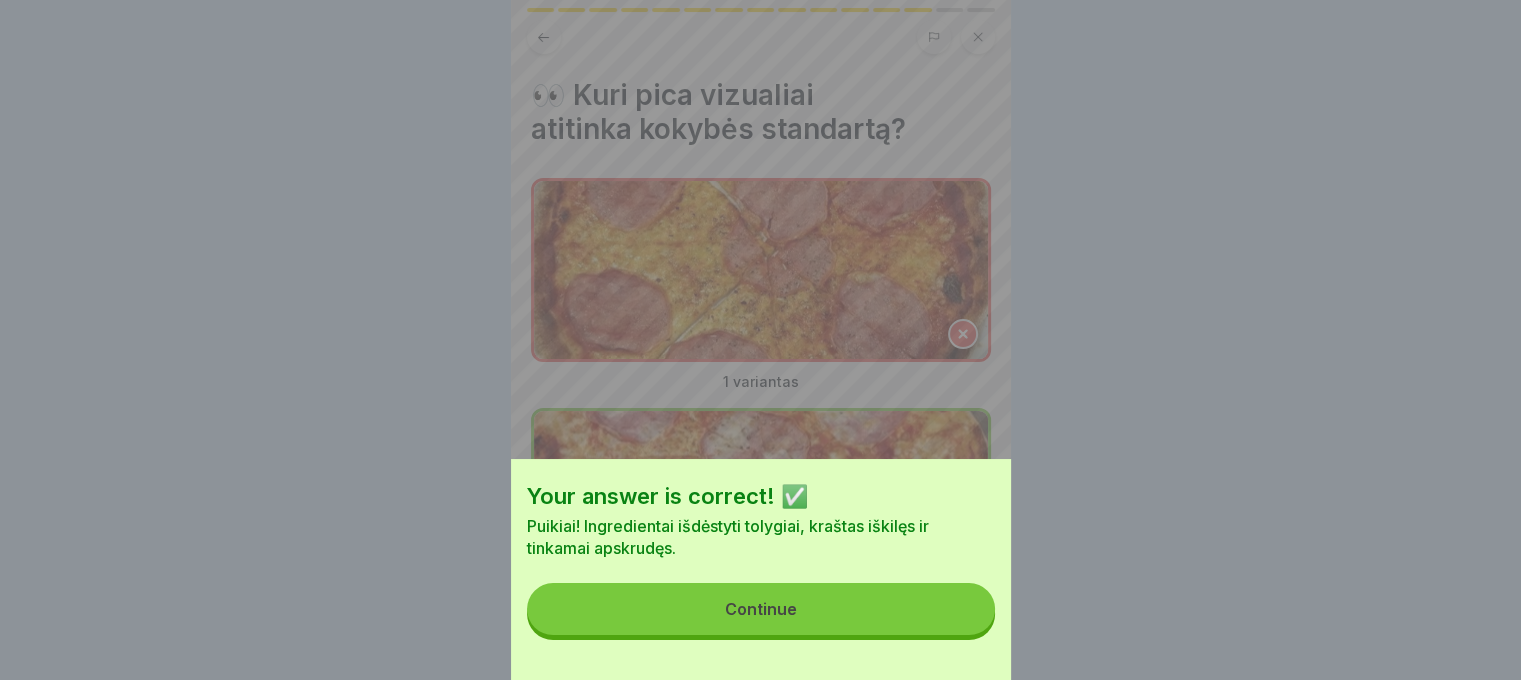 click on "Continue" at bounding box center [761, 609] 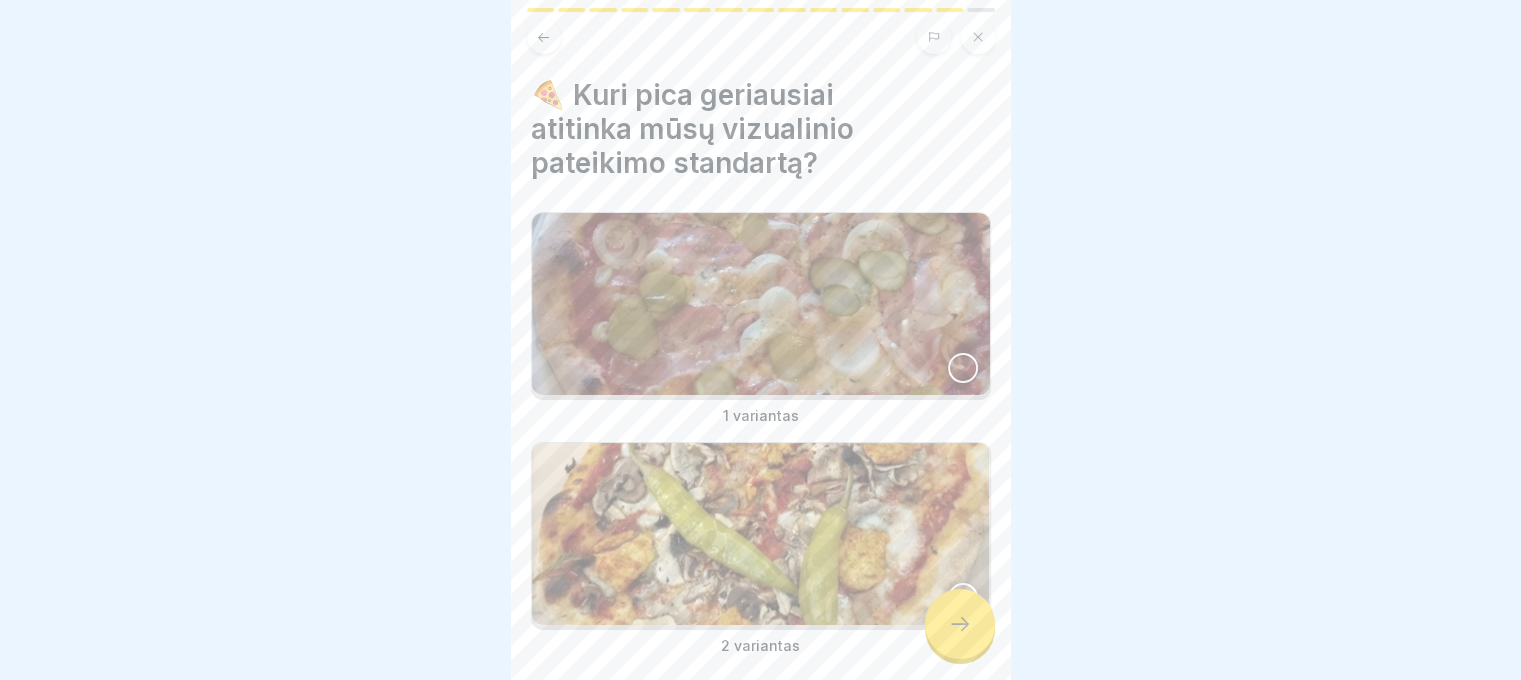 click at bounding box center (761, 534) 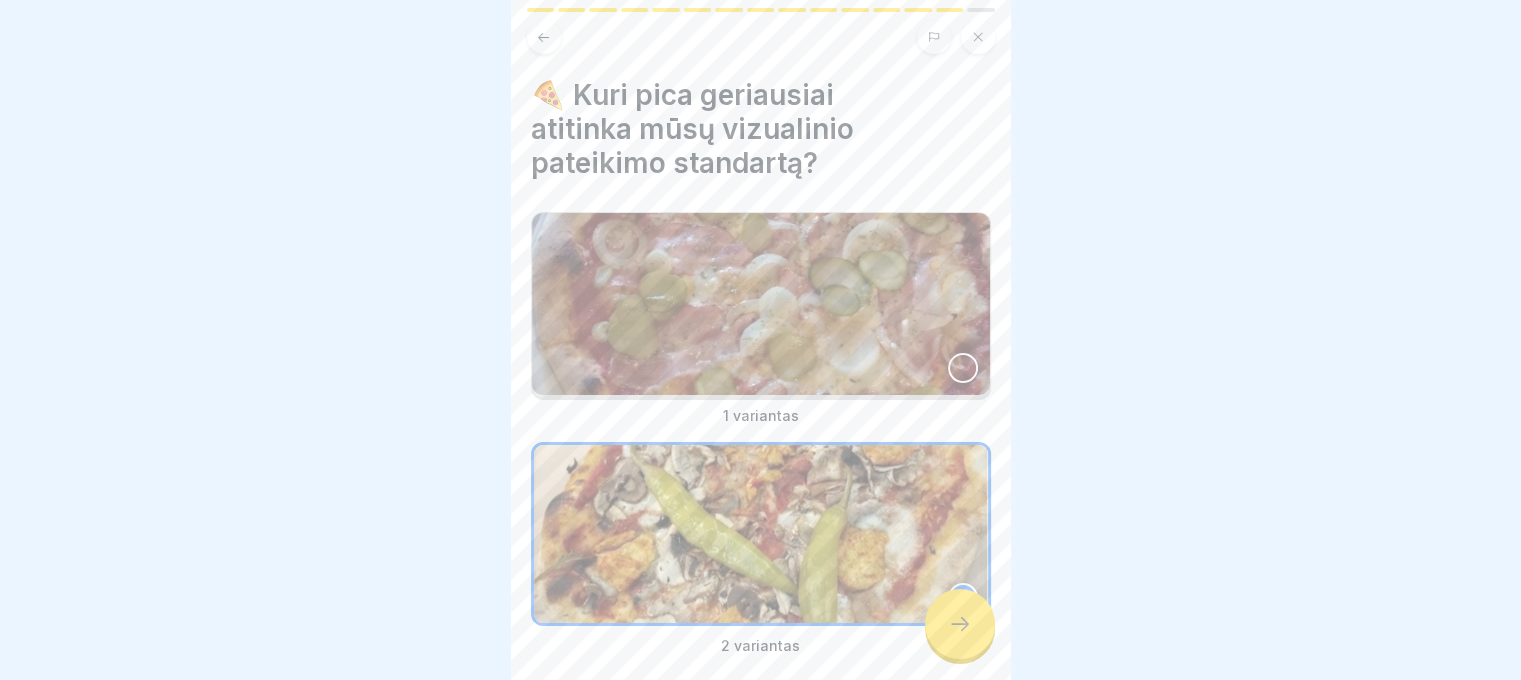 click at bounding box center [761, 304] 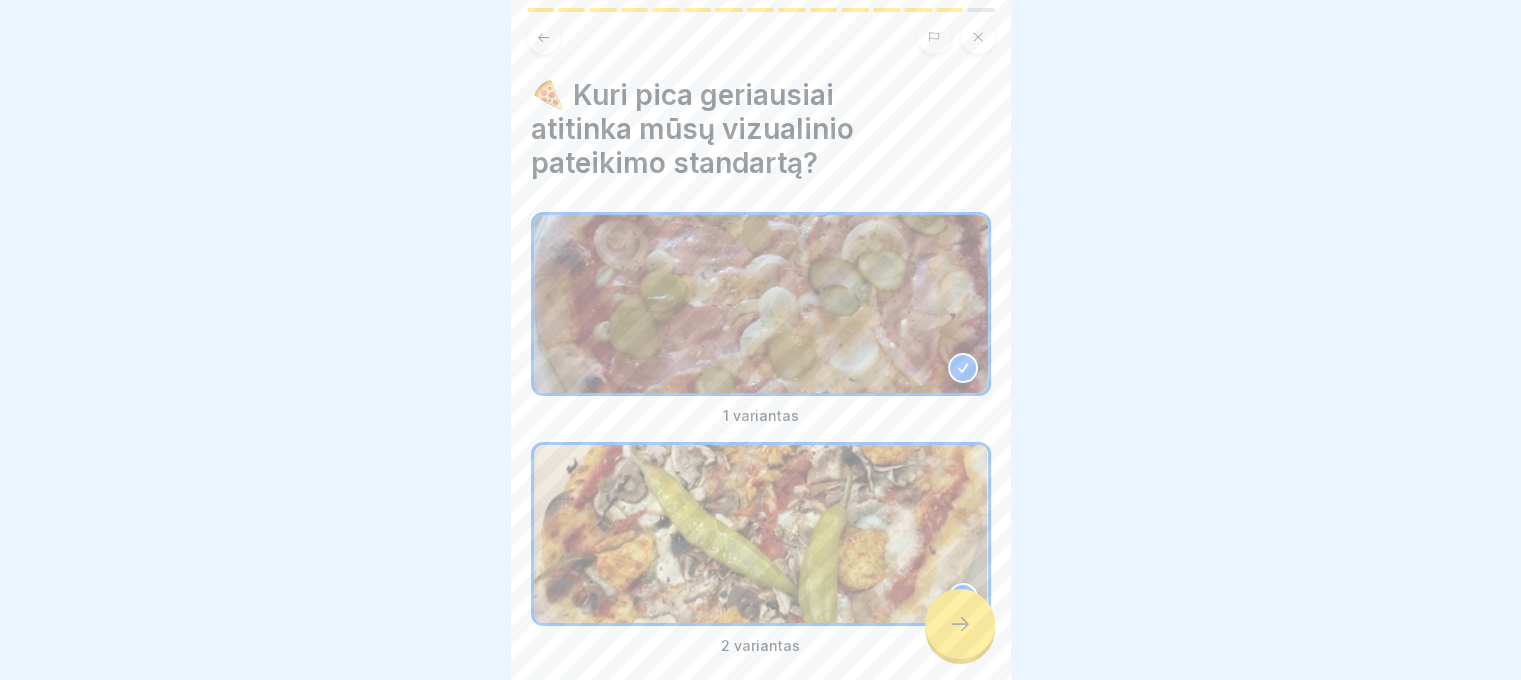 click at bounding box center [960, 624] 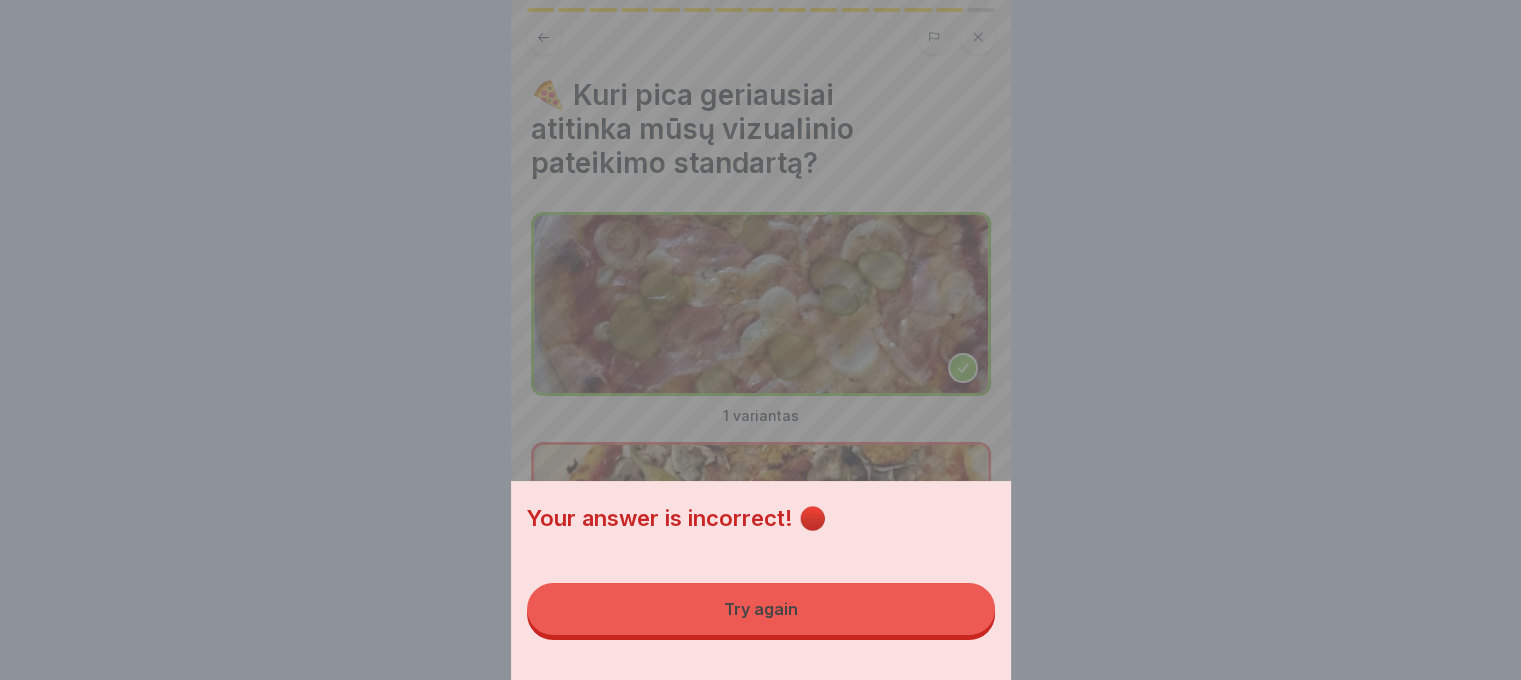 click on "Your answer is incorrect! 🔴   Try again" at bounding box center (761, 580) 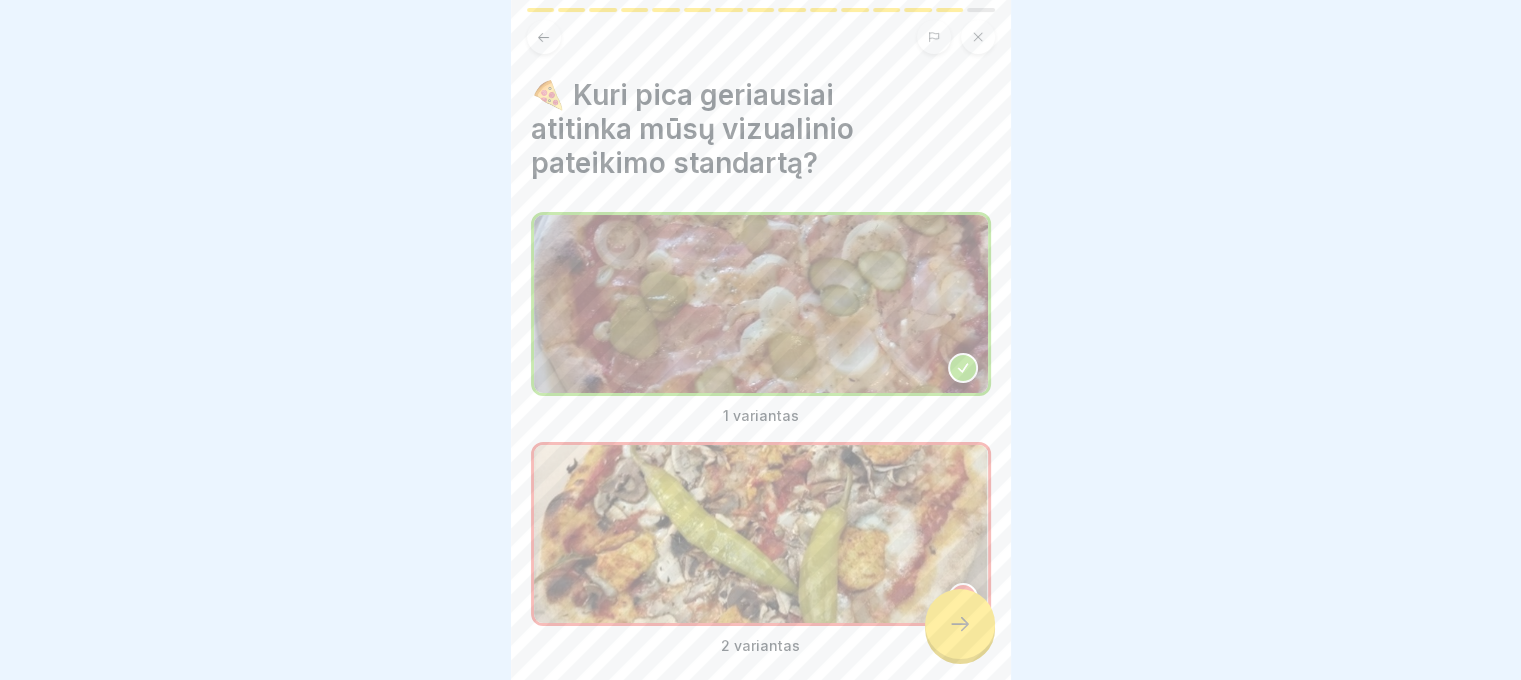 click on "🍕 Nuo tešlos iki svečio: kaip kuriame tobulą picą kasdien 15 Steps Lithuanian 🥘 Tešlos kelias iki tobulo skonio Aptarsime dažniausiai pasitaikančias klaidas kepant picą: neiškepusi arba perkepta tešla, netolygiai paskirstyti ingredientai, netinkama forma ir sudegęs dugnas. Akcentuojama teisinga picos forma, tolygus ingredientų išdėstymas ir tinkamas kepimas. Continue ❗Kodėl visi turime pastebėti, kai pica „ne tokia“? Nes picos kokybė – visos komandos atsakomybė.
Net ir idealiai iškepta pica gali būti netinkama, jei tešla buvo neteisingai paruošta ar procesas pažeistas. Jei tik vienas žmogus žino, kaip turi atrodyti gera pica – klaidos praeina nepastebėtos. Kai visa komanda atpažįsta, kas yra netinkama pica, galime laiku sustabdyti klaidą, išvengti nusivylusio svečio ir parodyti tikrą rūpestį kokybe. 🧠 Ar ši pica tikrai gera? Pažymėk pastebėjimus. Kiekvienas pastebėjimas – svarbus. Please tick all boxes to continue. Please tick all boxes to continue." at bounding box center (761, 340) 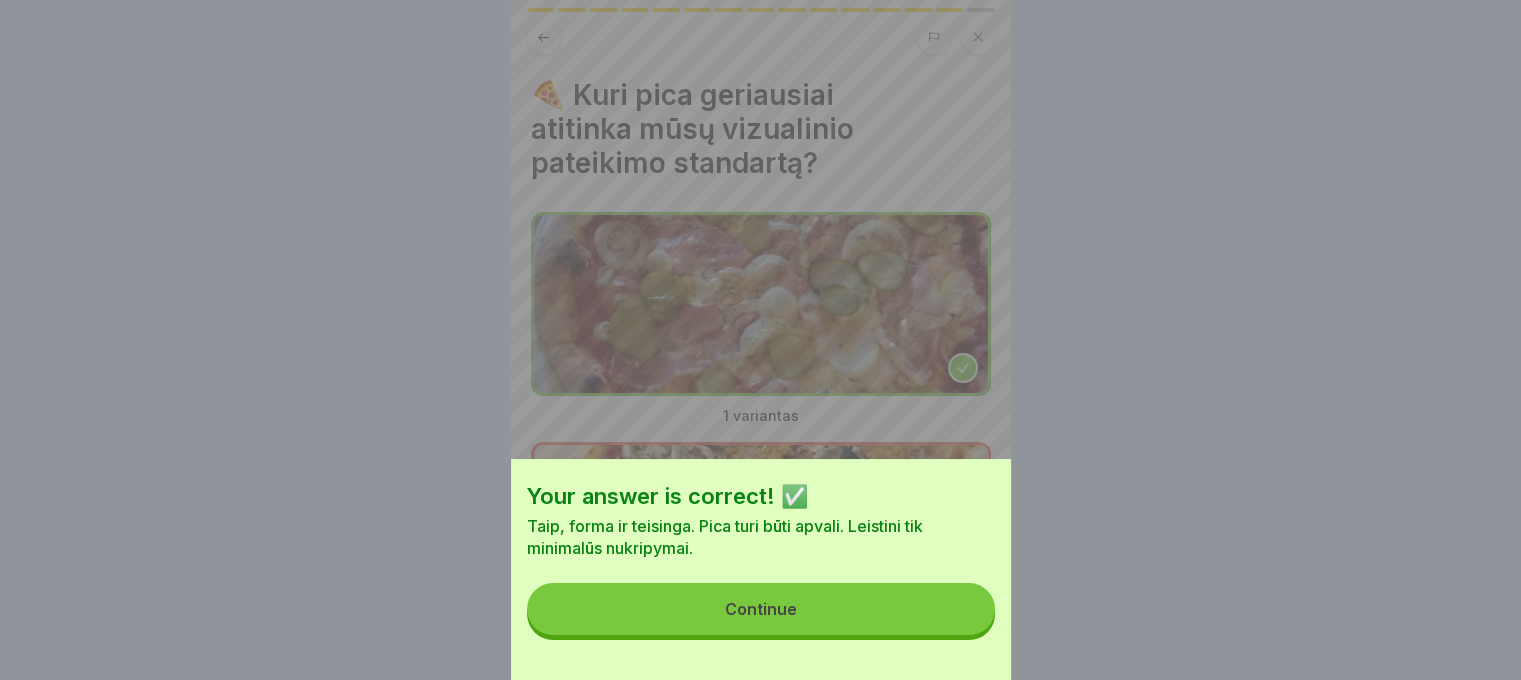 click on "Continue" at bounding box center [761, 609] 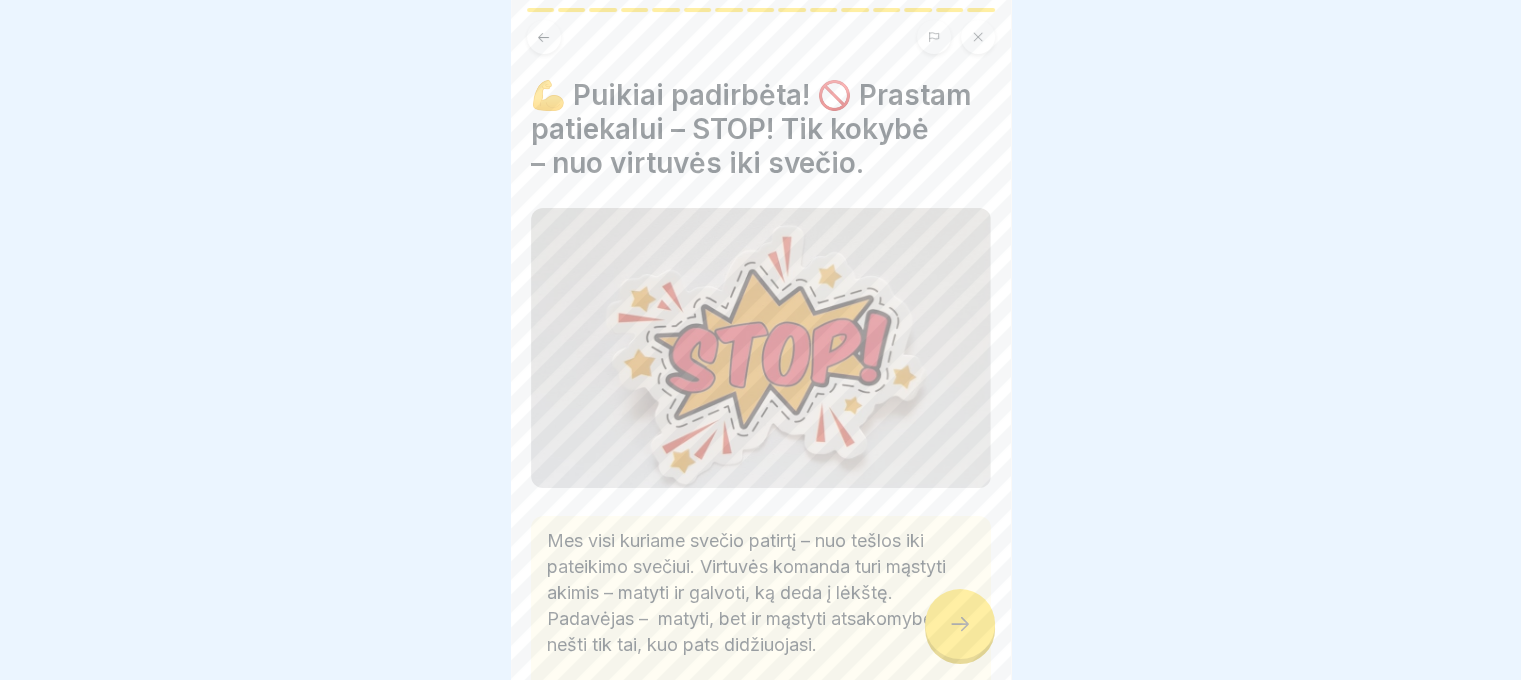 click at bounding box center (960, 624) 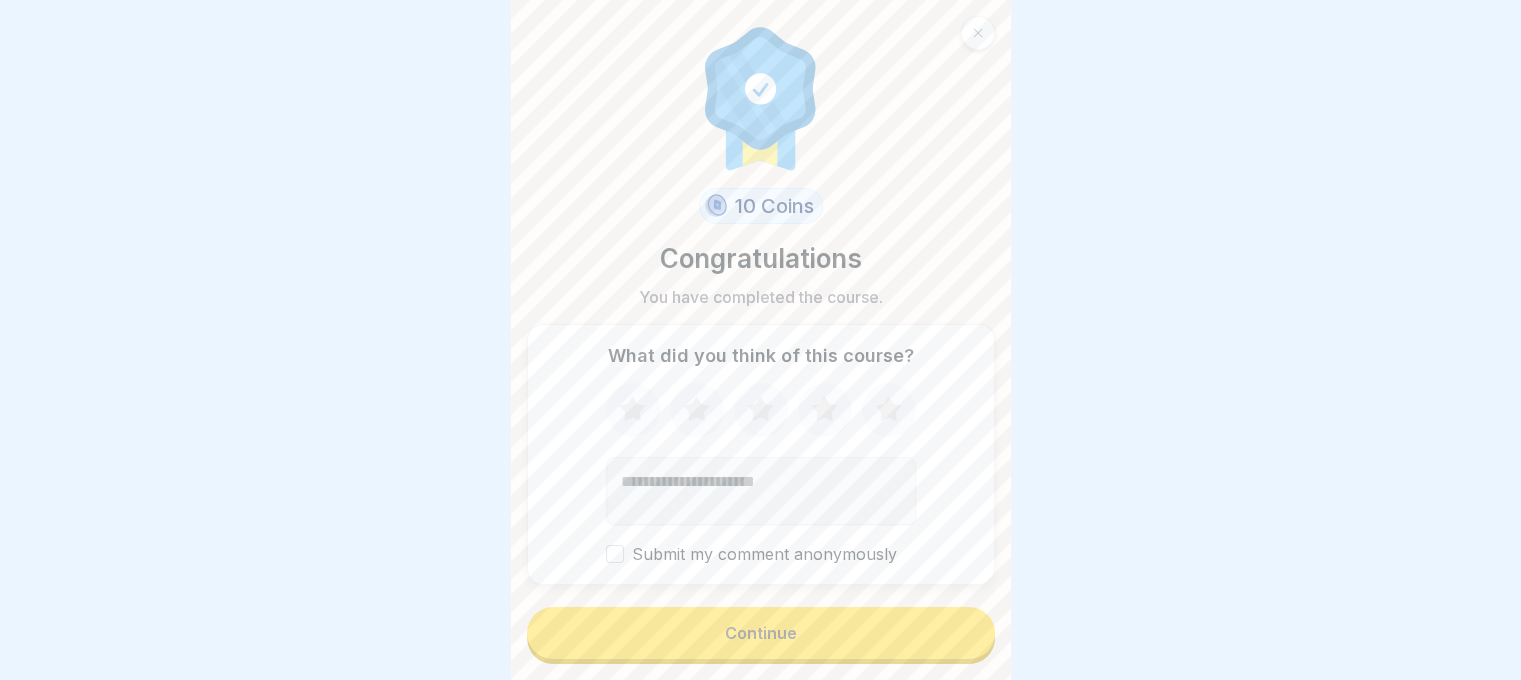 scroll, scrollTop: 15, scrollLeft: 0, axis: vertical 